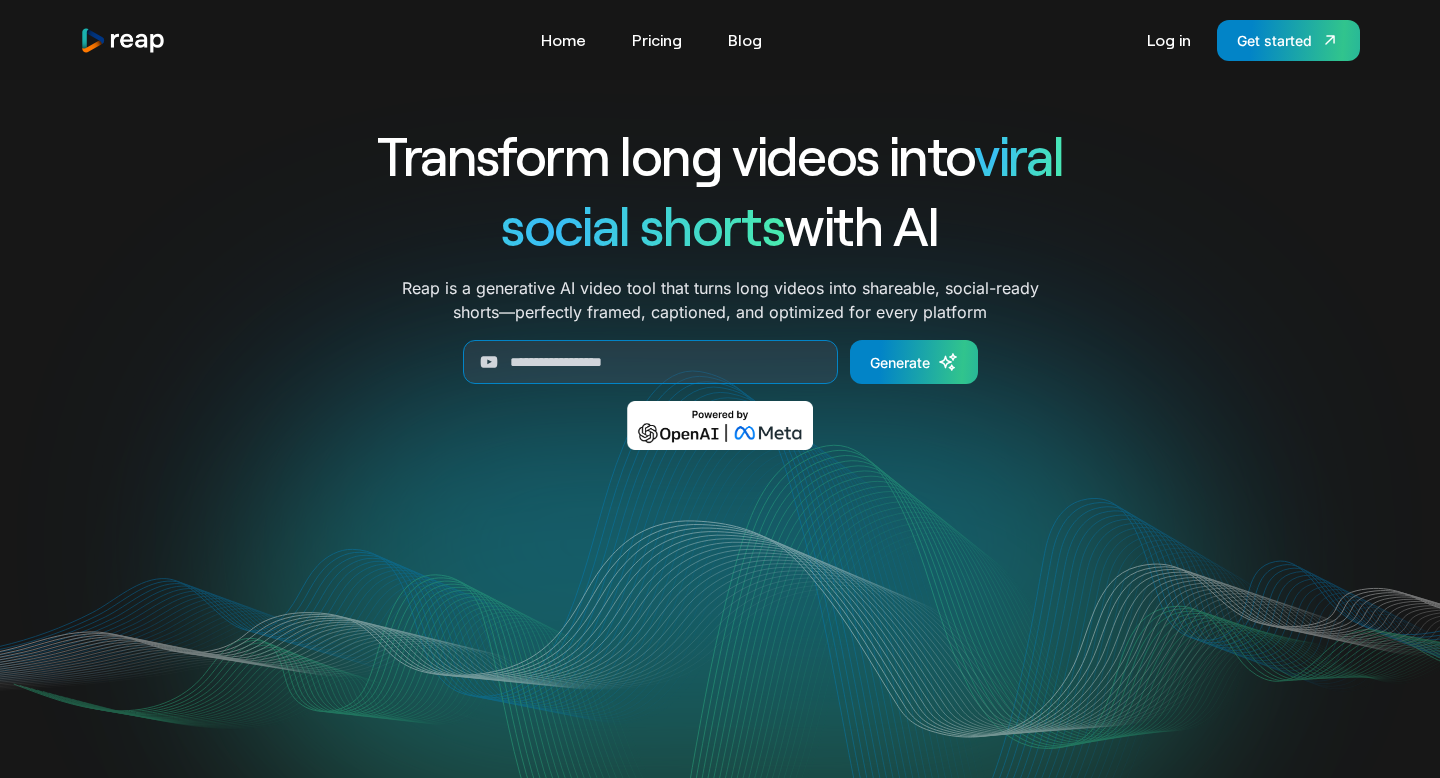 scroll, scrollTop: 0, scrollLeft: 0, axis: both 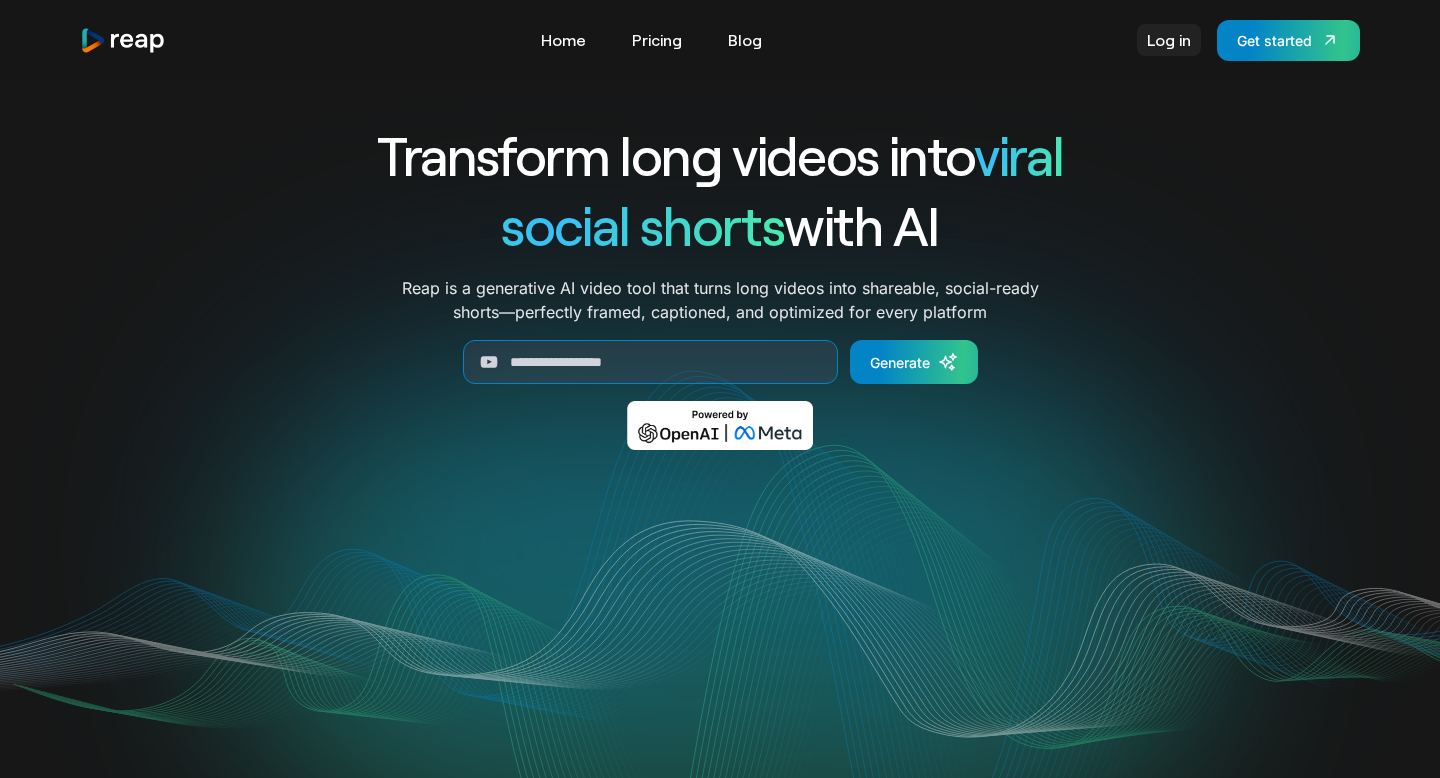 click on "Log in" at bounding box center (1169, 40) 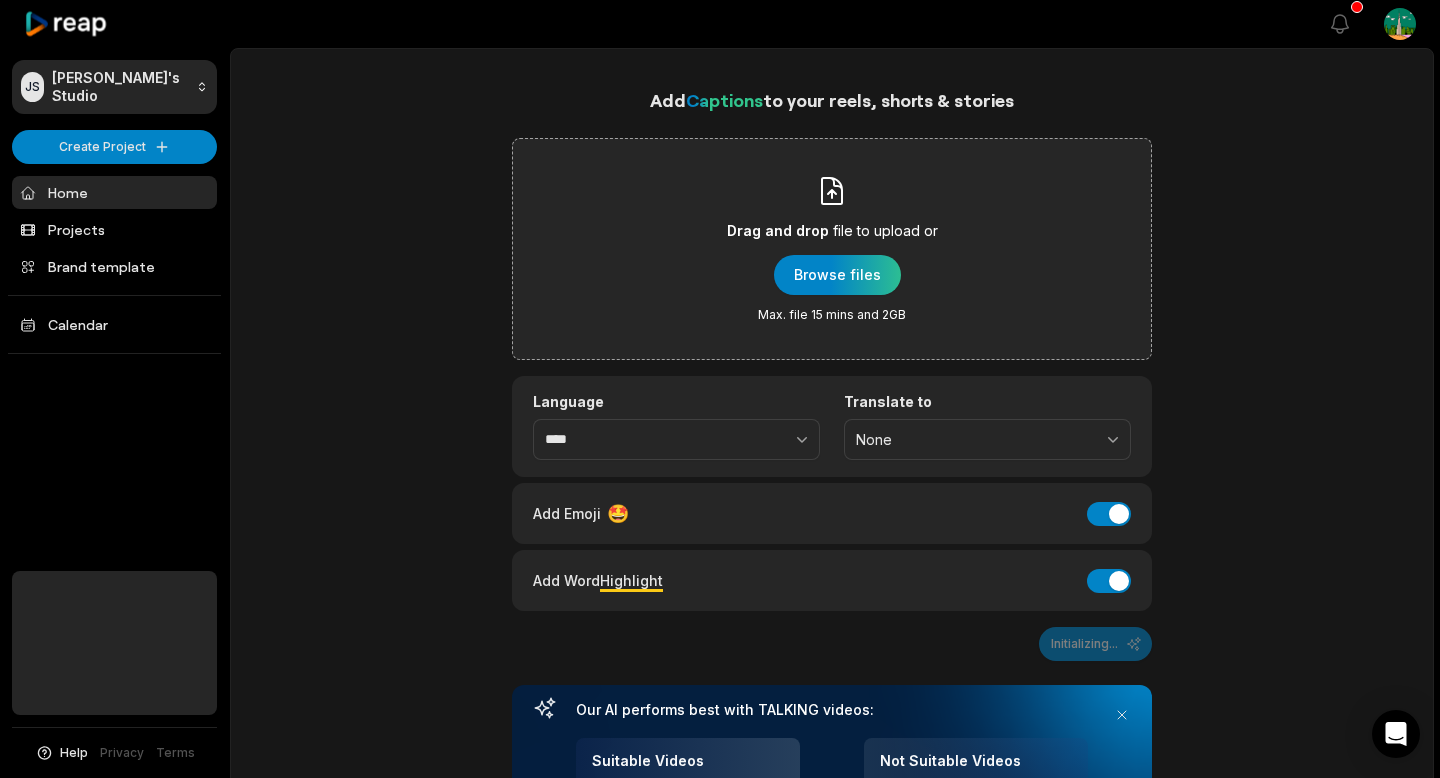 scroll, scrollTop: 0, scrollLeft: 0, axis: both 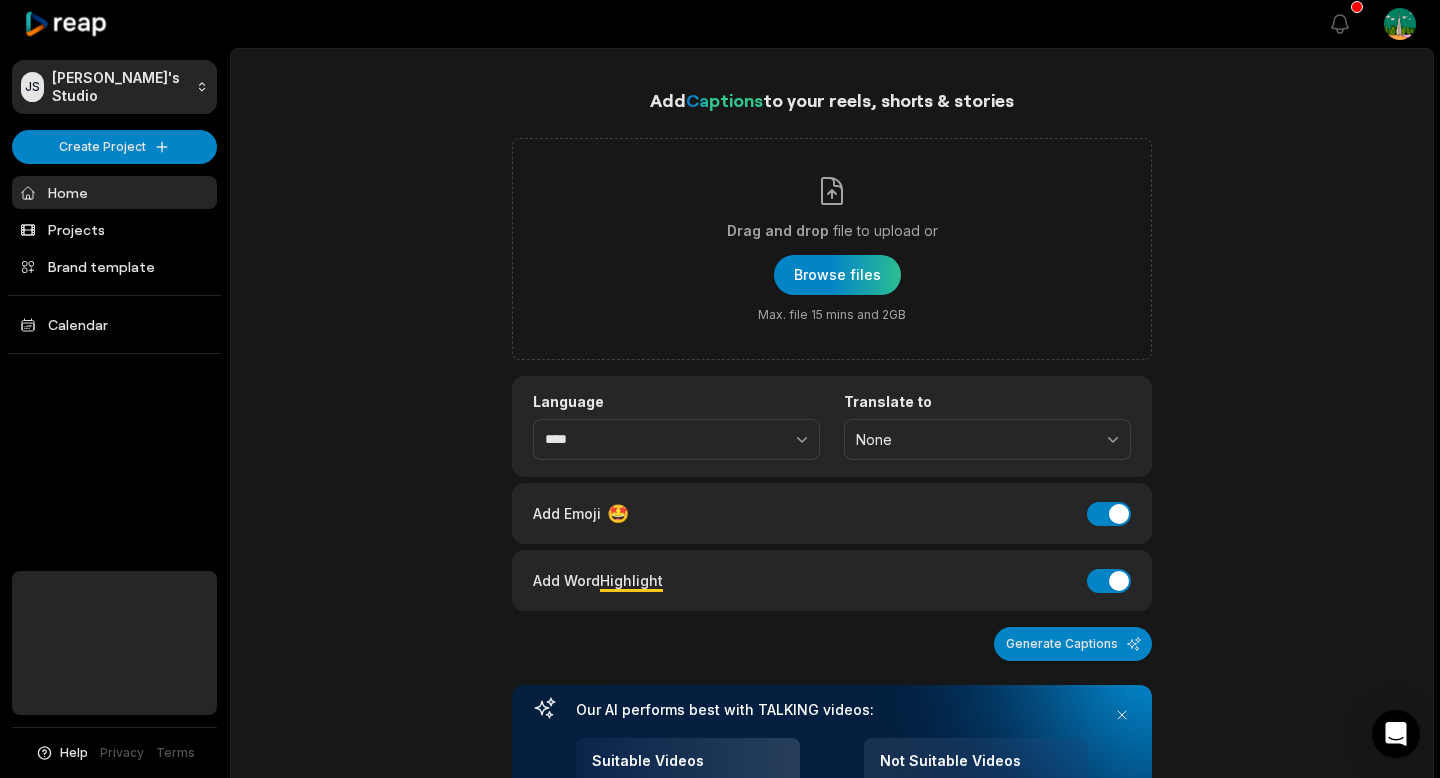click on "Add  Captions  to your reels, shorts & stories Drag and drop file to upload or Browse files Max. file 15 mins and 2GB Language **** Translate to None Add Emoji 🤩 Add Emoji Add Word  Highlight Add Word Highlight Generate Captions Our AI performs best with TALKING videos: Suitable Videos Chatcasts Educational  Commentaries  Interviews  Speeches Not Suitable Videos Vlogs videos Music Videos Live Videos Recent Projects View all" at bounding box center (832, 600) 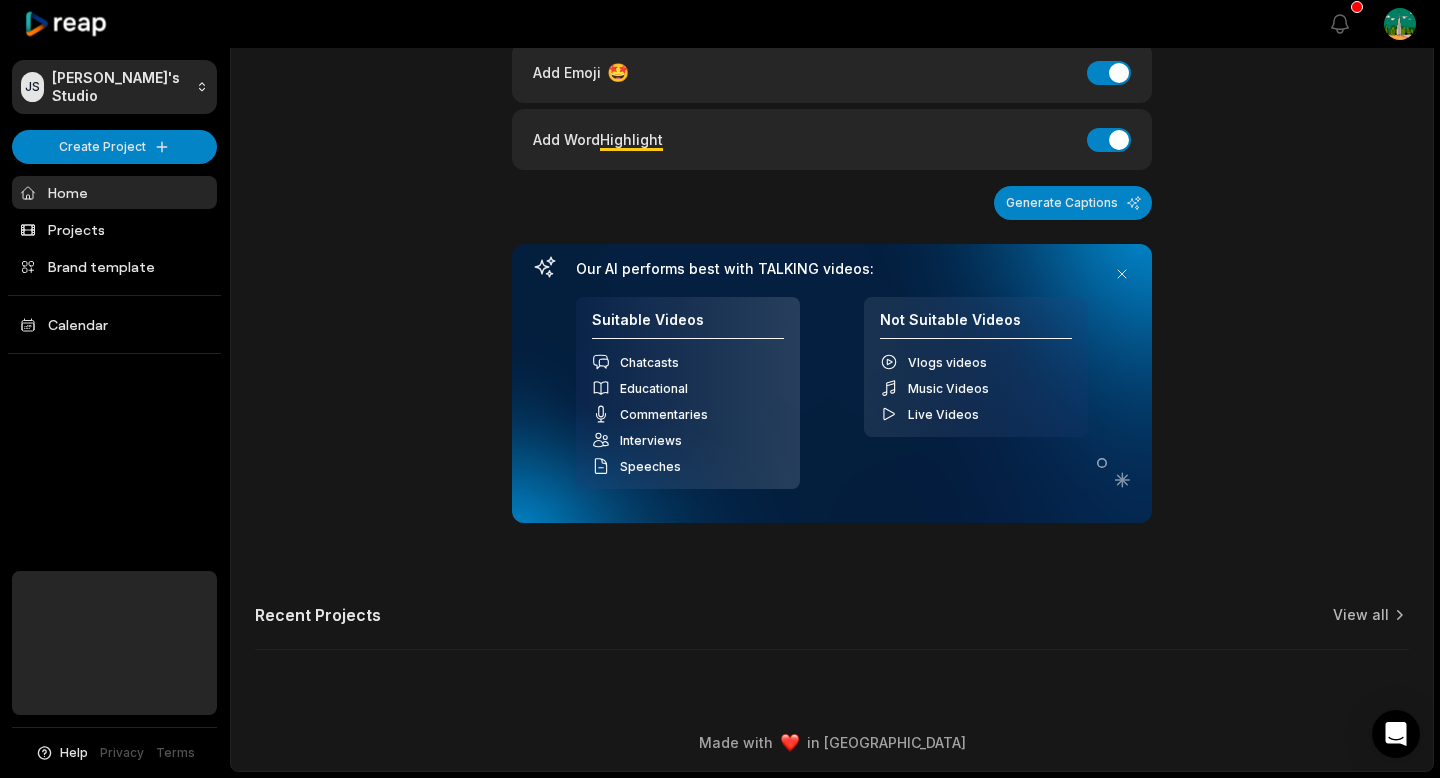 scroll, scrollTop: 0, scrollLeft: 0, axis: both 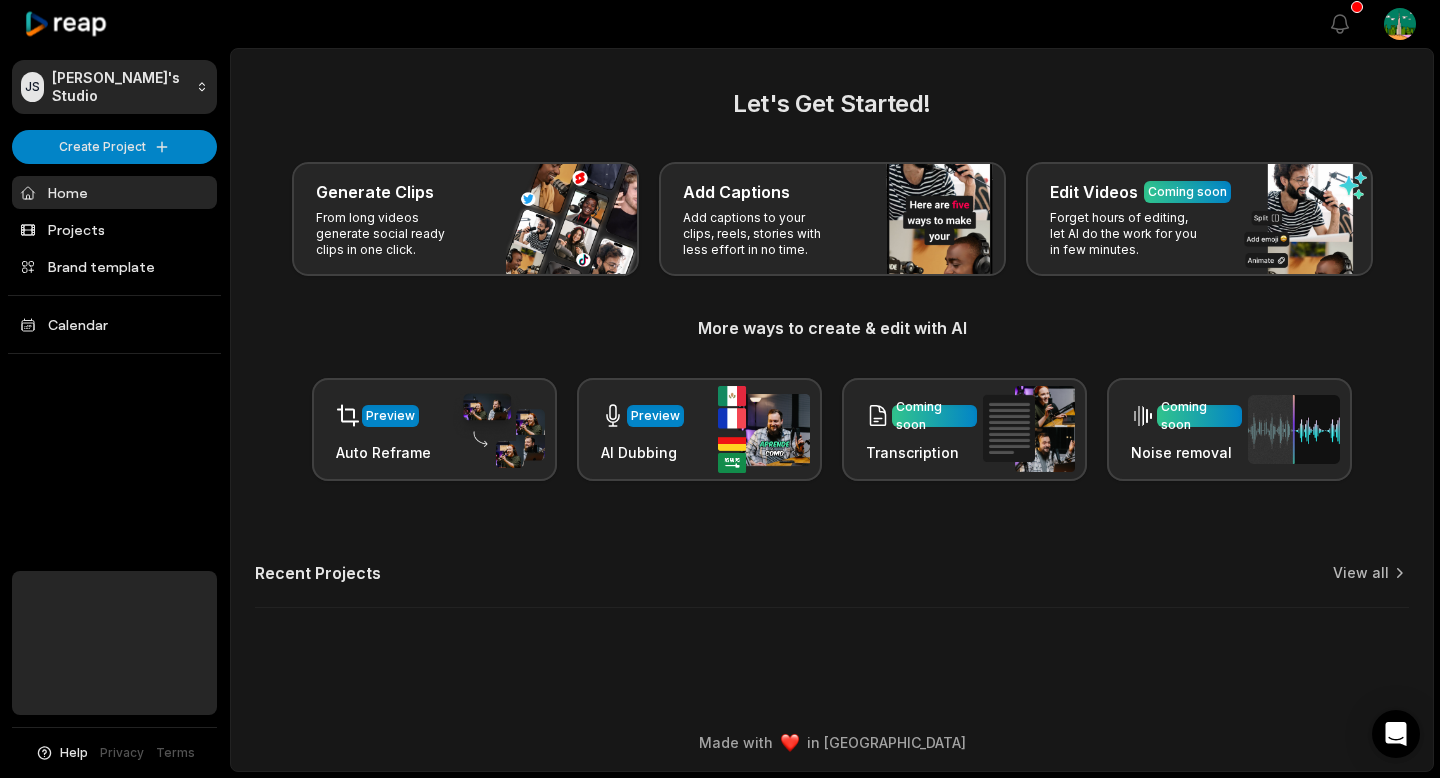 click 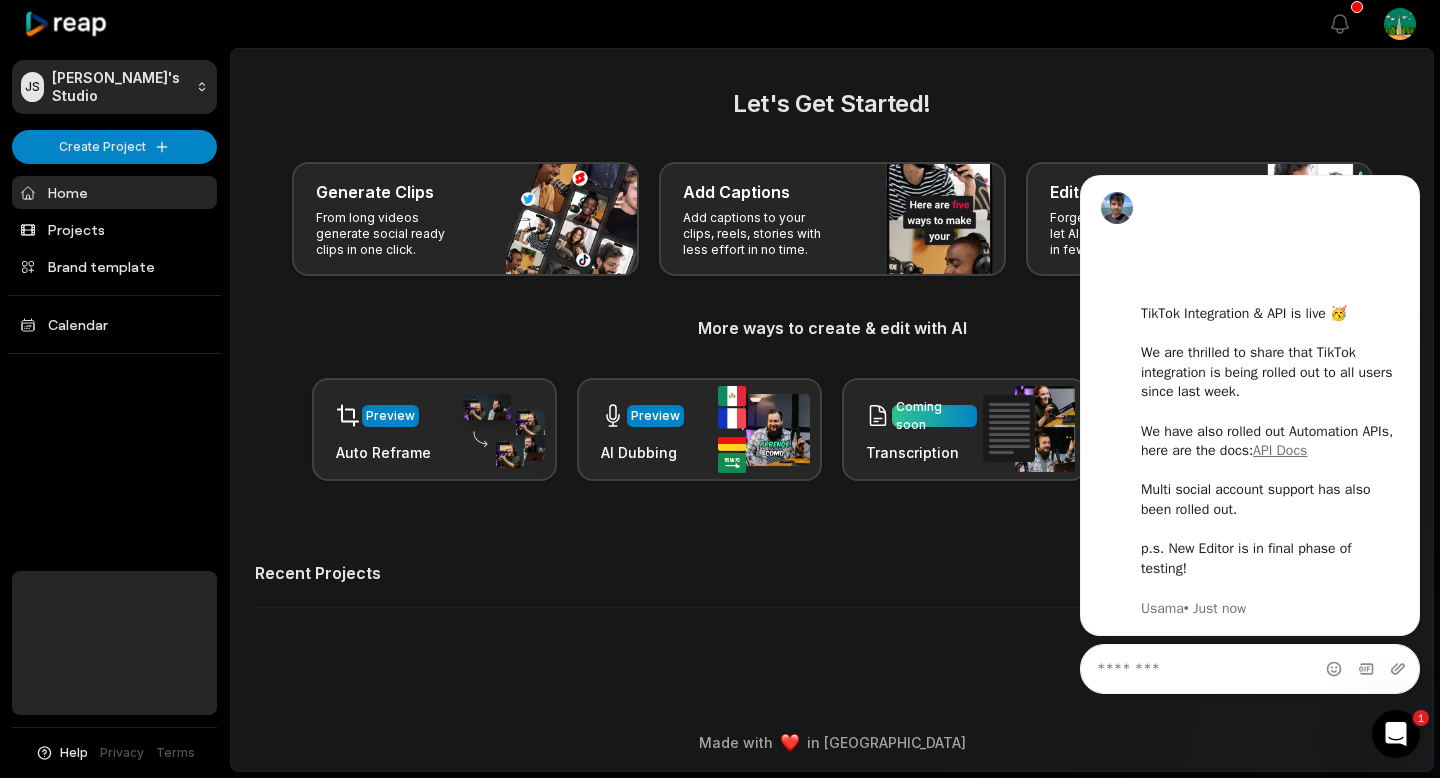 scroll, scrollTop: 0, scrollLeft: 0, axis: both 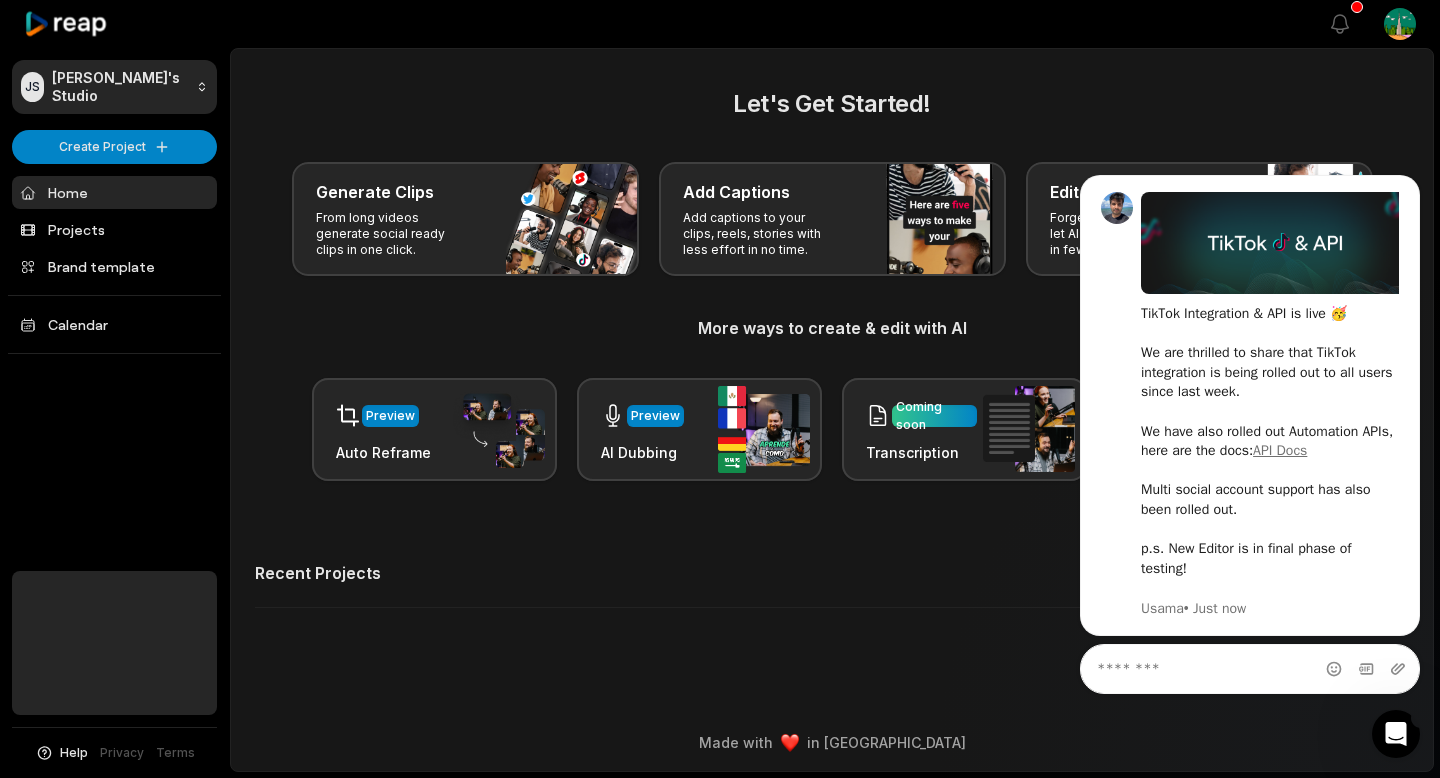 click 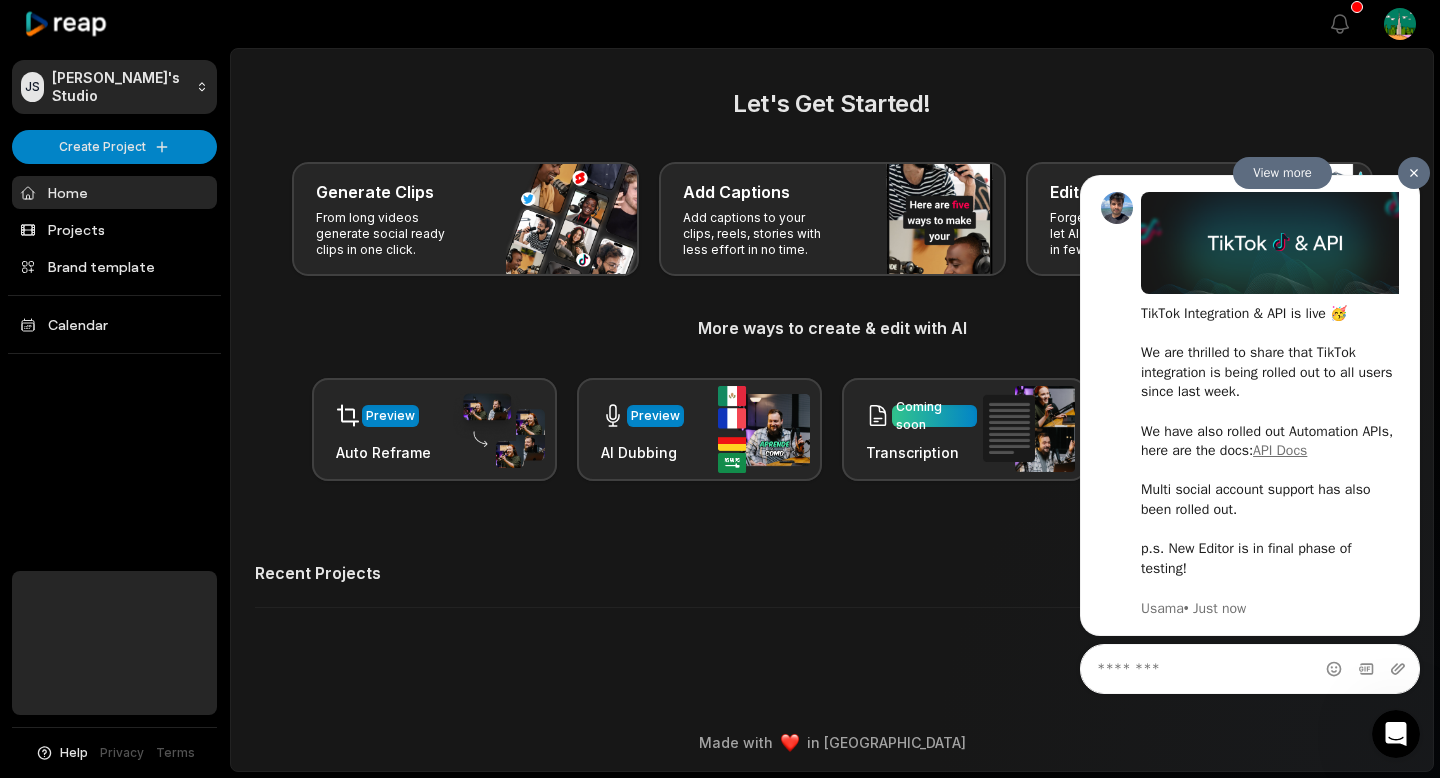 click at bounding box center (1414, 172) 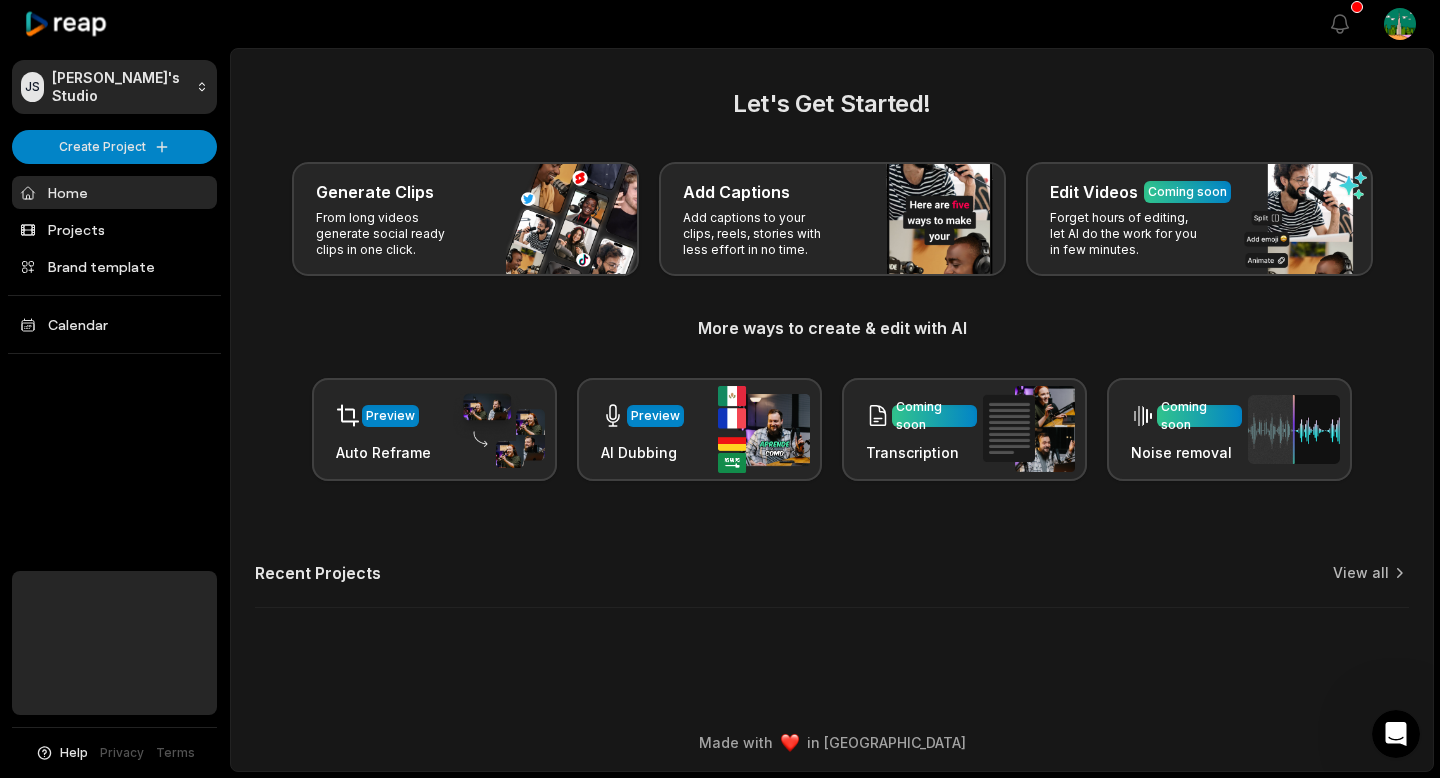 click on "Home" at bounding box center (114, 192) 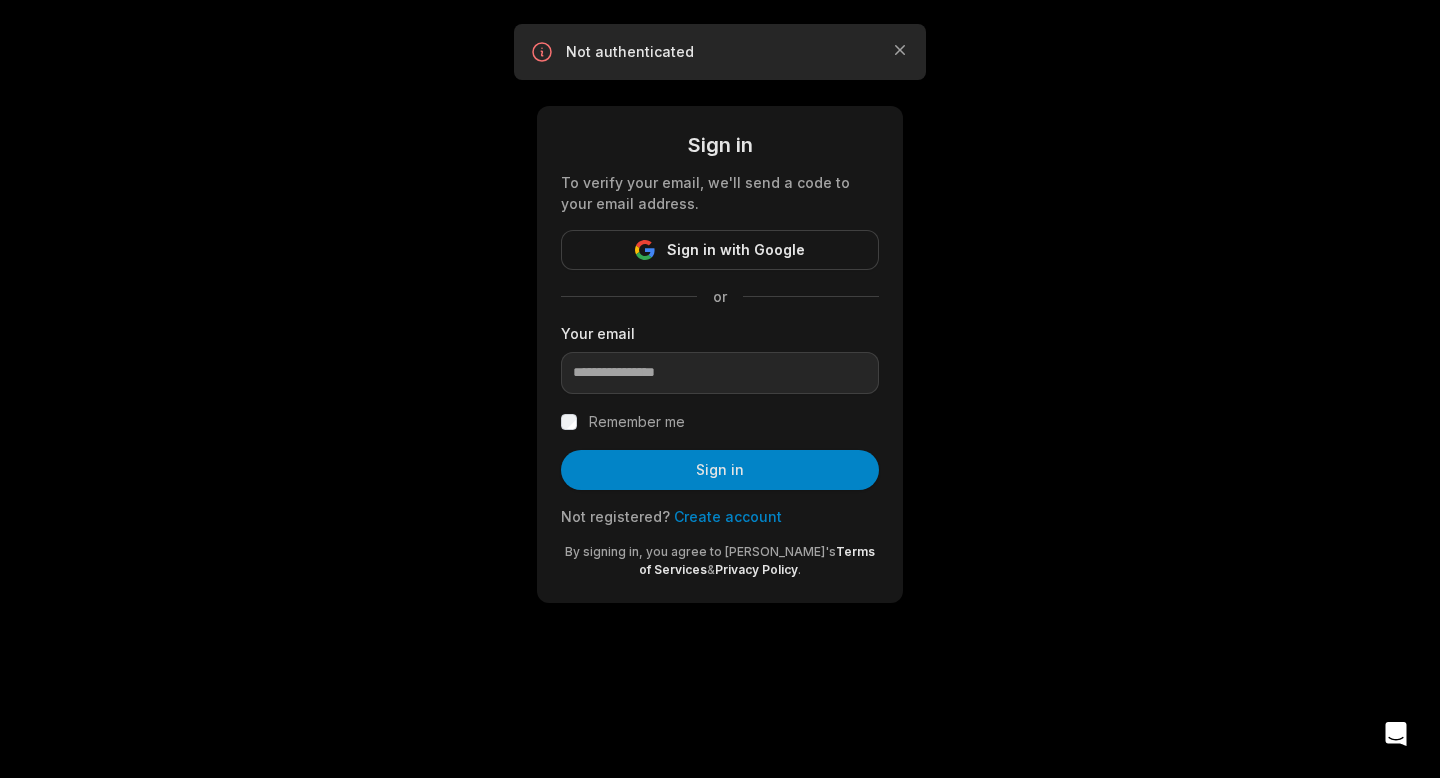 scroll, scrollTop: 0, scrollLeft: 0, axis: both 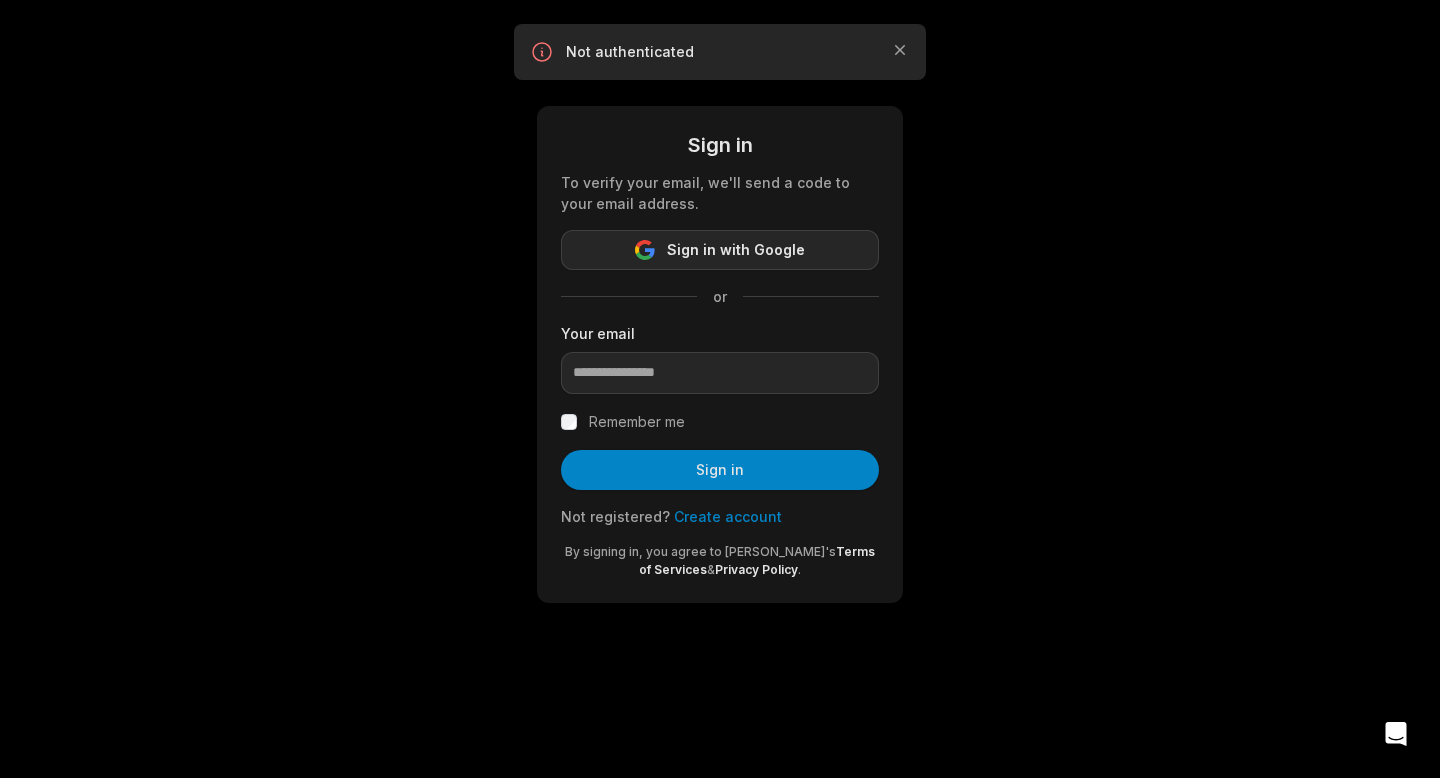 click on "Sign in with Google" at bounding box center (736, 250) 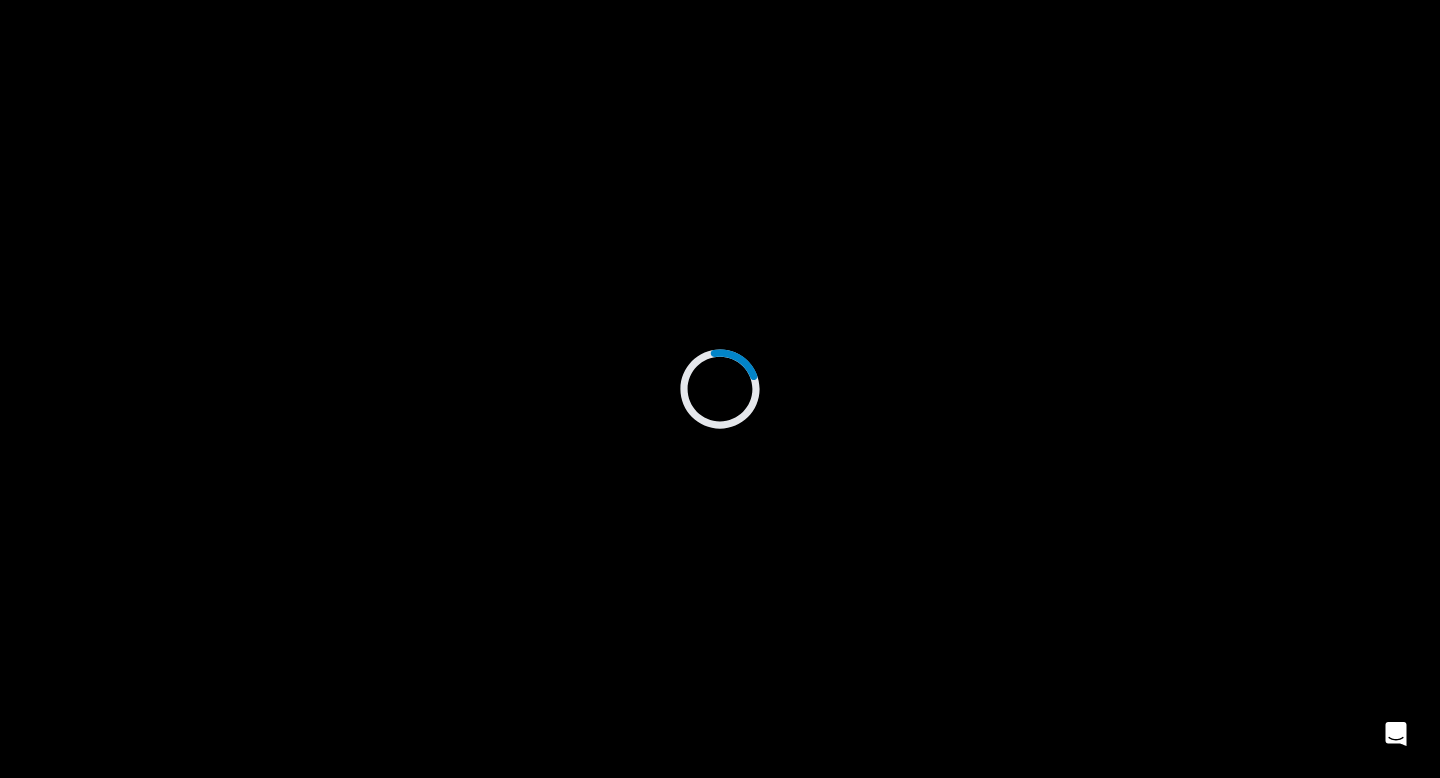 scroll, scrollTop: 0, scrollLeft: 0, axis: both 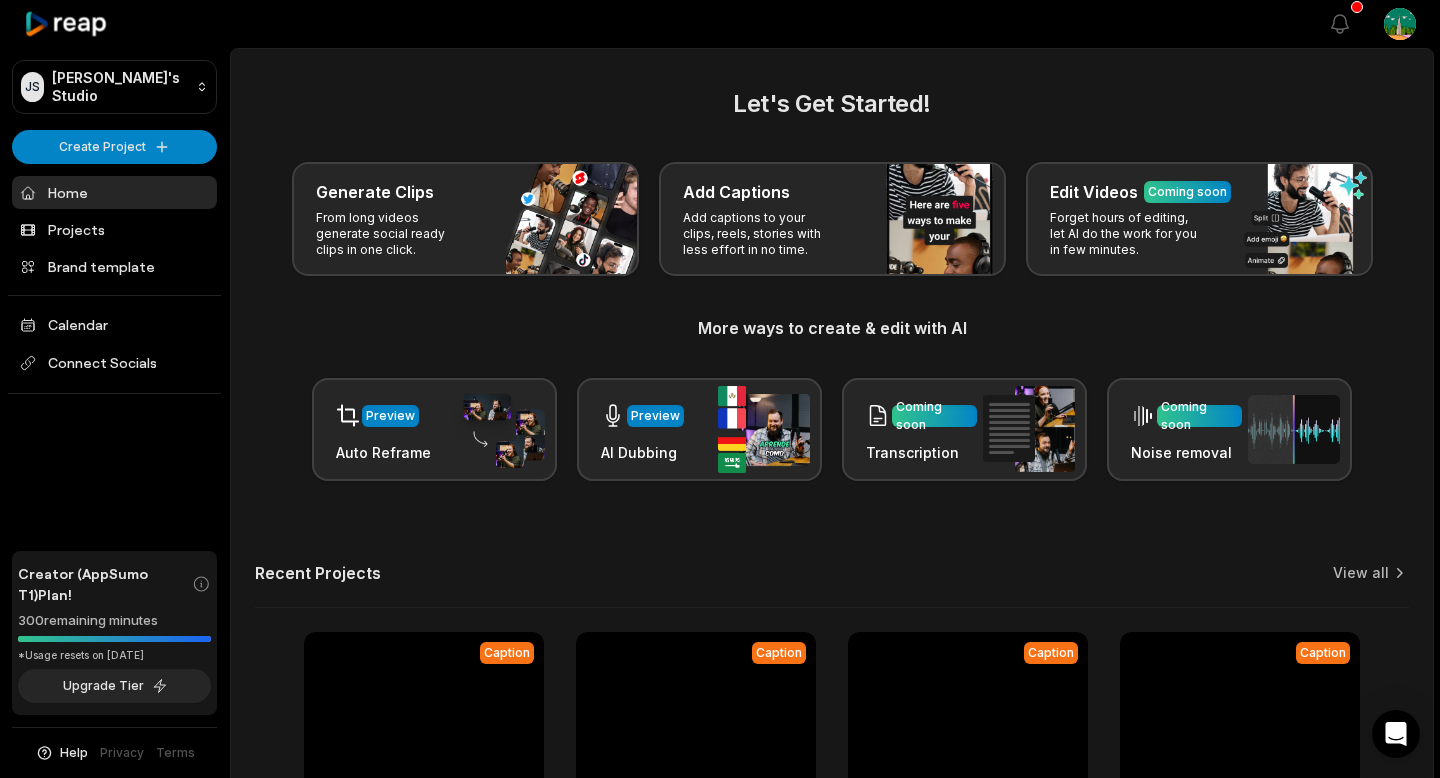 drag, startPoint x: 125, startPoint y: 564, endPoint x: 166, endPoint y: 580, distance: 44.011364 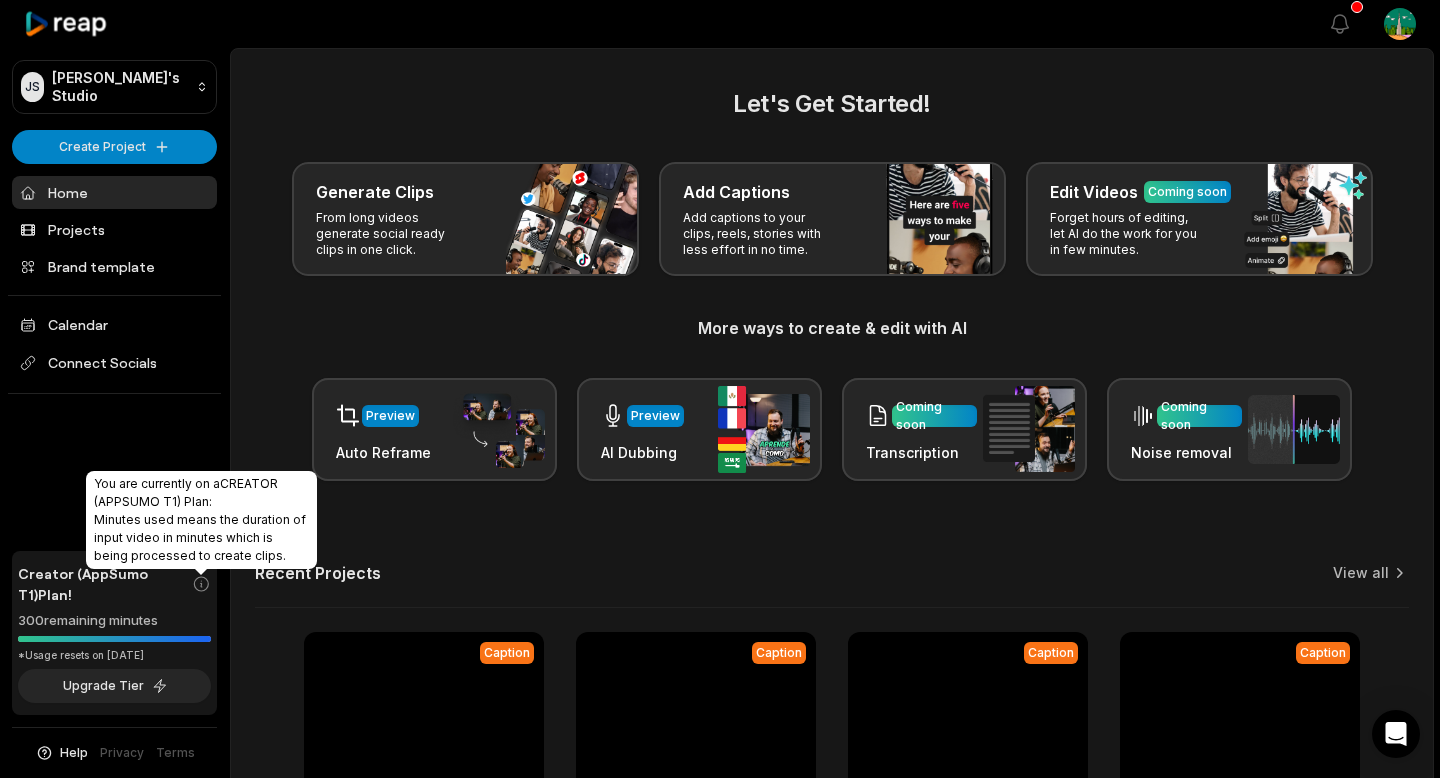 click 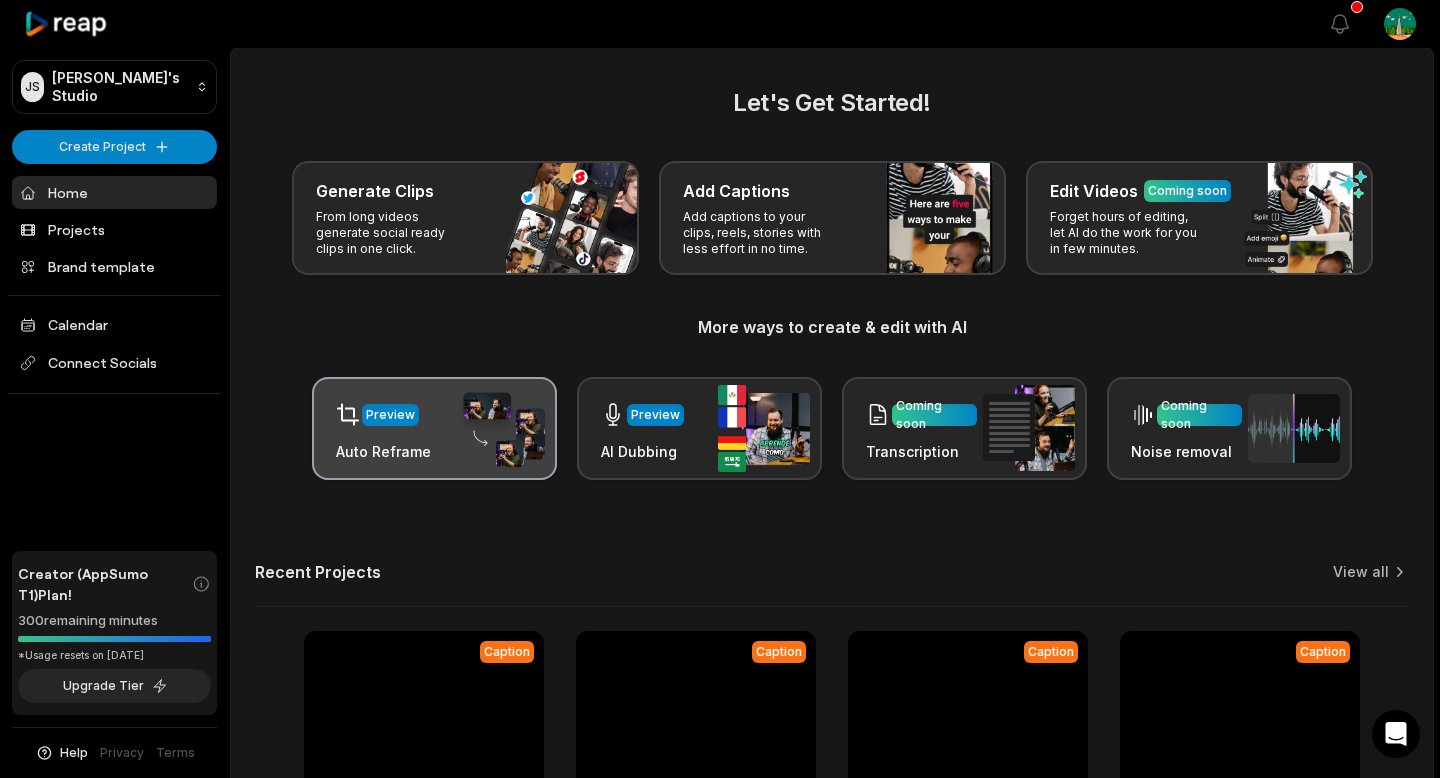 scroll, scrollTop: 220, scrollLeft: 0, axis: vertical 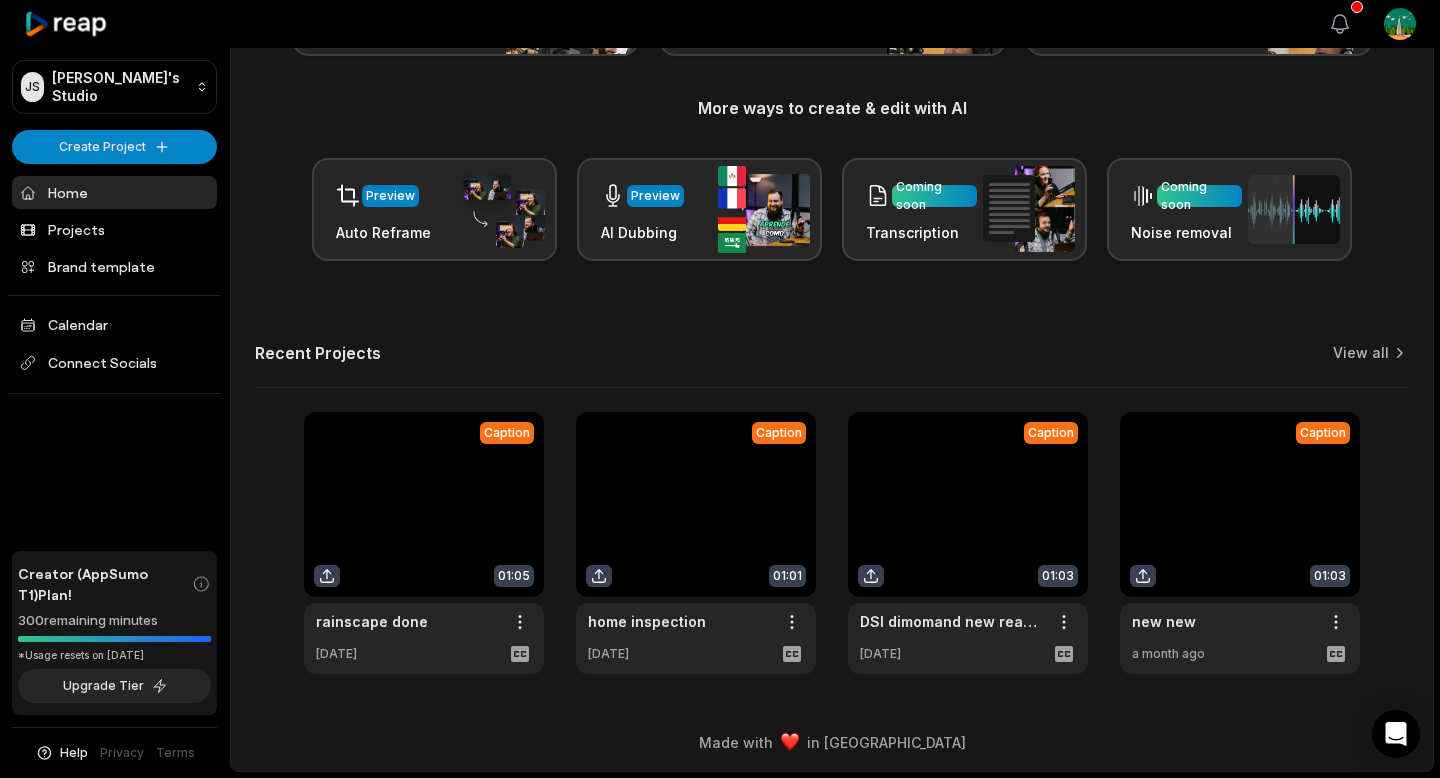 click 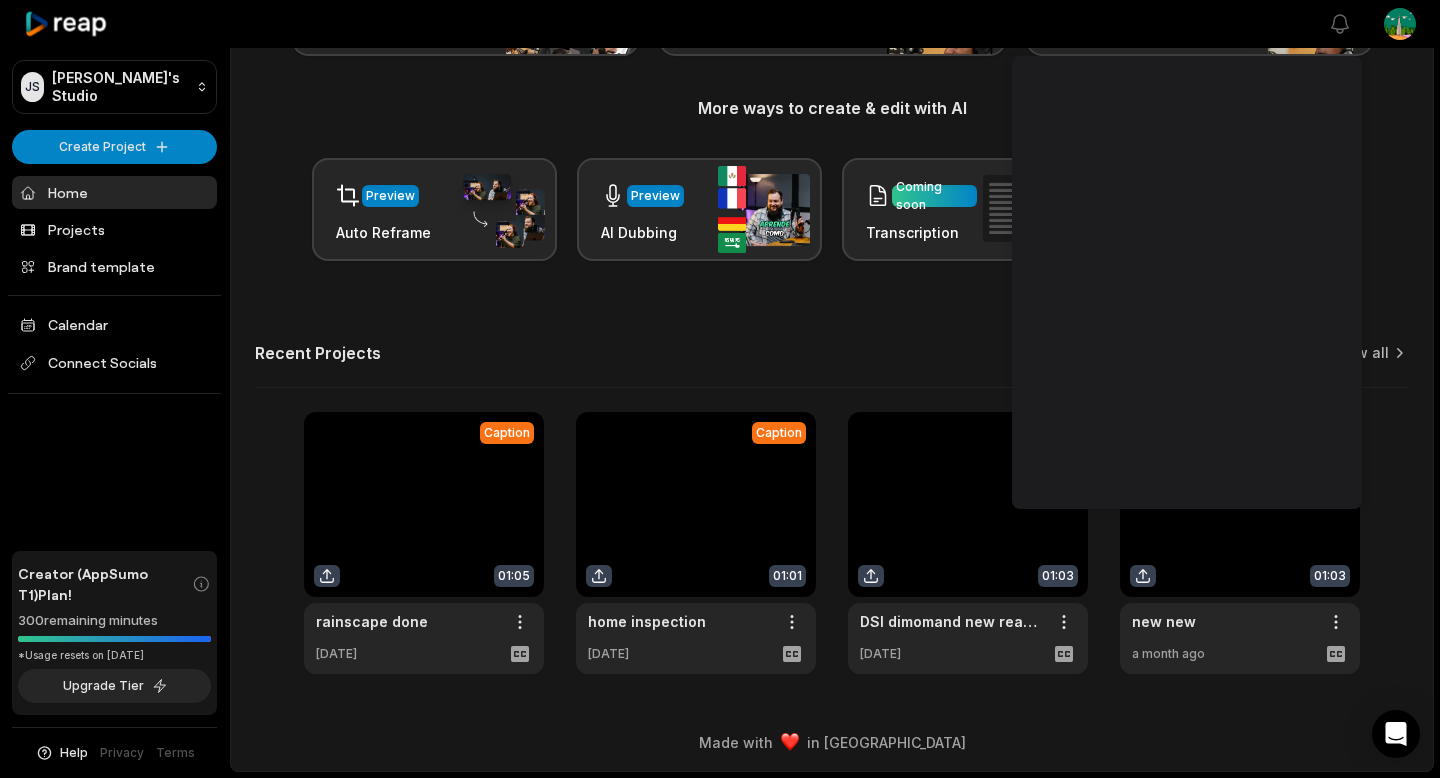 click on "More ways to create & edit with AI" at bounding box center (832, 108) 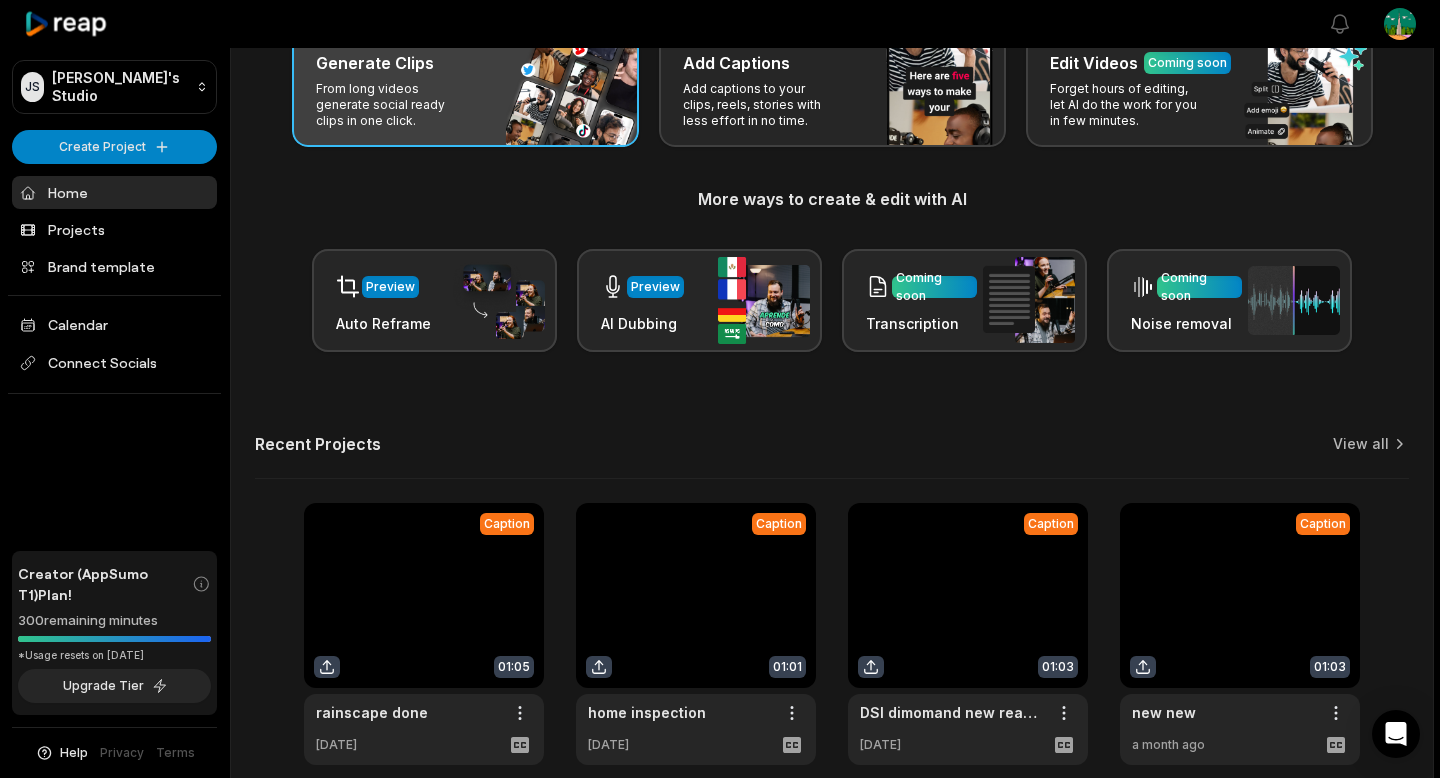 scroll, scrollTop: 137, scrollLeft: 0, axis: vertical 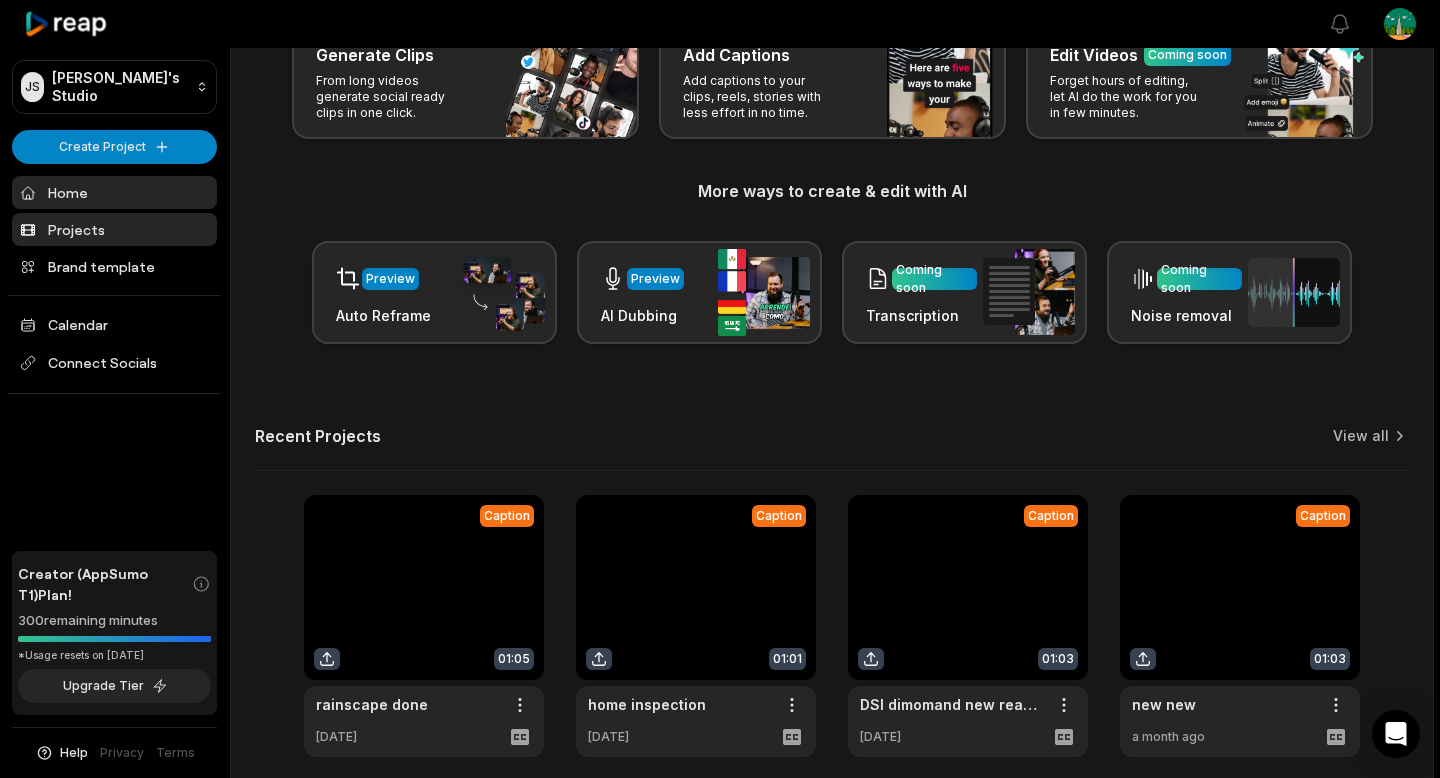 click on "Projects" at bounding box center [114, 229] 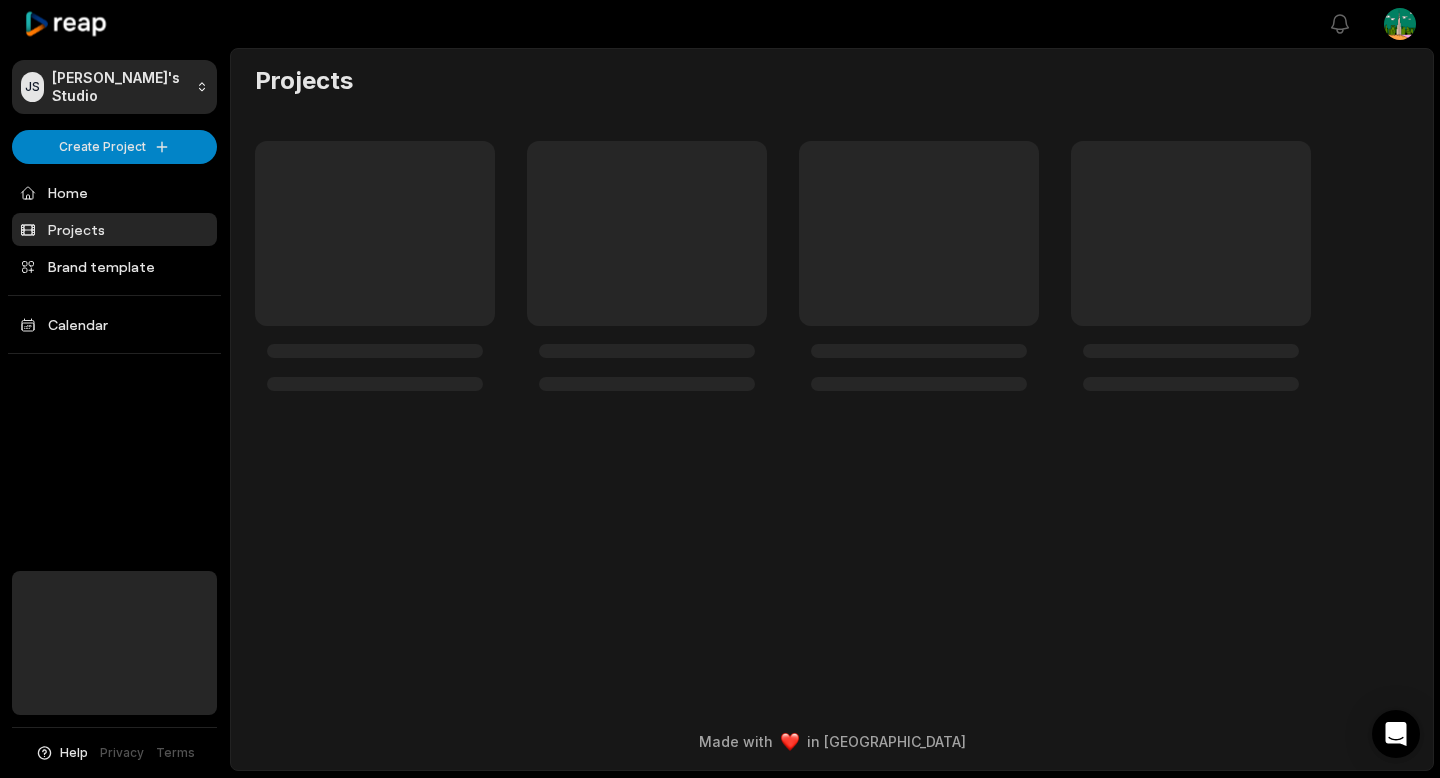 scroll, scrollTop: 0, scrollLeft: 0, axis: both 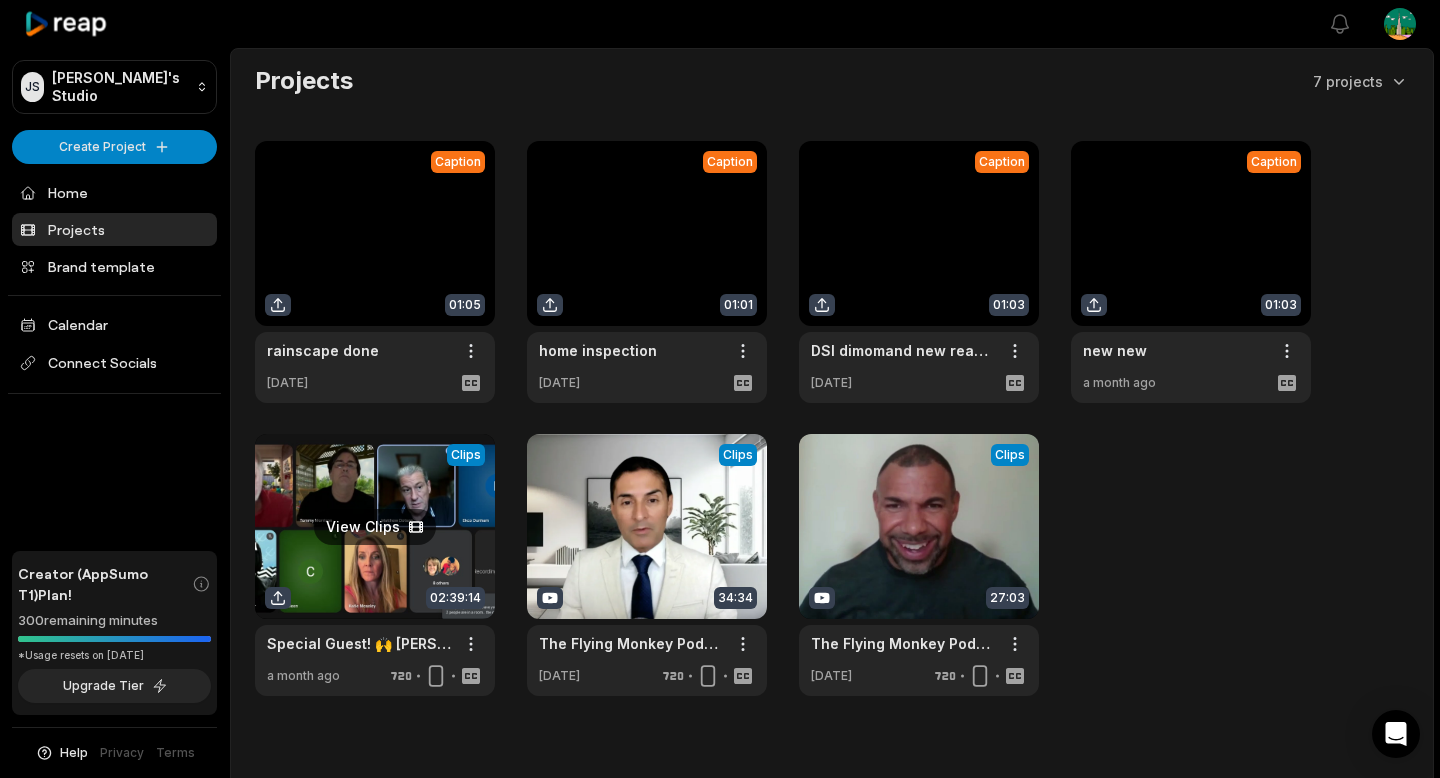 click at bounding box center (375, 565) 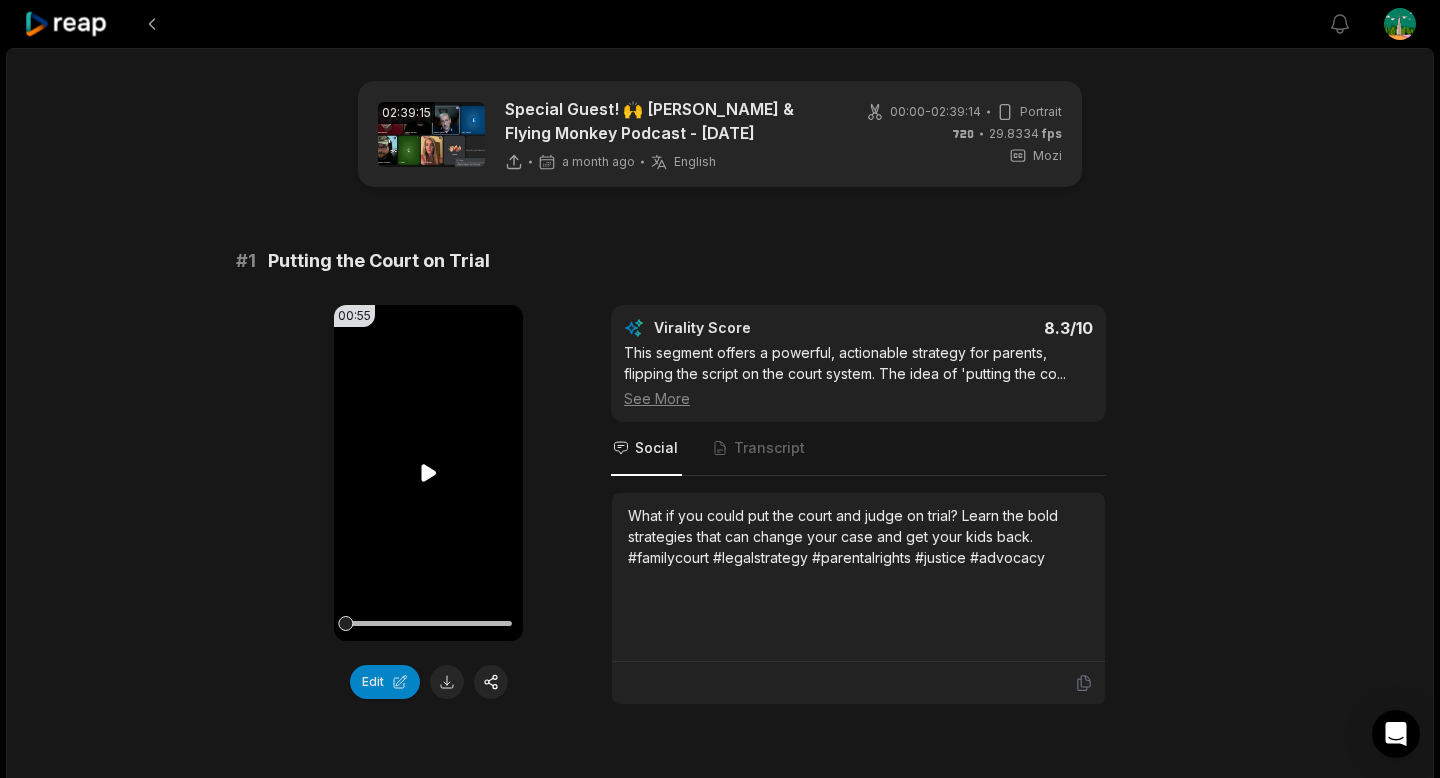 click on "Your browser does not support mp4 format." at bounding box center (428, 473) 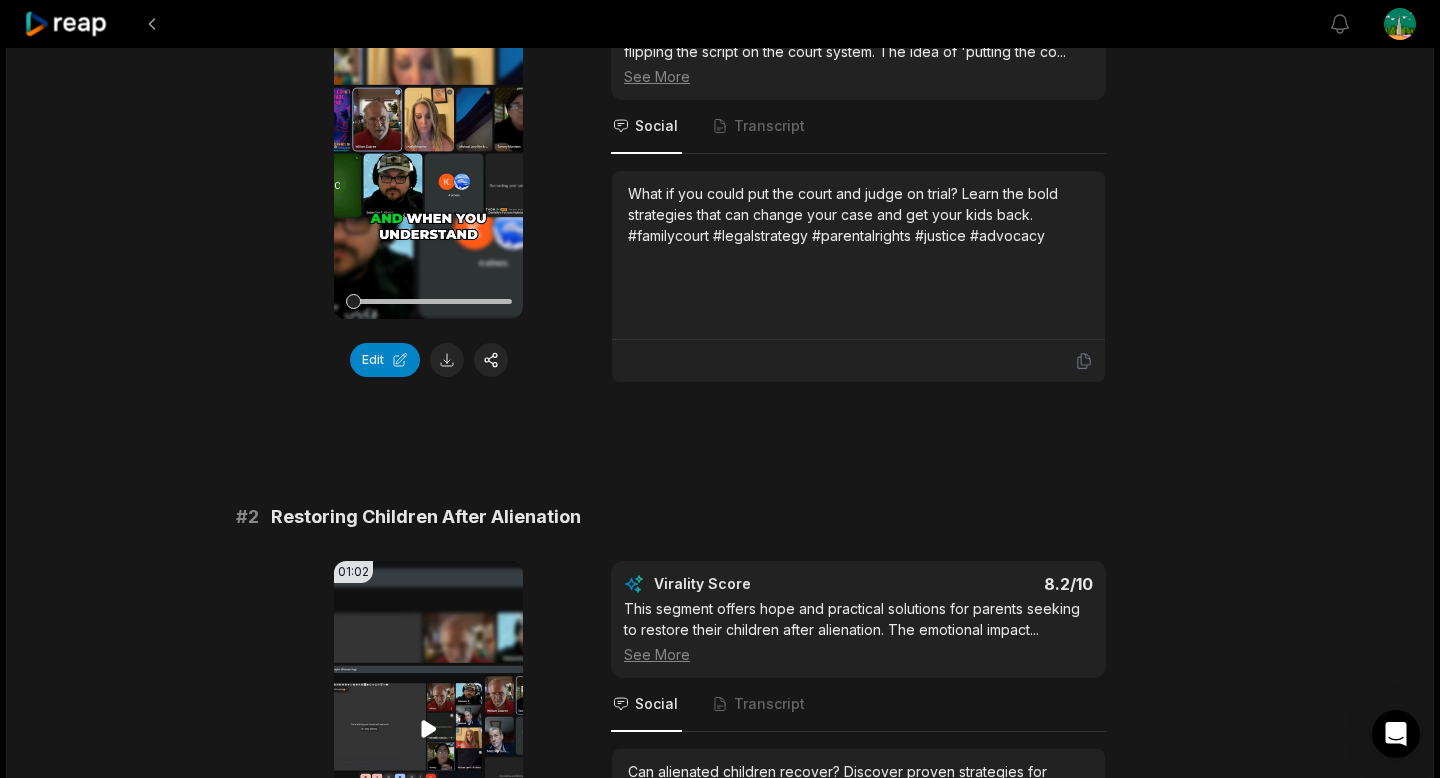 scroll, scrollTop: 458, scrollLeft: 0, axis: vertical 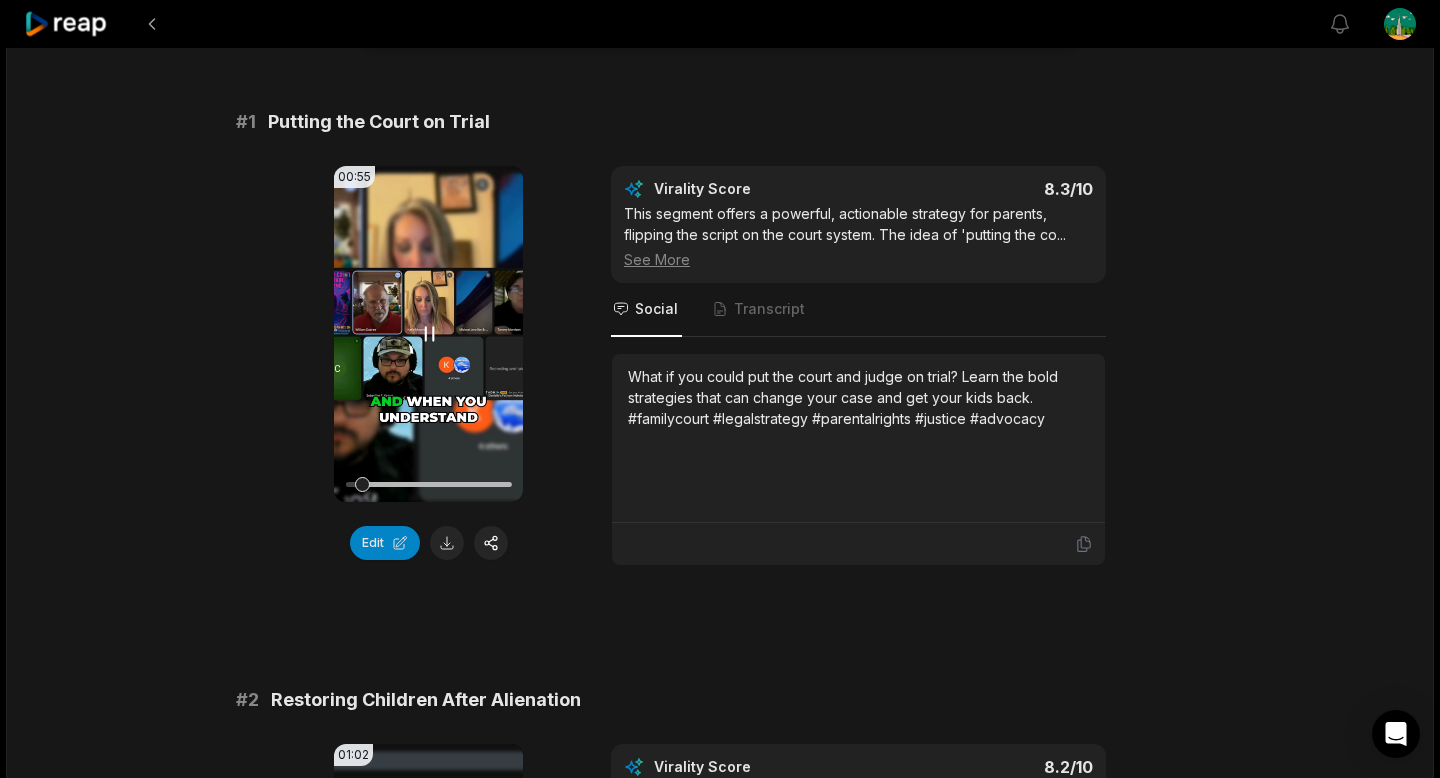 drag, startPoint x: 464, startPoint y: 247, endPoint x: 466, endPoint y: 264, distance: 17.117243 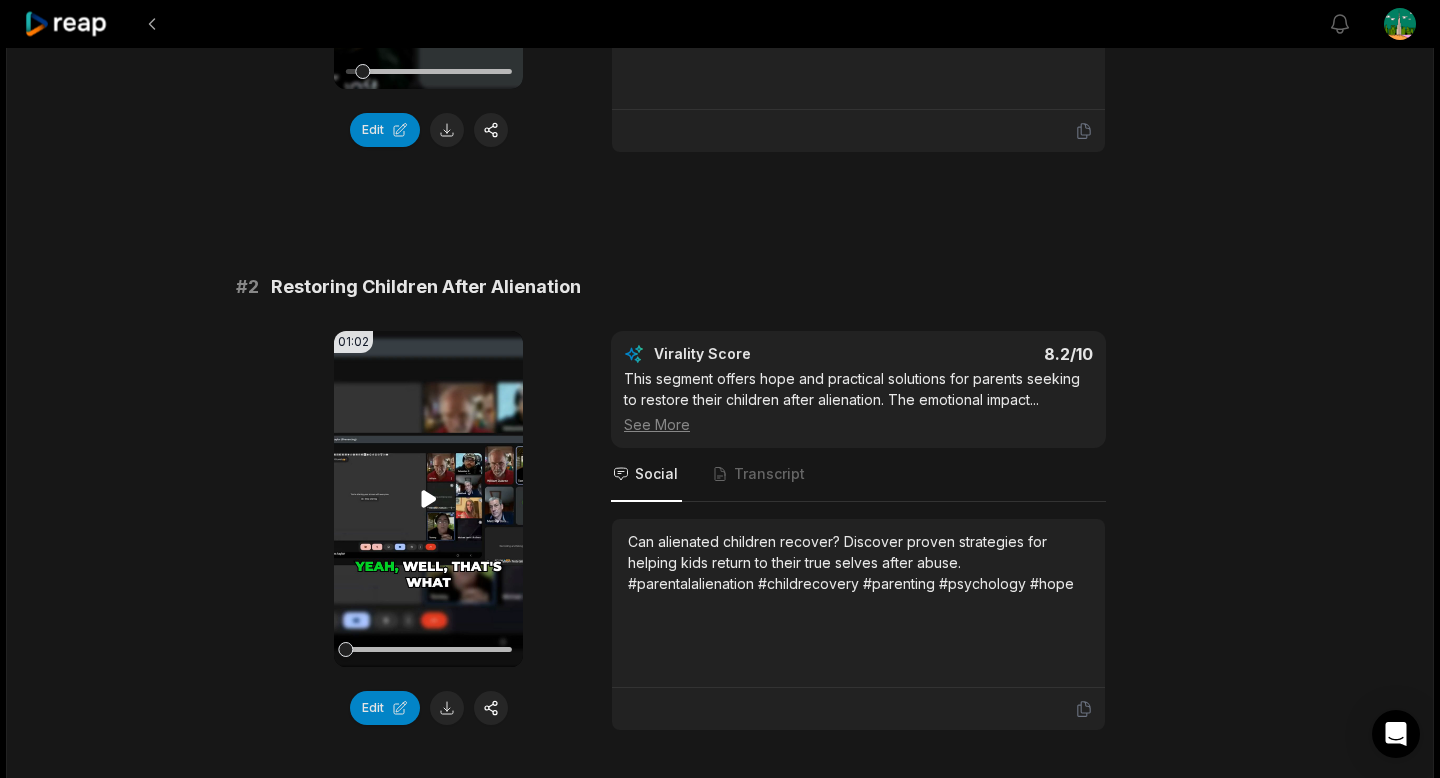 scroll, scrollTop: 551, scrollLeft: 0, axis: vertical 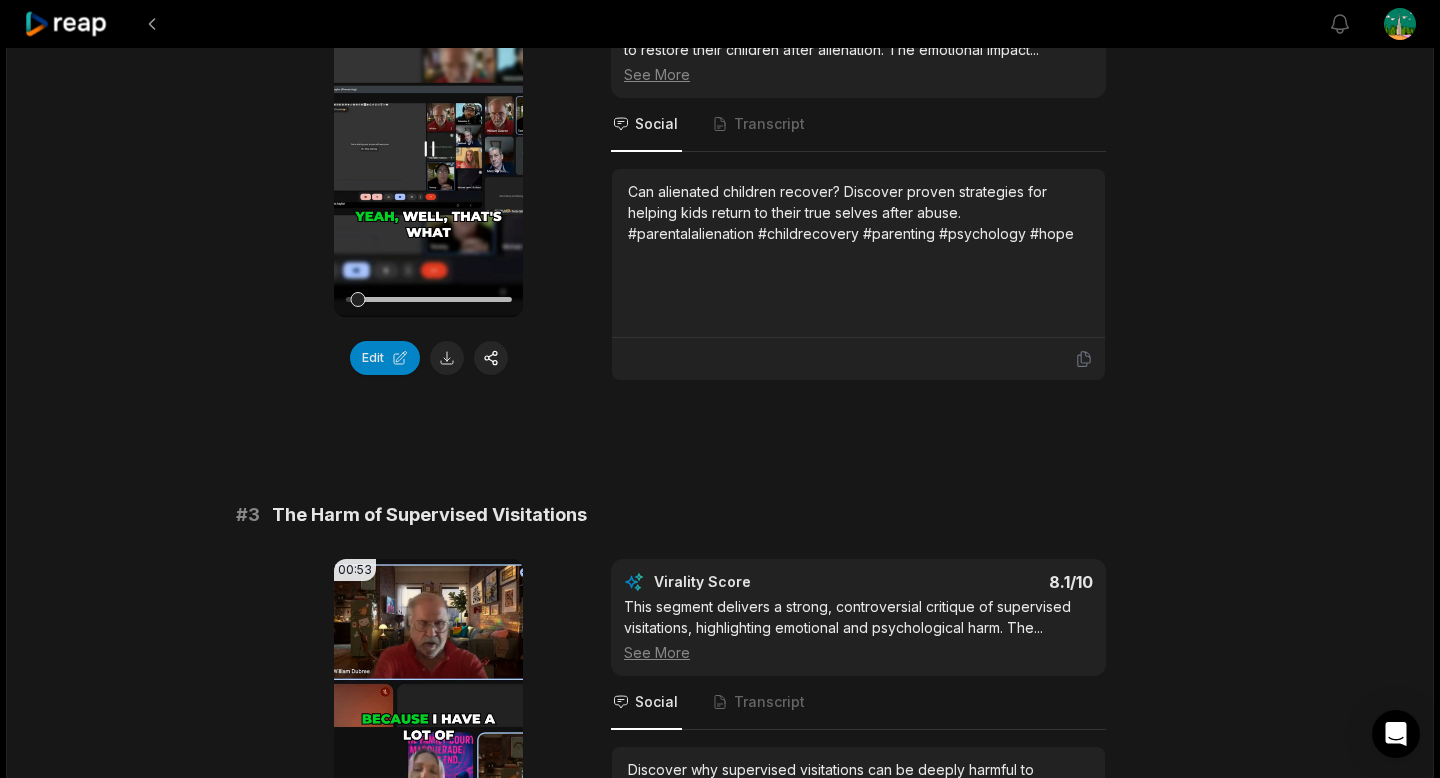 drag, startPoint x: 410, startPoint y: 159, endPoint x: 418, endPoint y: 179, distance: 21.540659 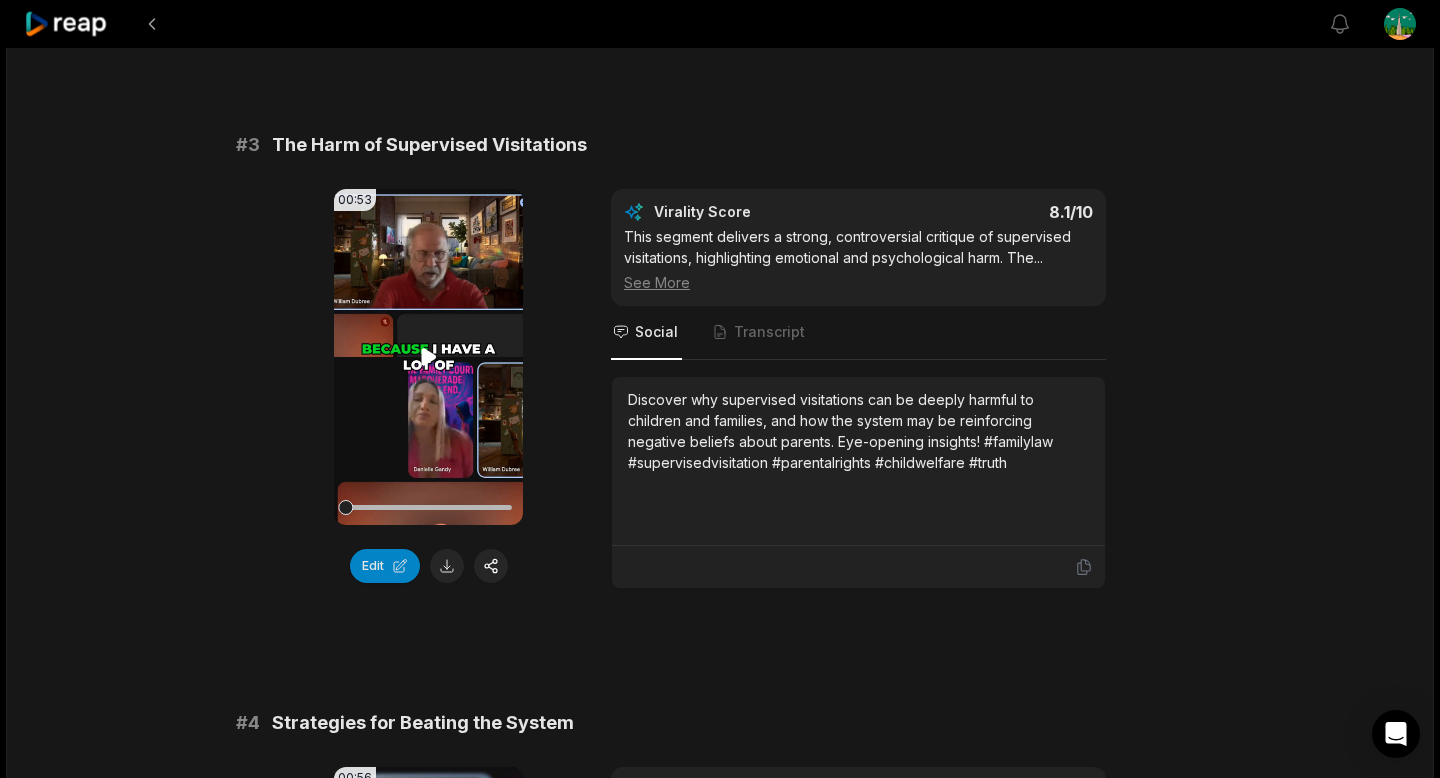 scroll, scrollTop: 1367, scrollLeft: 0, axis: vertical 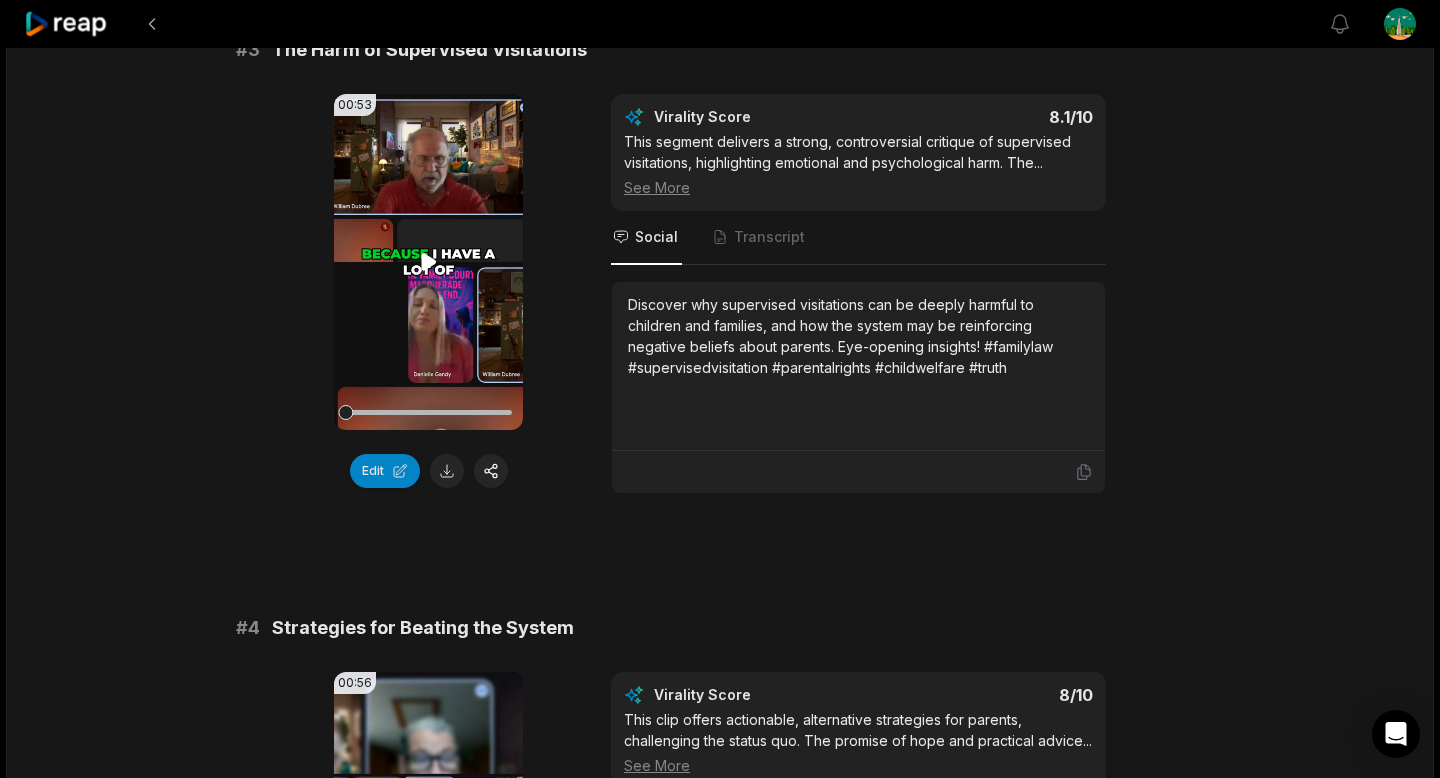 click on "Your browser does not support mp4 format." at bounding box center (428, 262) 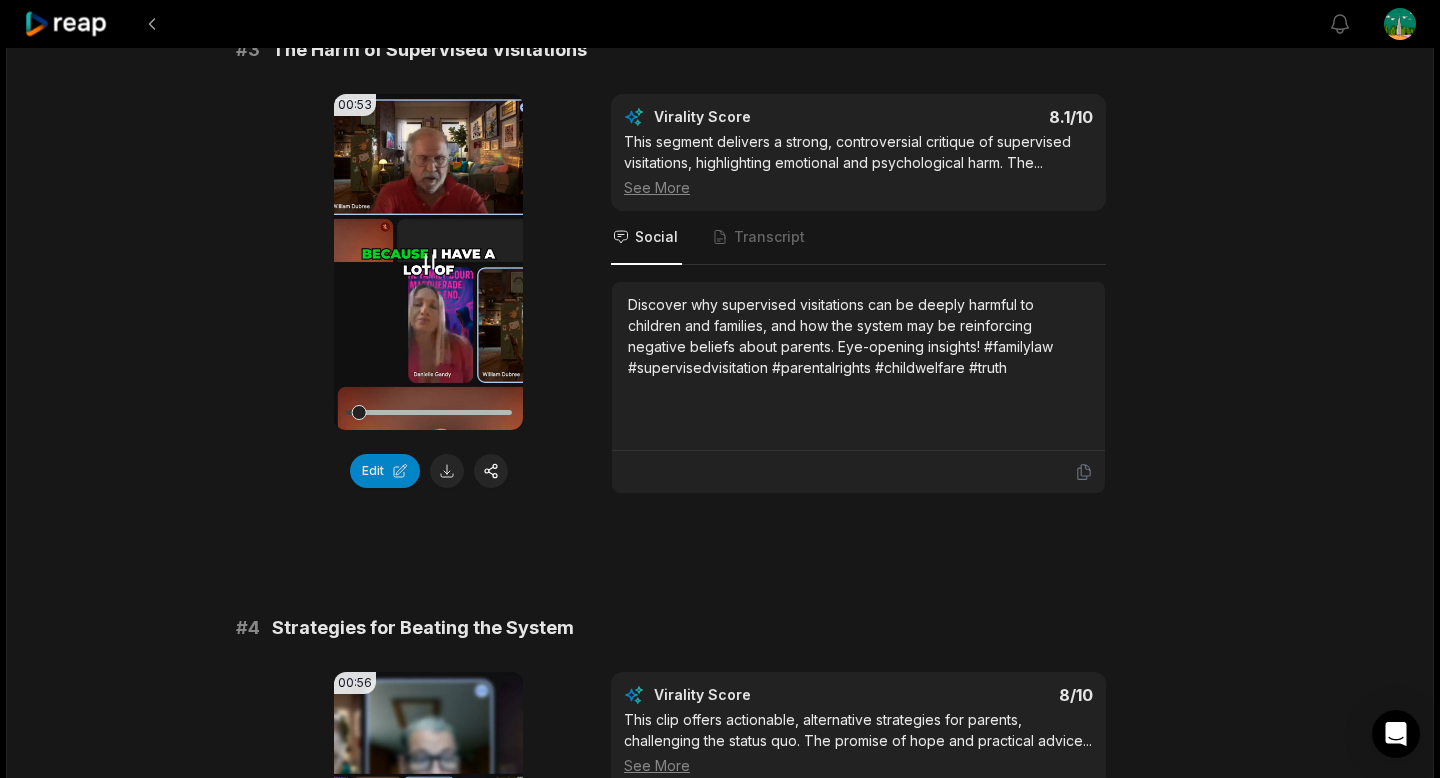 click at bounding box center [428, 412] 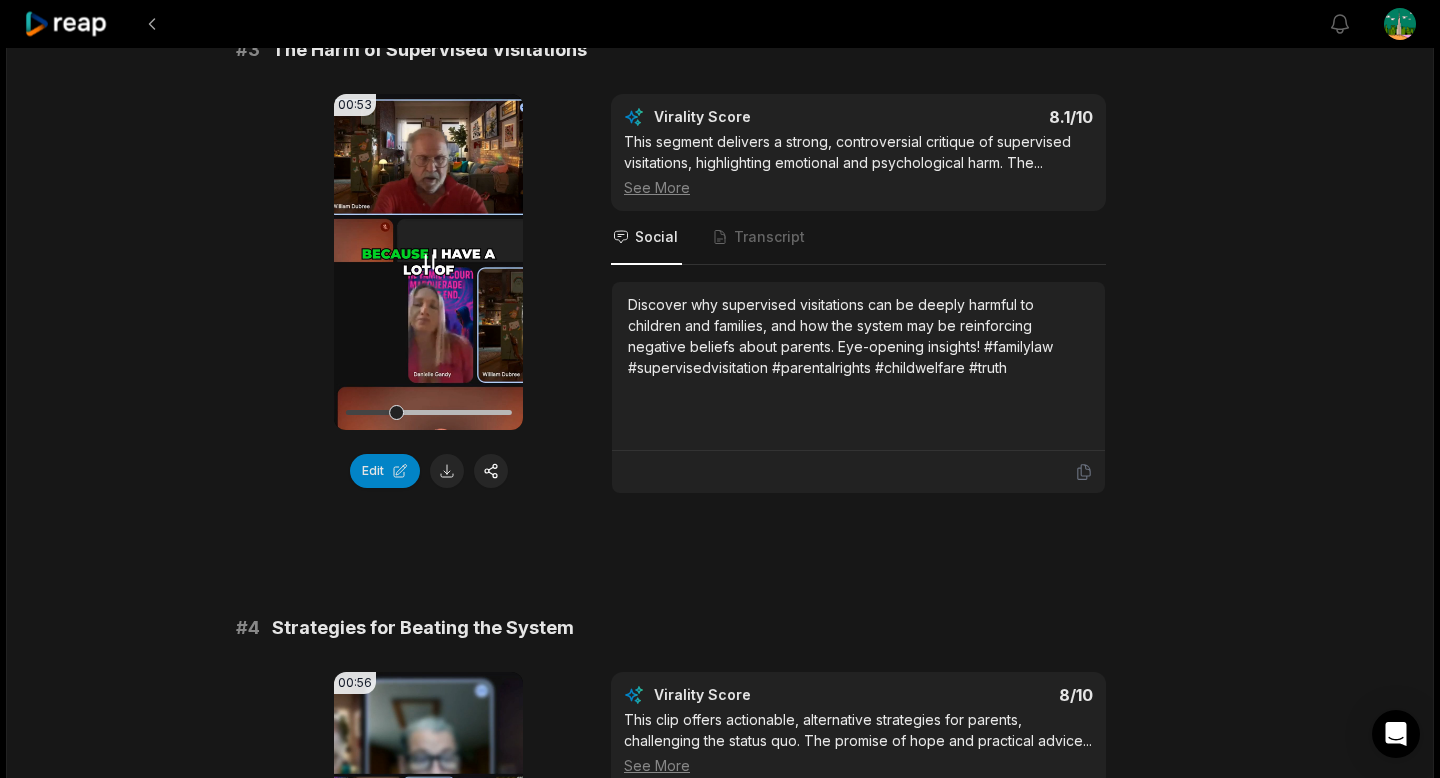click at bounding box center [428, 412] 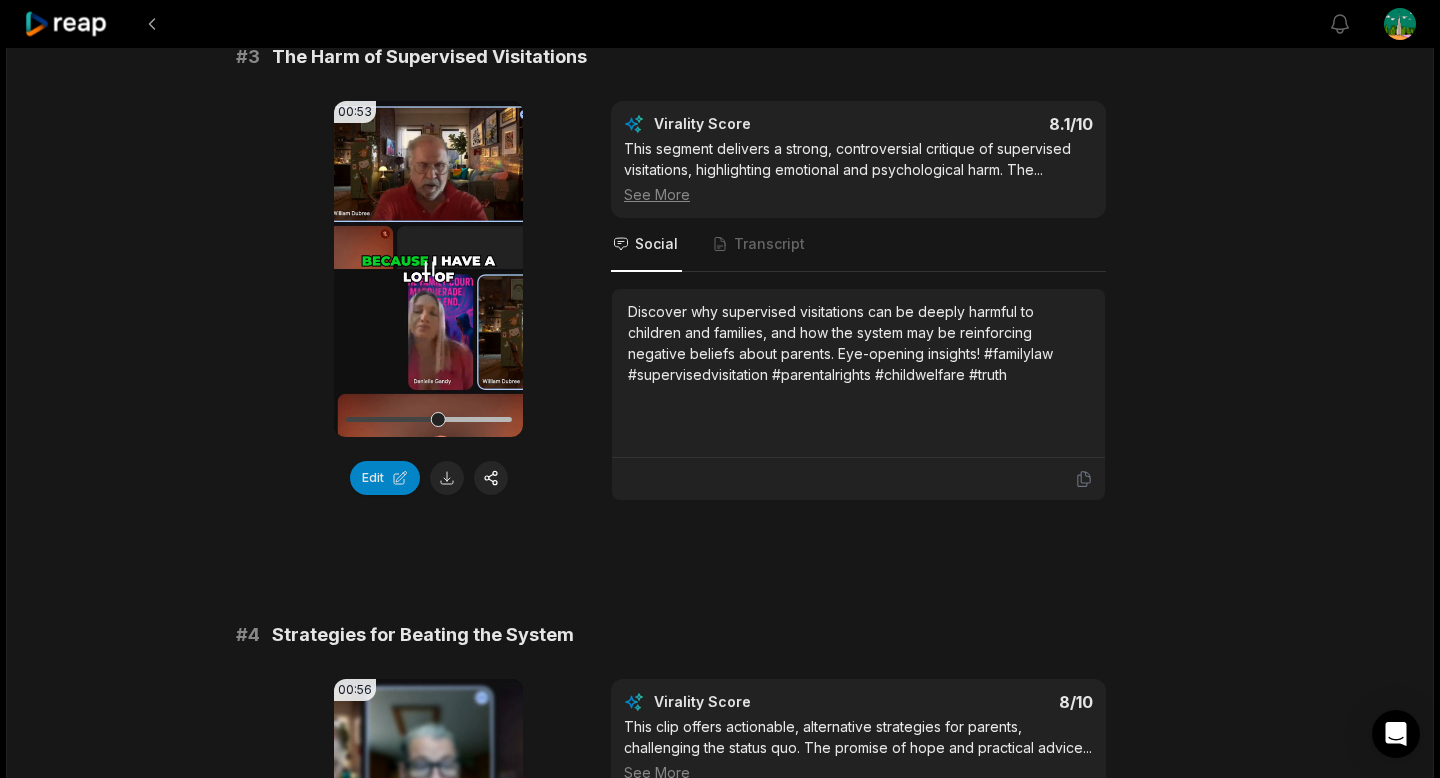 click at bounding box center (428, 419) 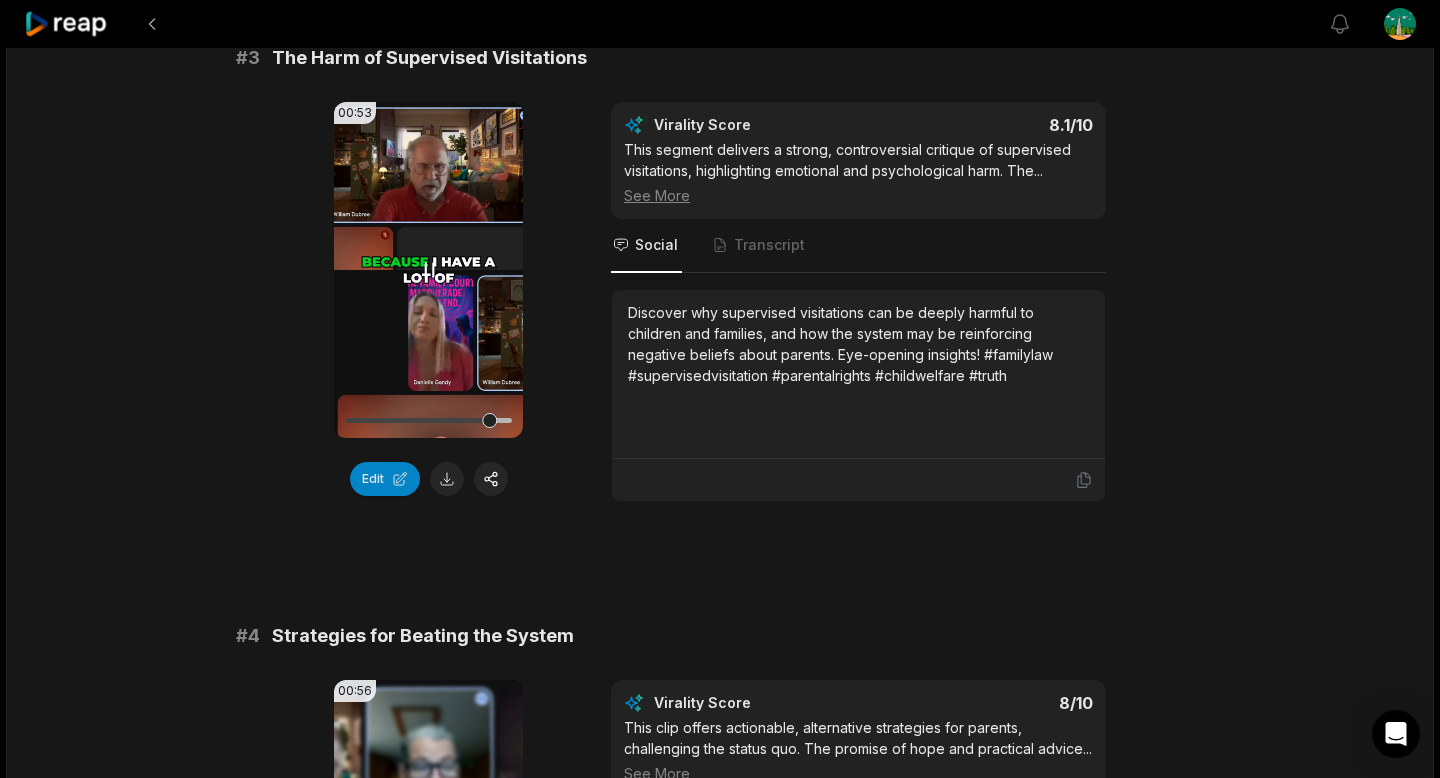 drag, startPoint x: 456, startPoint y: 242, endPoint x: 471, endPoint y: 289, distance: 49.335587 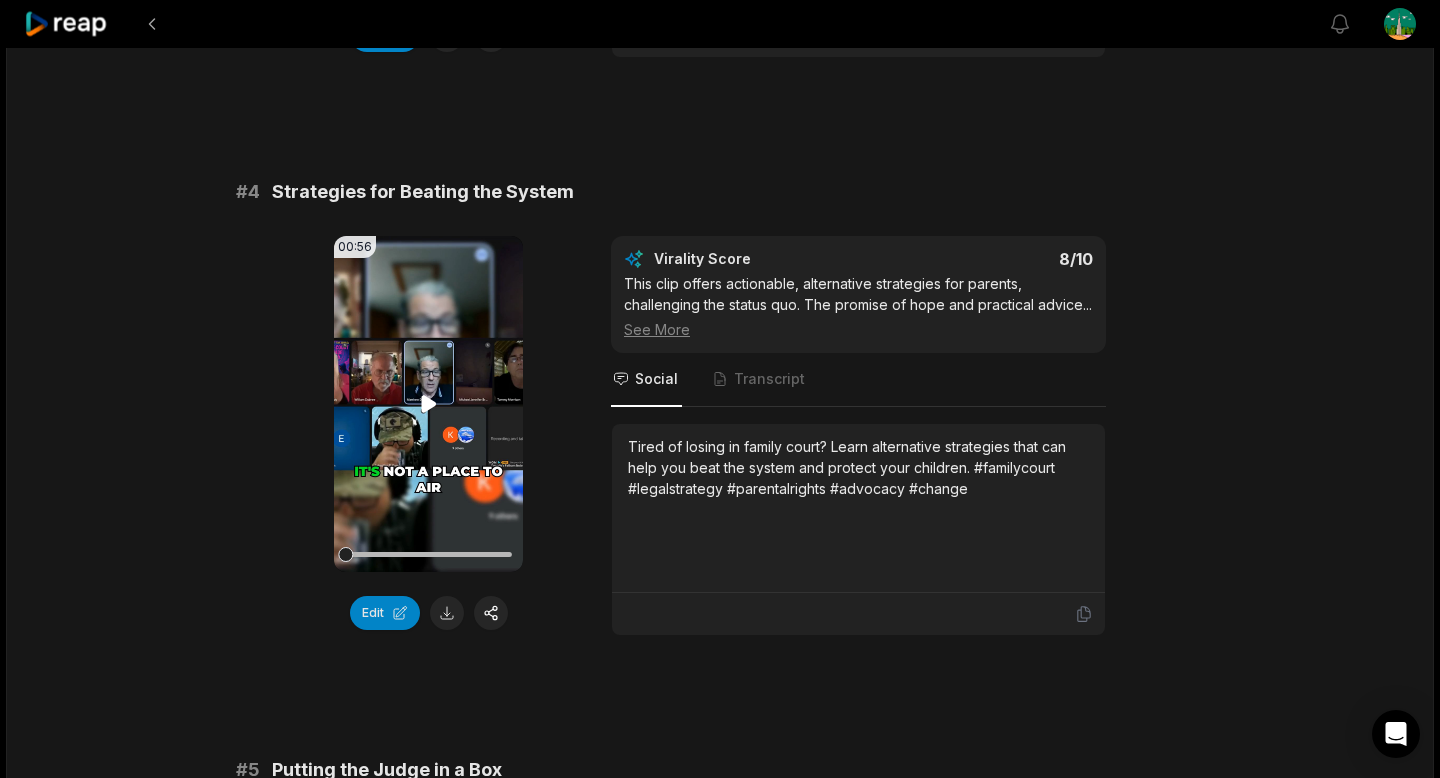 scroll, scrollTop: 1797, scrollLeft: 0, axis: vertical 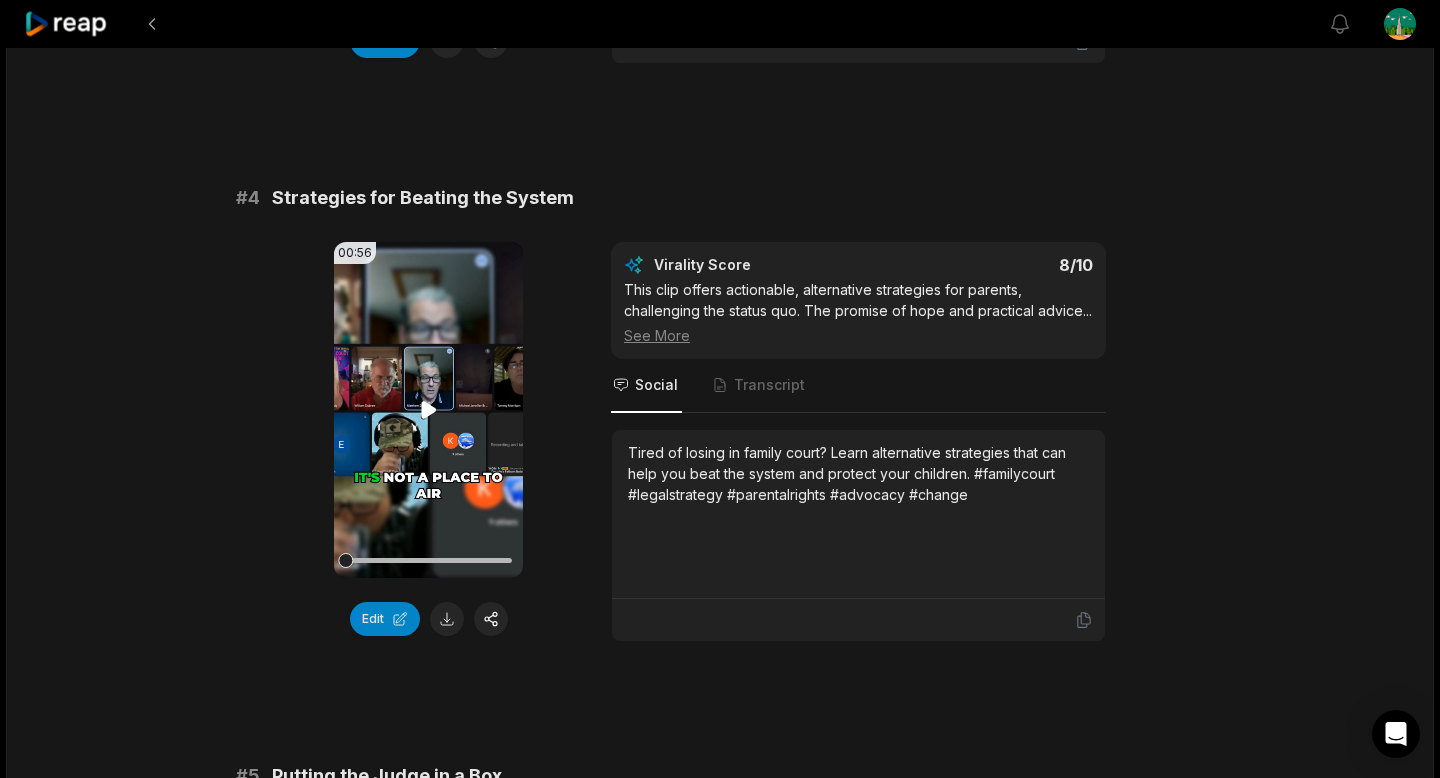 click on "Your browser does not support mp4 format." at bounding box center [428, 410] 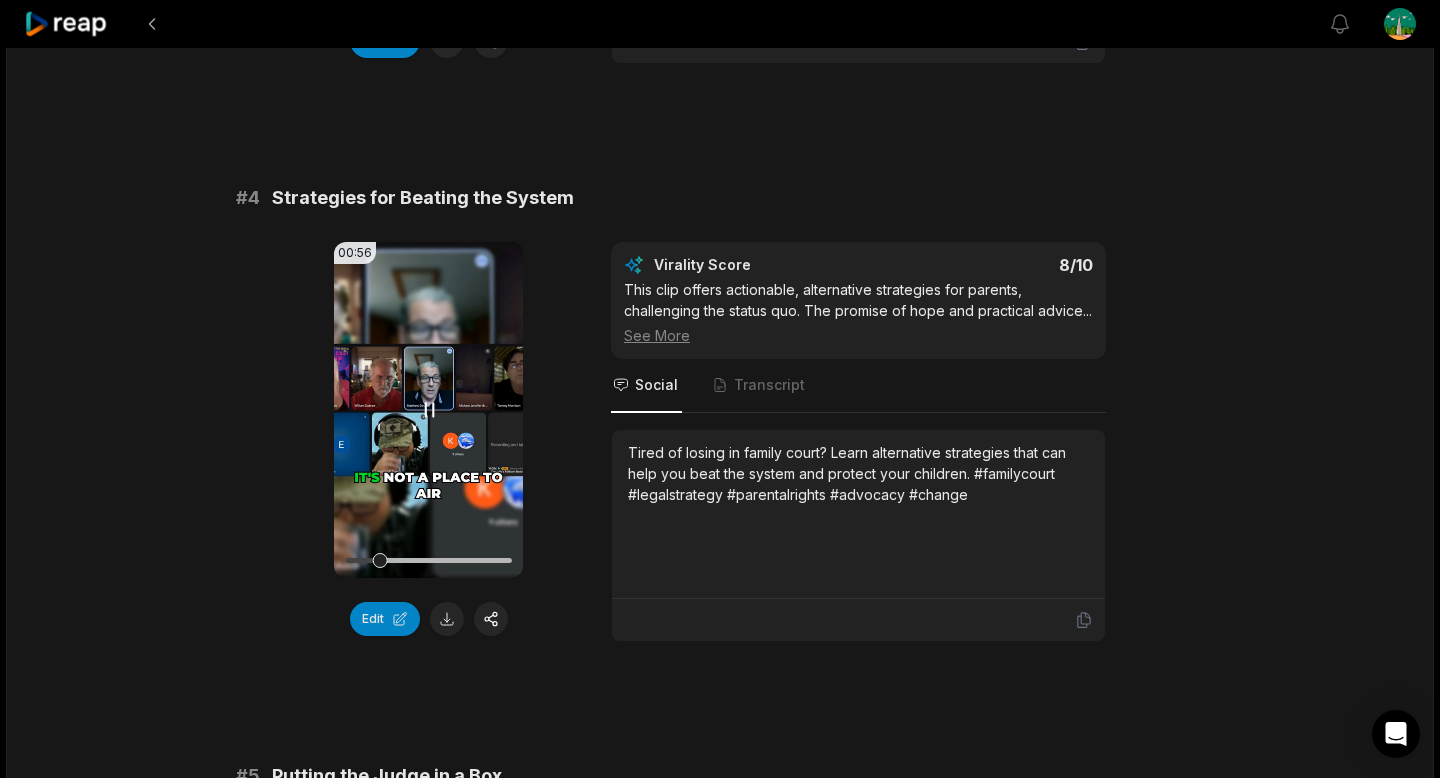 click at bounding box center [428, 560] 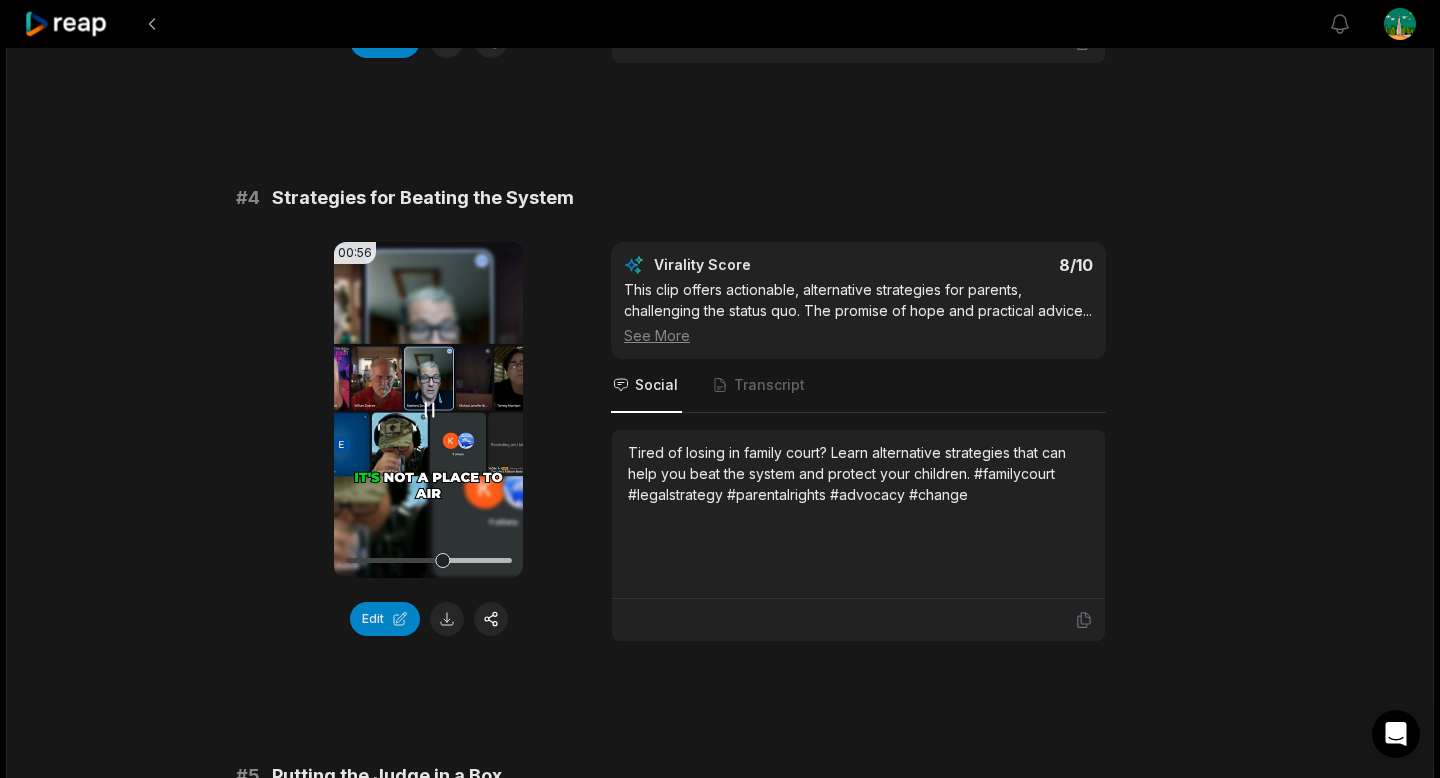 click at bounding box center [428, 560] 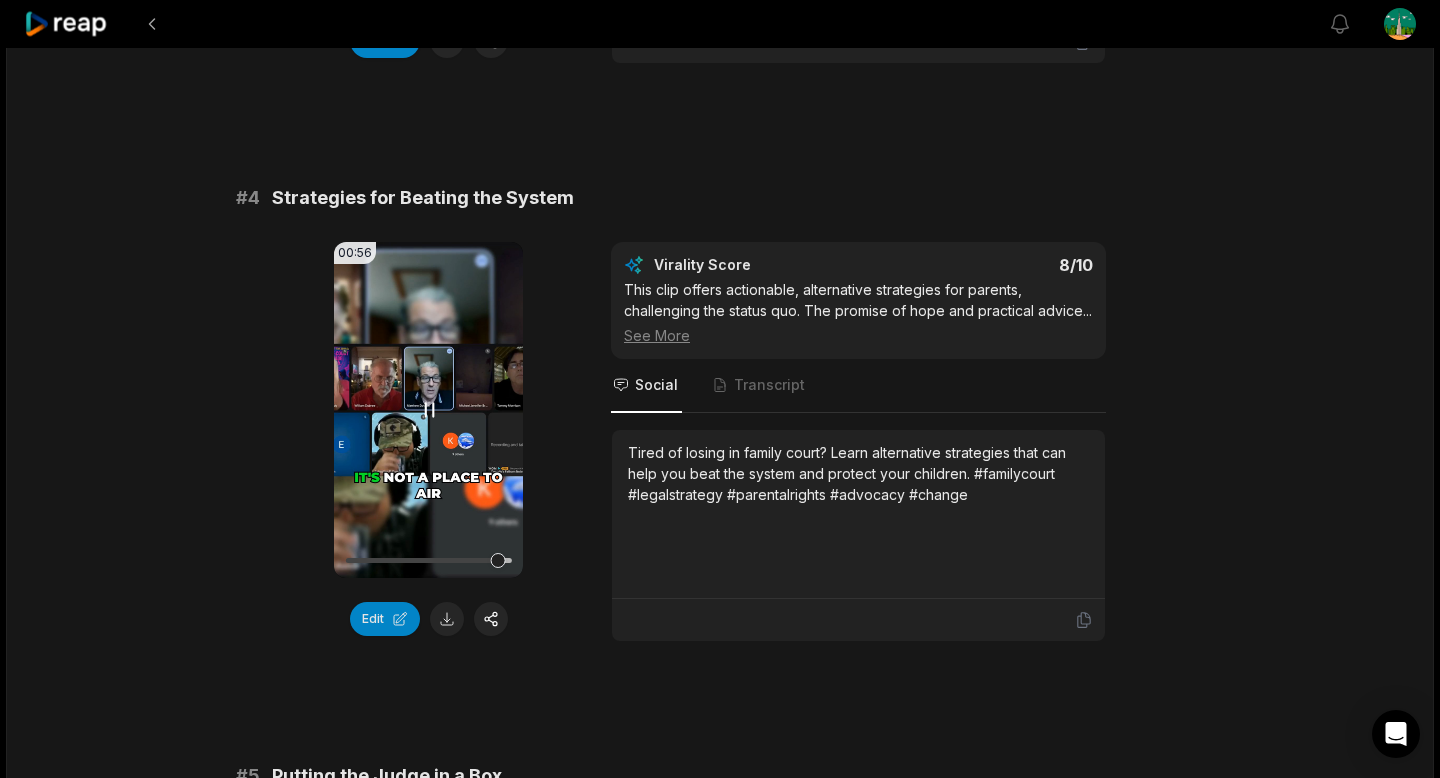 click at bounding box center [428, 560] 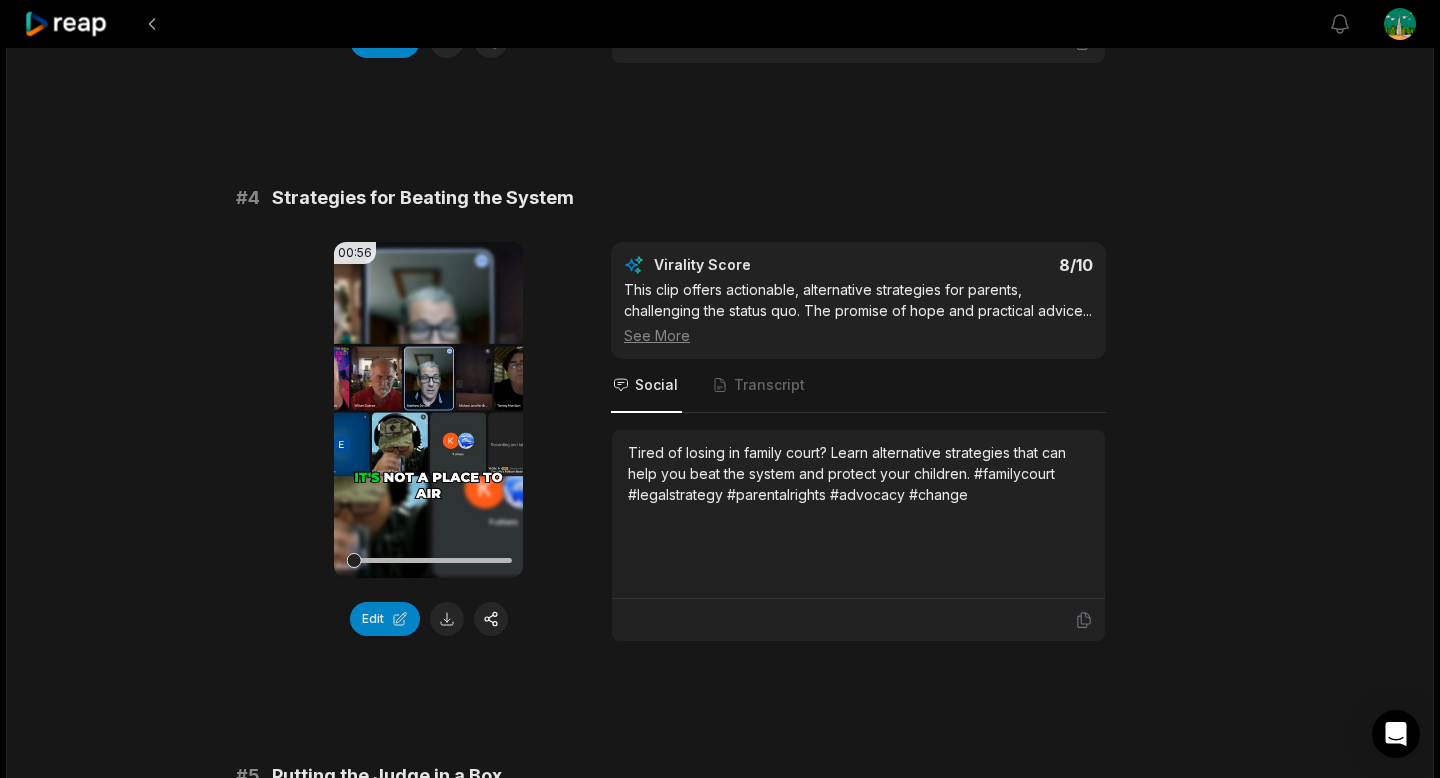 click at bounding box center (447, 619) 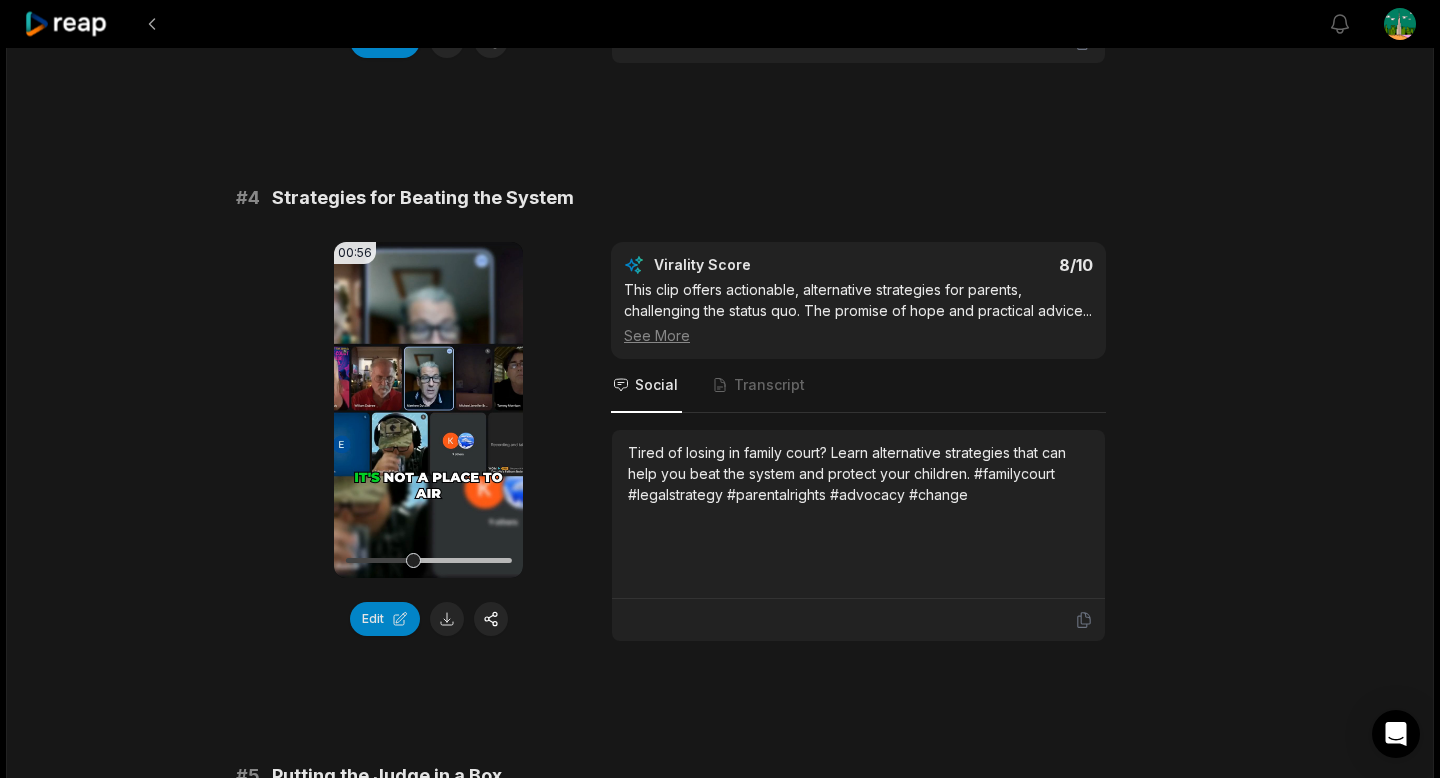 drag, startPoint x: 1097, startPoint y: 646, endPoint x: 1074, endPoint y: 646, distance: 23 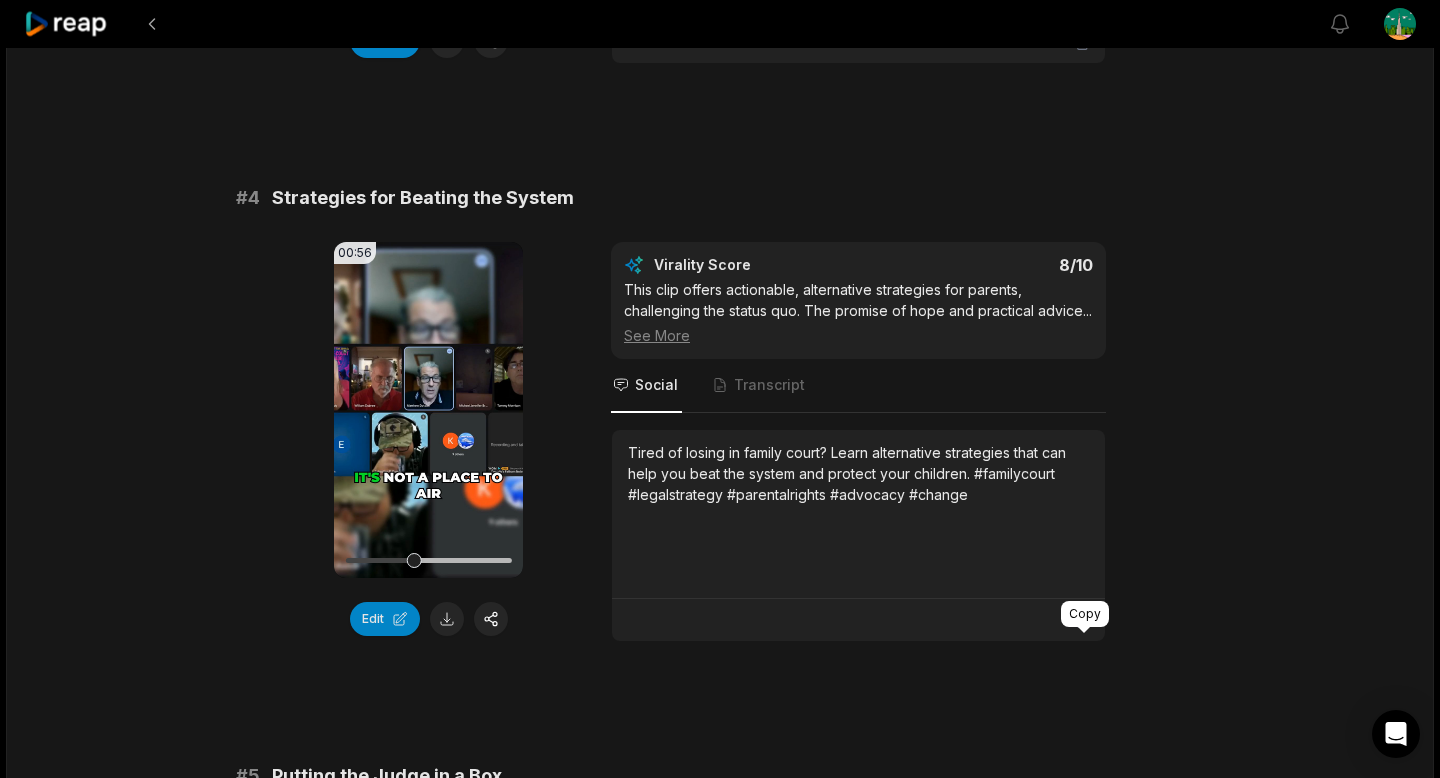 click at bounding box center [858, 620] 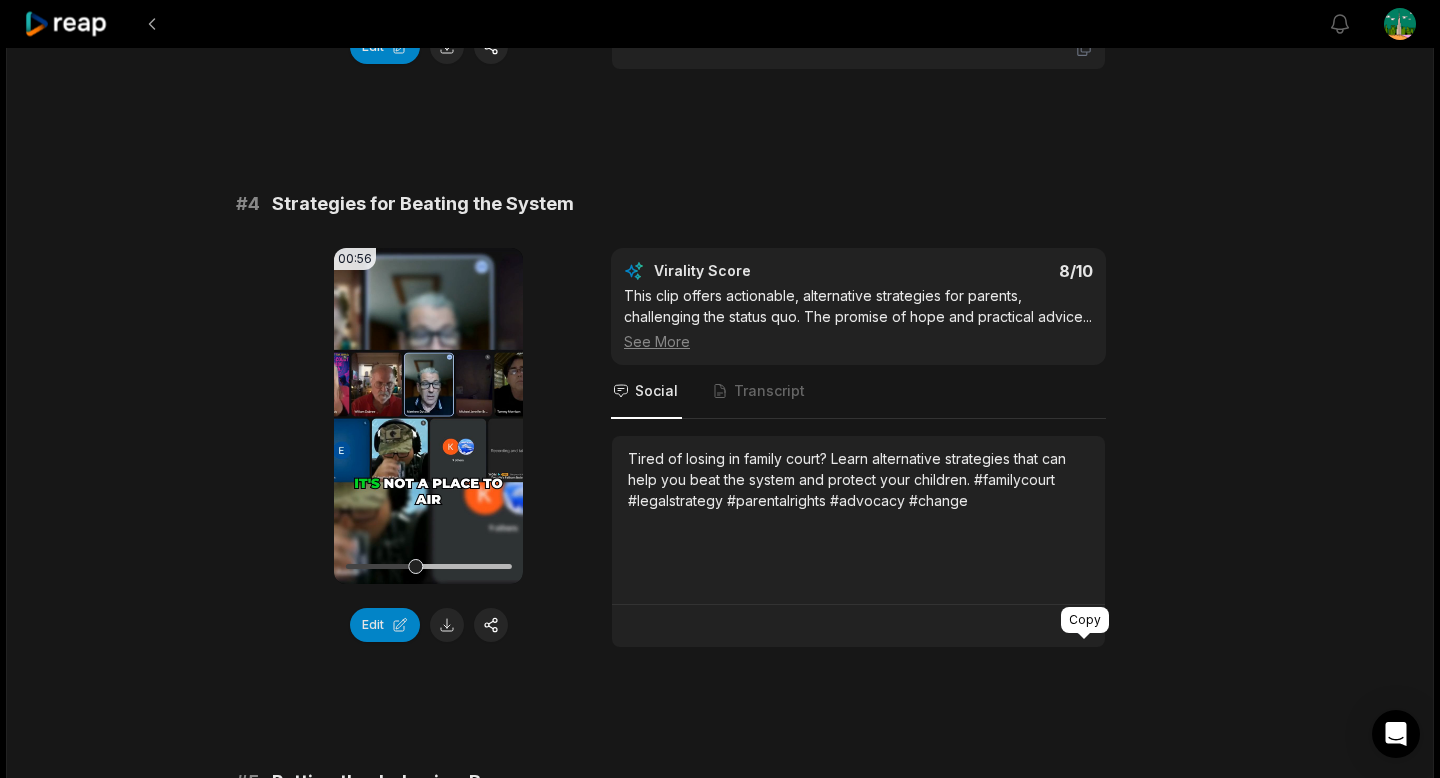 click 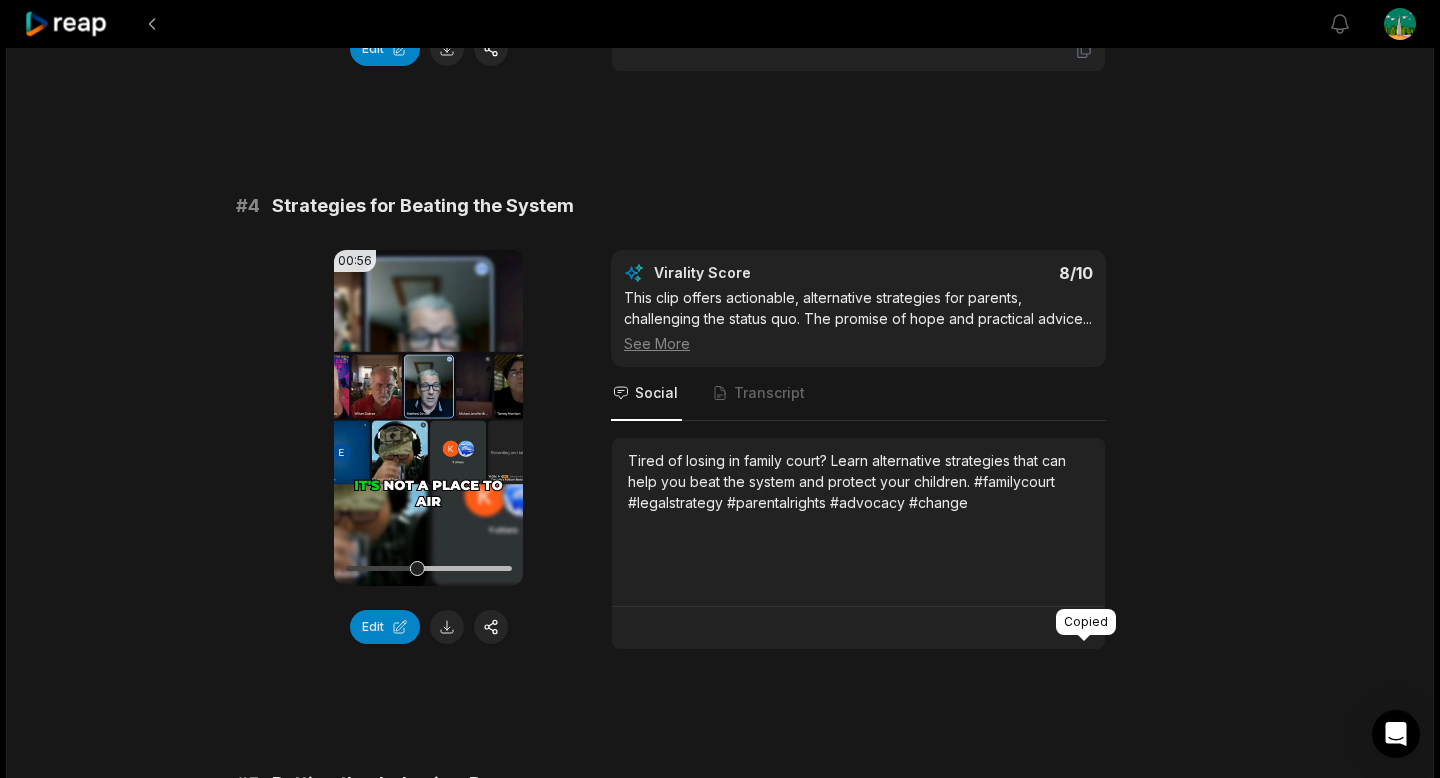 click 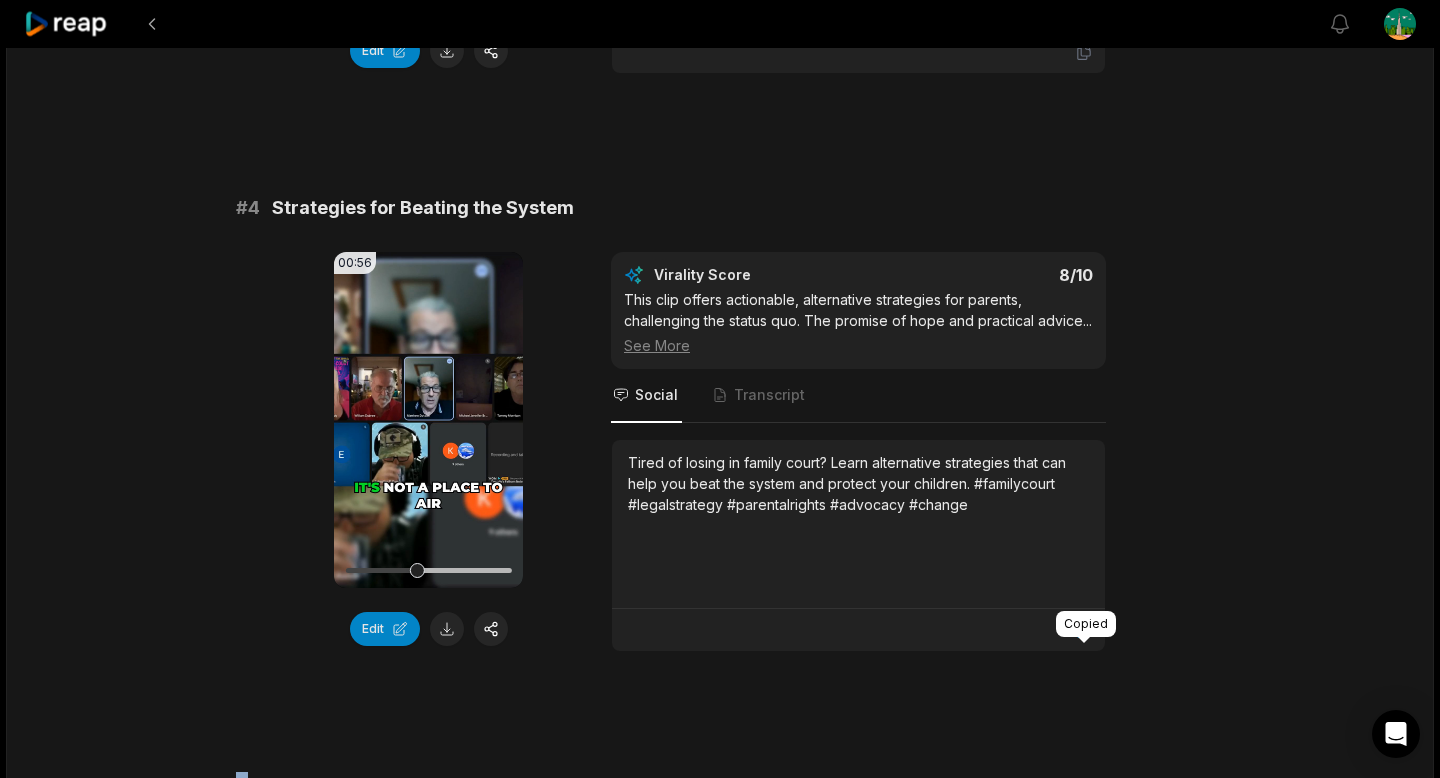 click 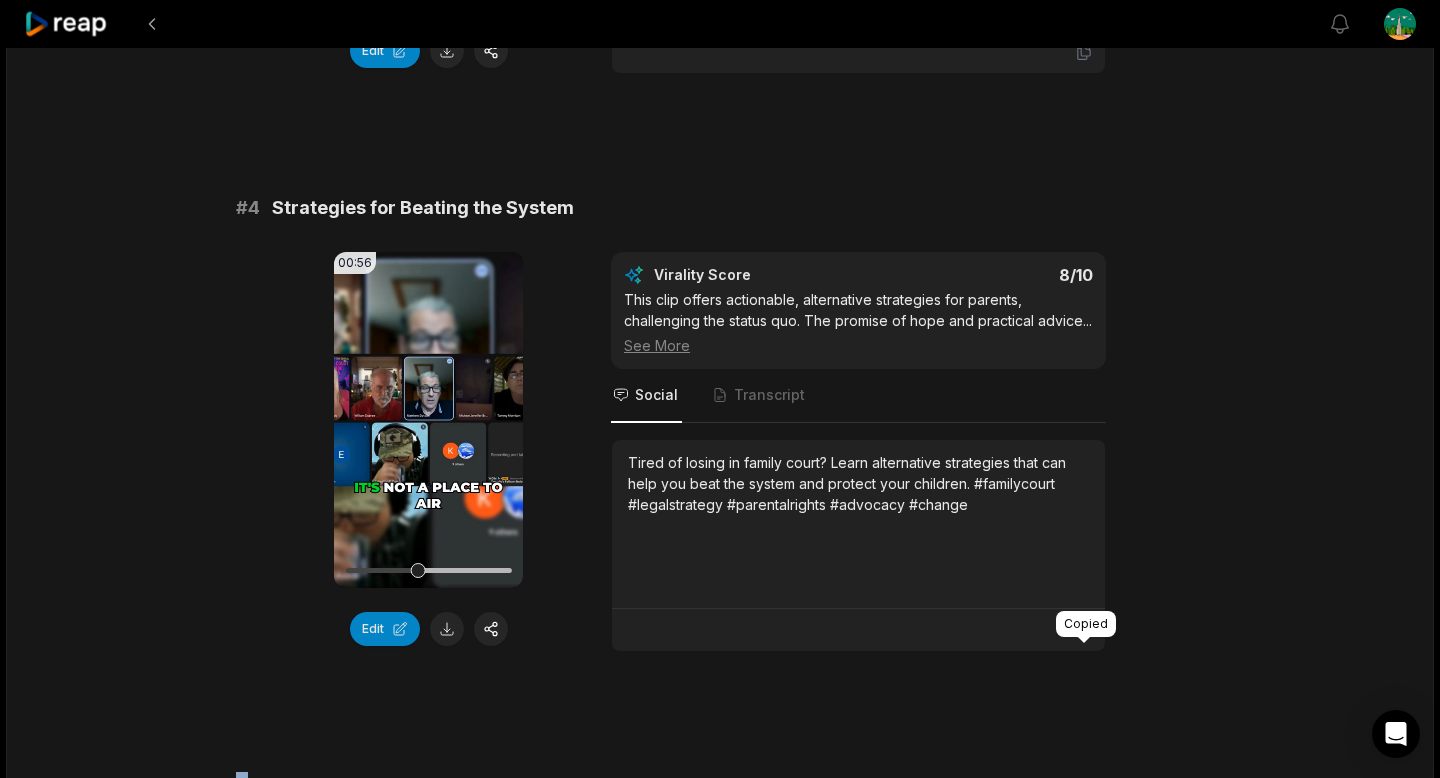 scroll, scrollTop: 1782, scrollLeft: 0, axis: vertical 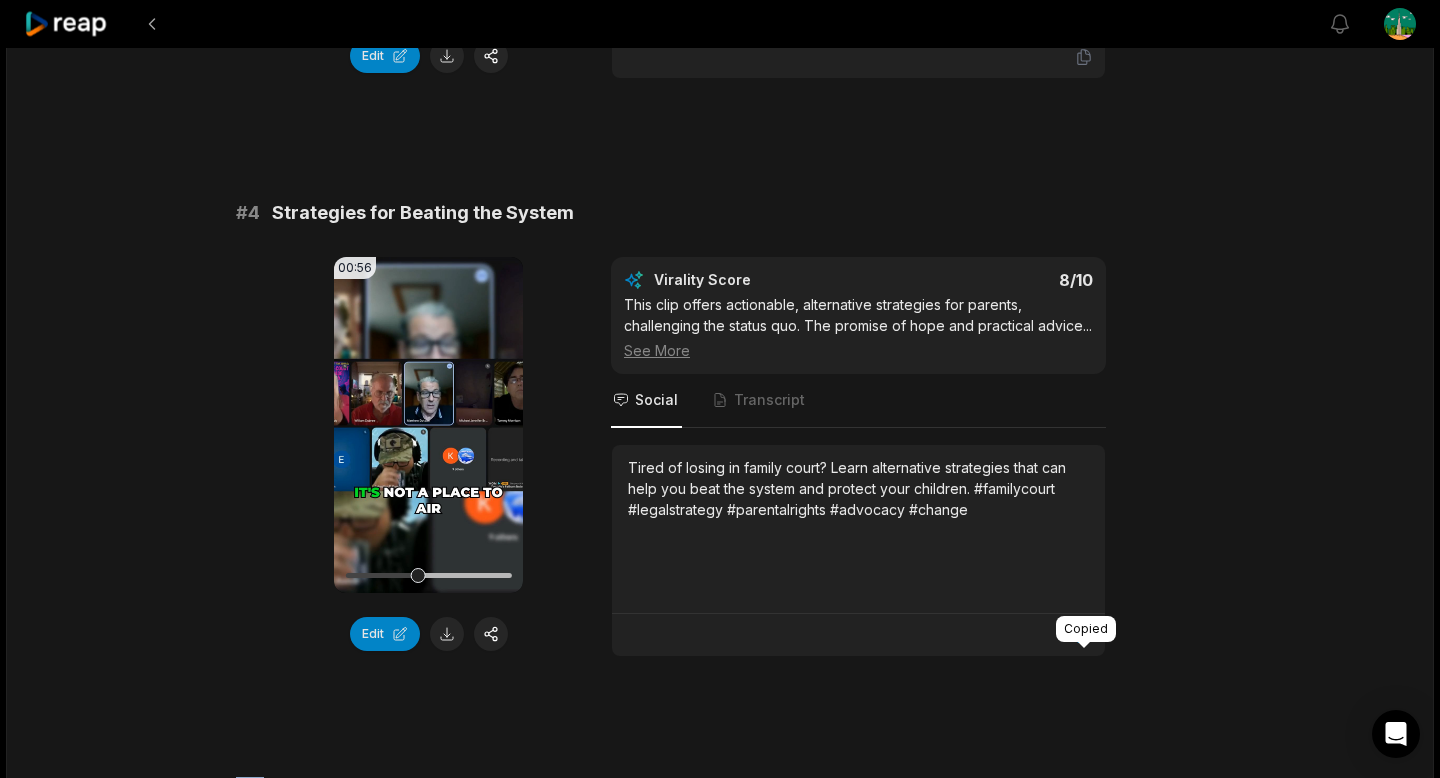 click 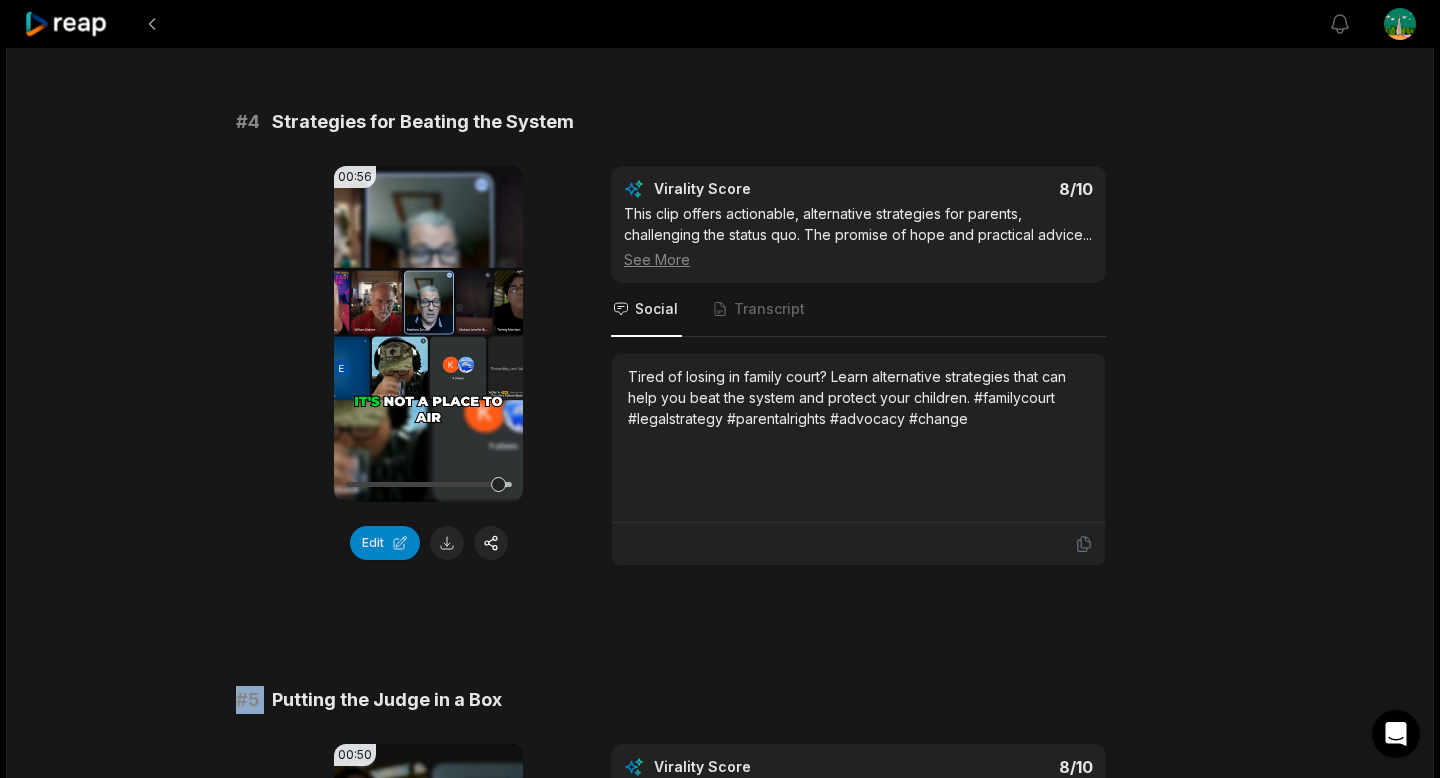 scroll, scrollTop: 1870, scrollLeft: 0, axis: vertical 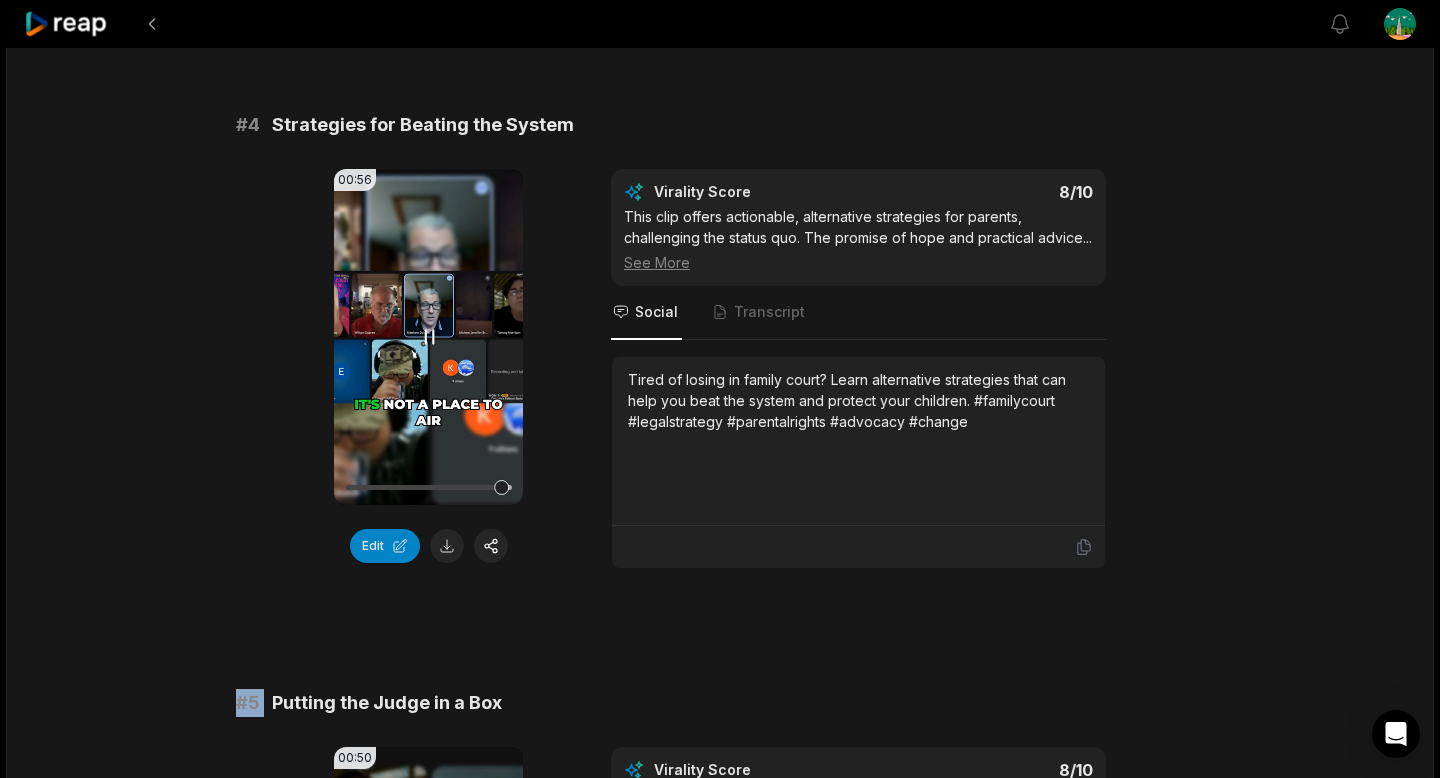 drag, startPoint x: 391, startPoint y: 349, endPoint x: 390, endPoint y: 316, distance: 33.01515 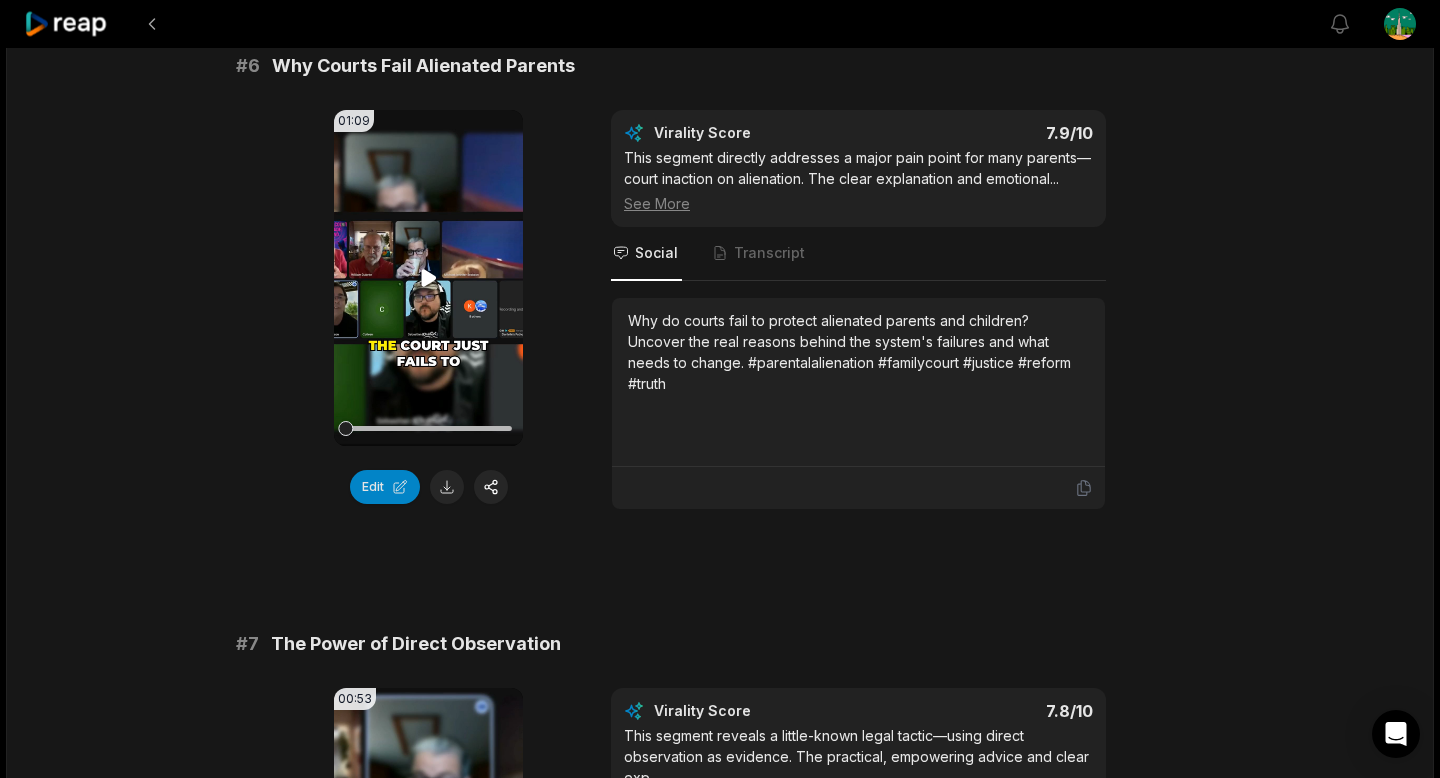 scroll, scrollTop: 3111, scrollLeft: 0, axis: vertical 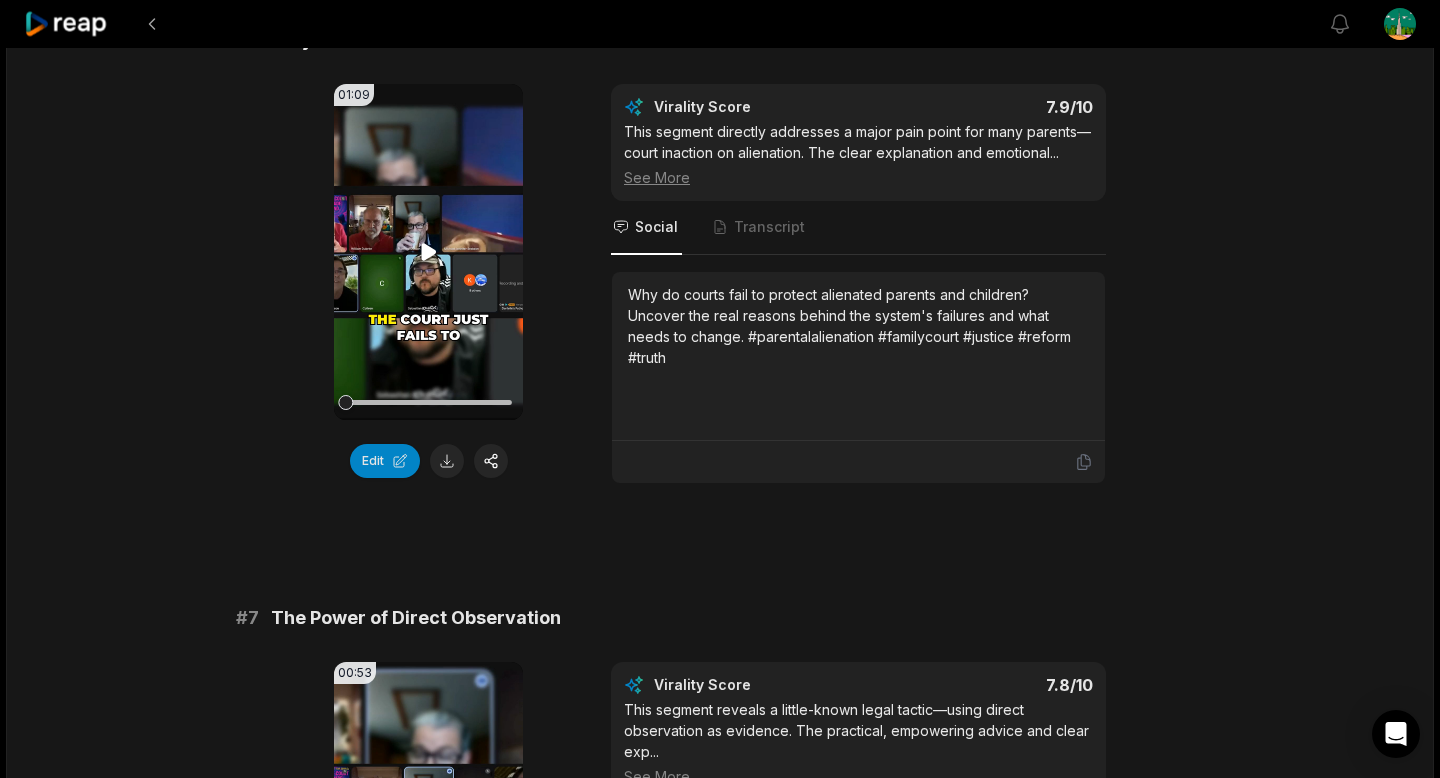 click on "Your browser does not support mp4 format." at bounding box center [428, 252] 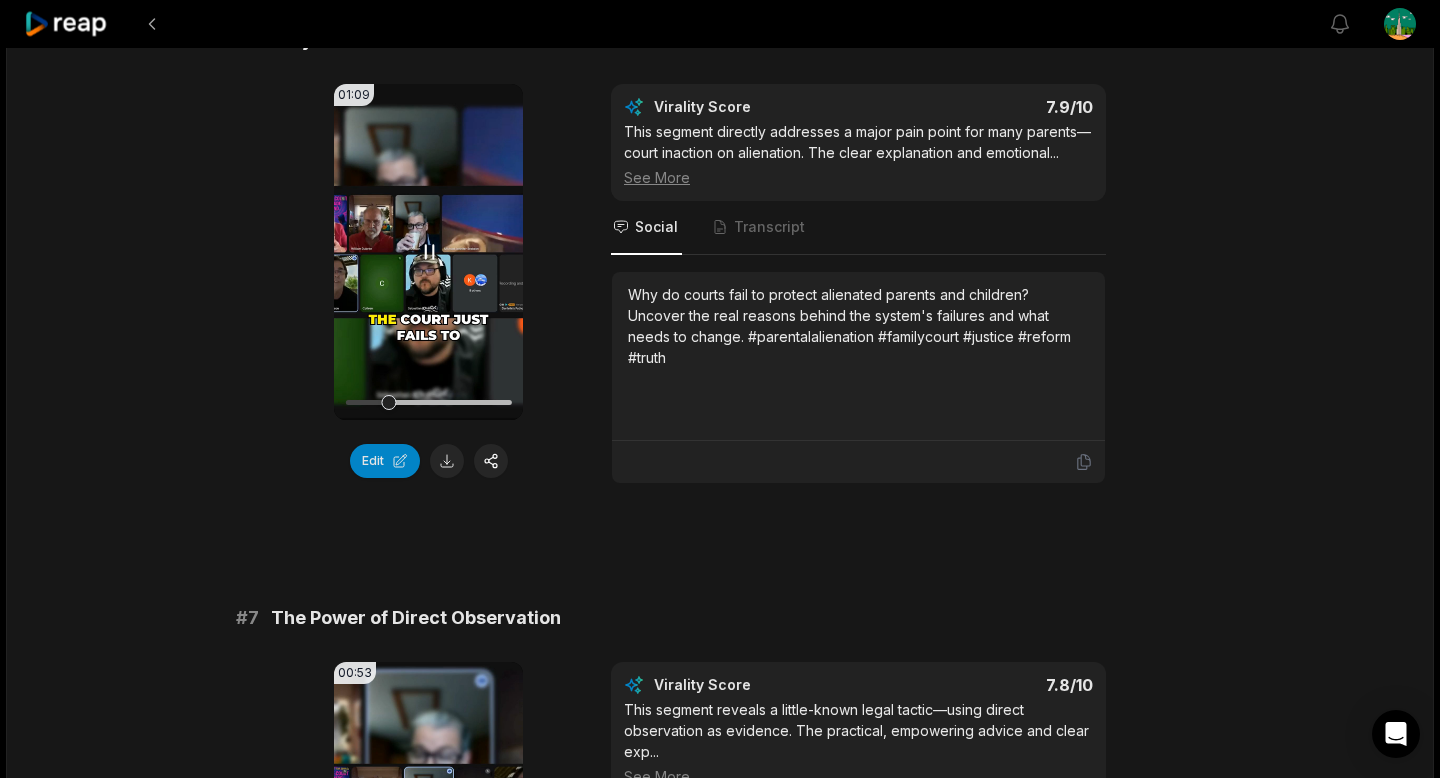 drag, startPoint x: 369, startPoint y: 422, endPoint x: 389, endPoint y: 420, distance: 20.09975 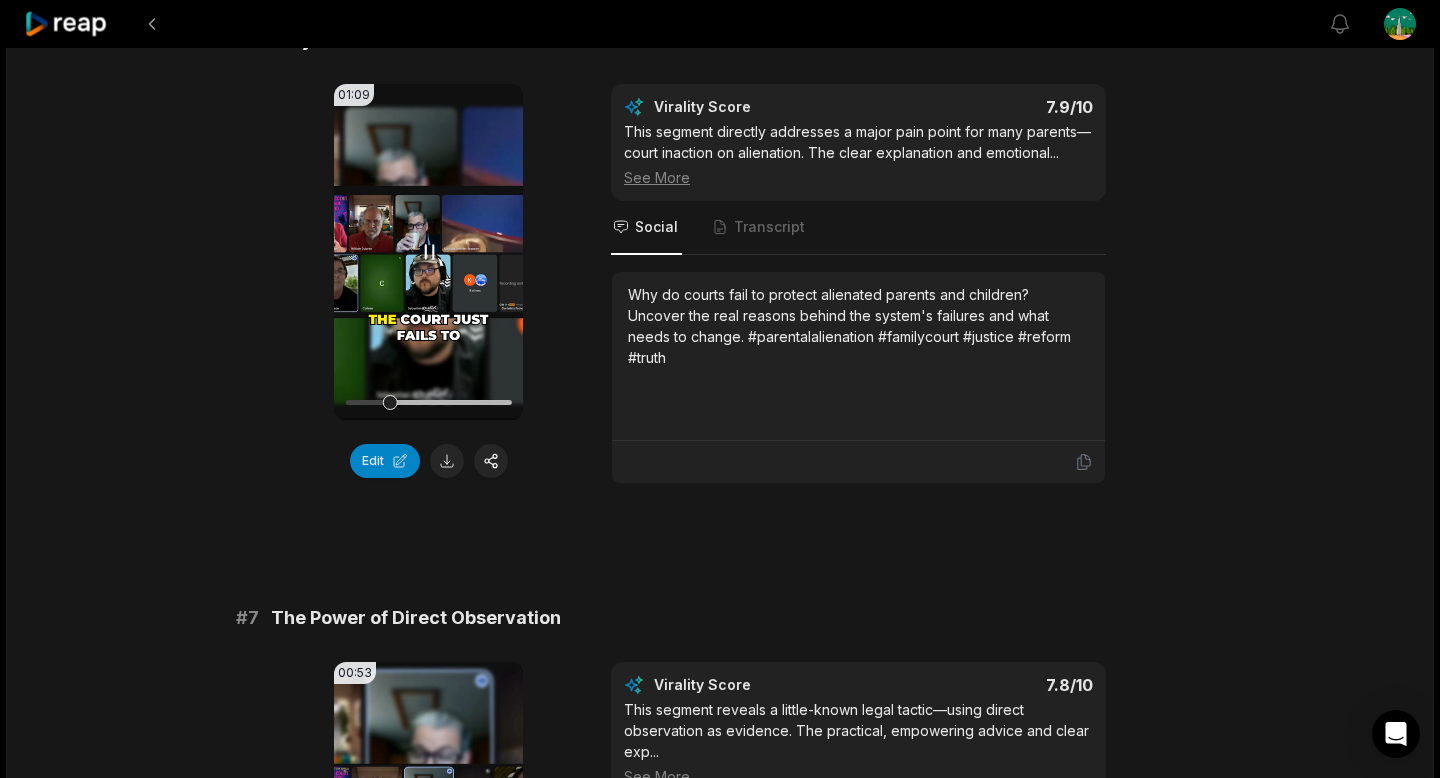 click on "Your browser does not support mp4 format." at bounding box center [428, 252] 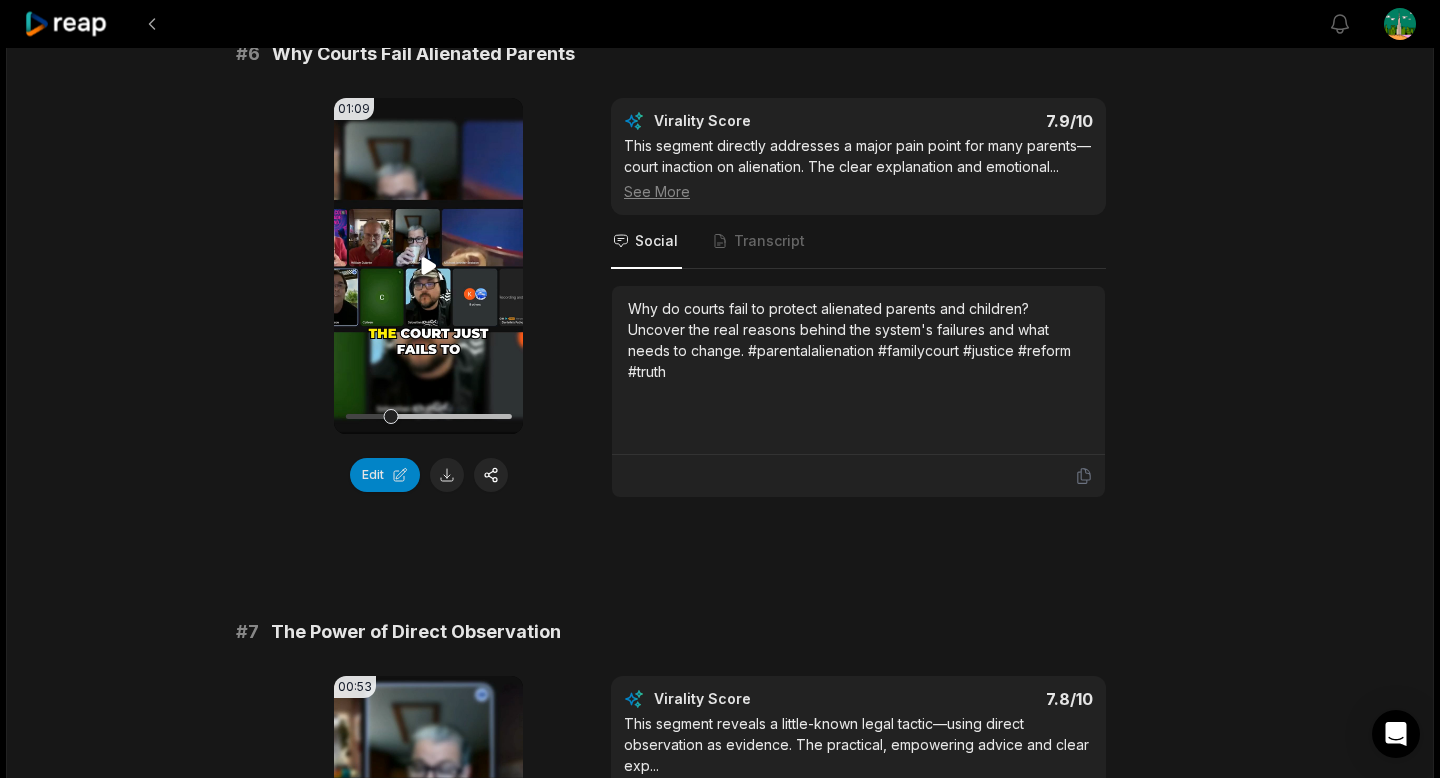 scroll, scrollTop: 3096, scrollLeft: 0, axis: vertical 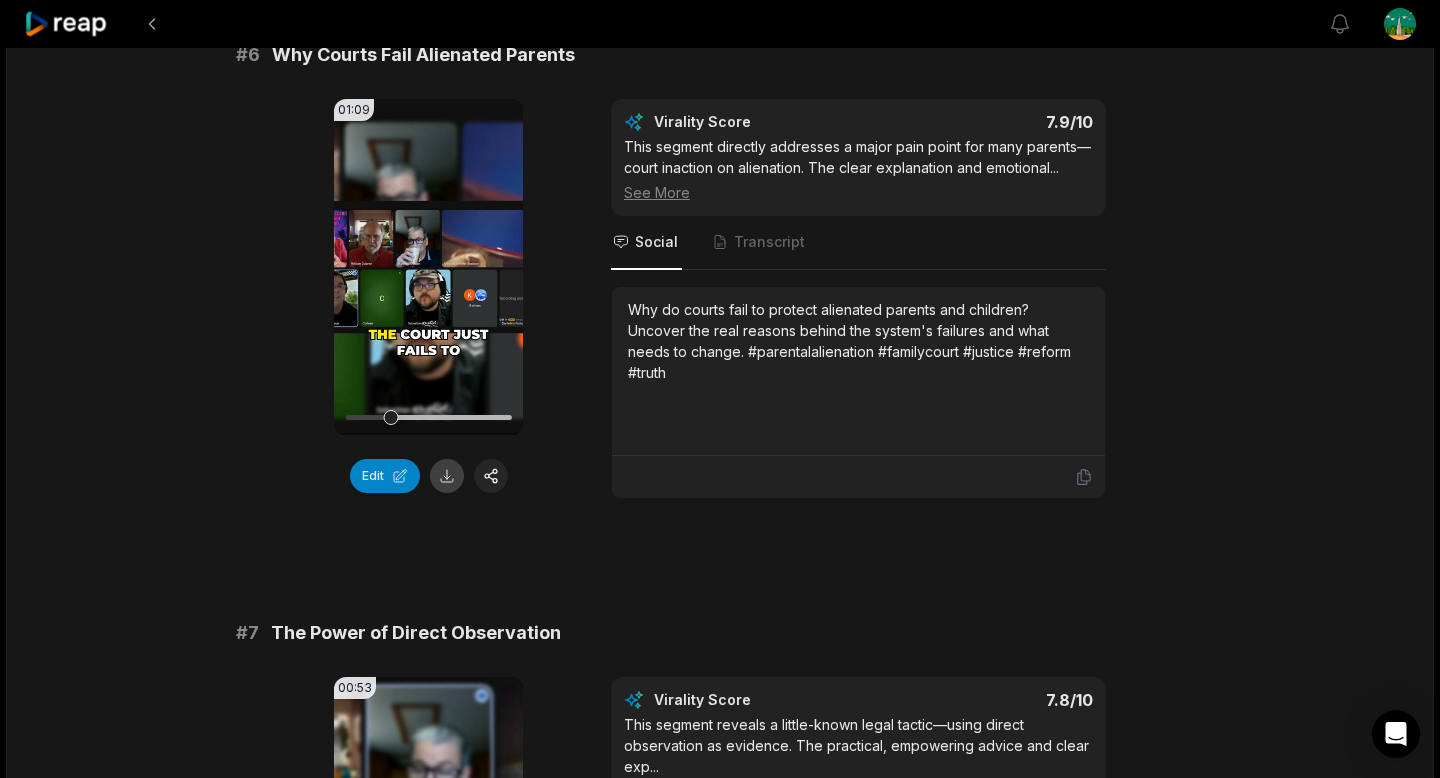 click at bounding box center (447, 476) 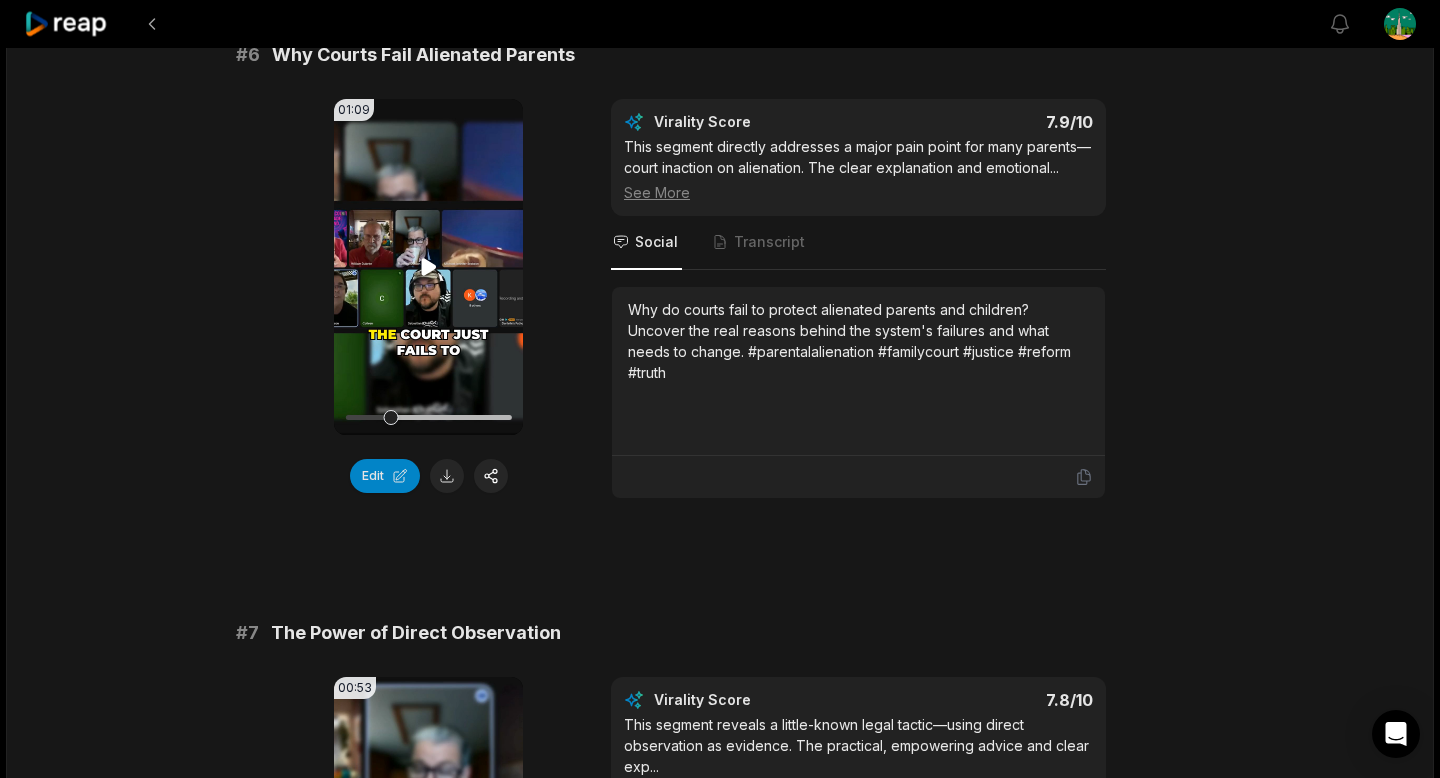 click on "Your browser does not support mp4 format." at bounding box center (428, 267) 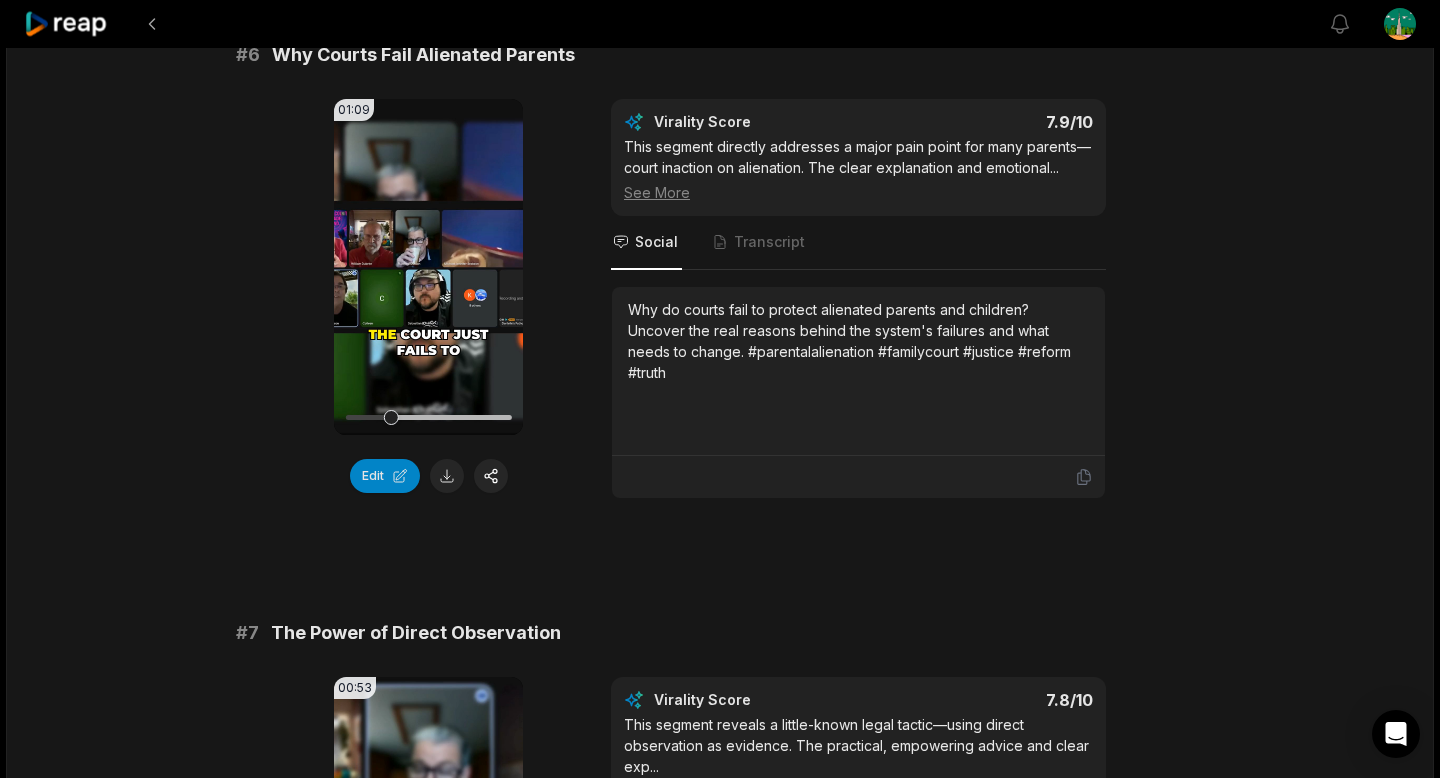 click at bounding box center (858, 477) 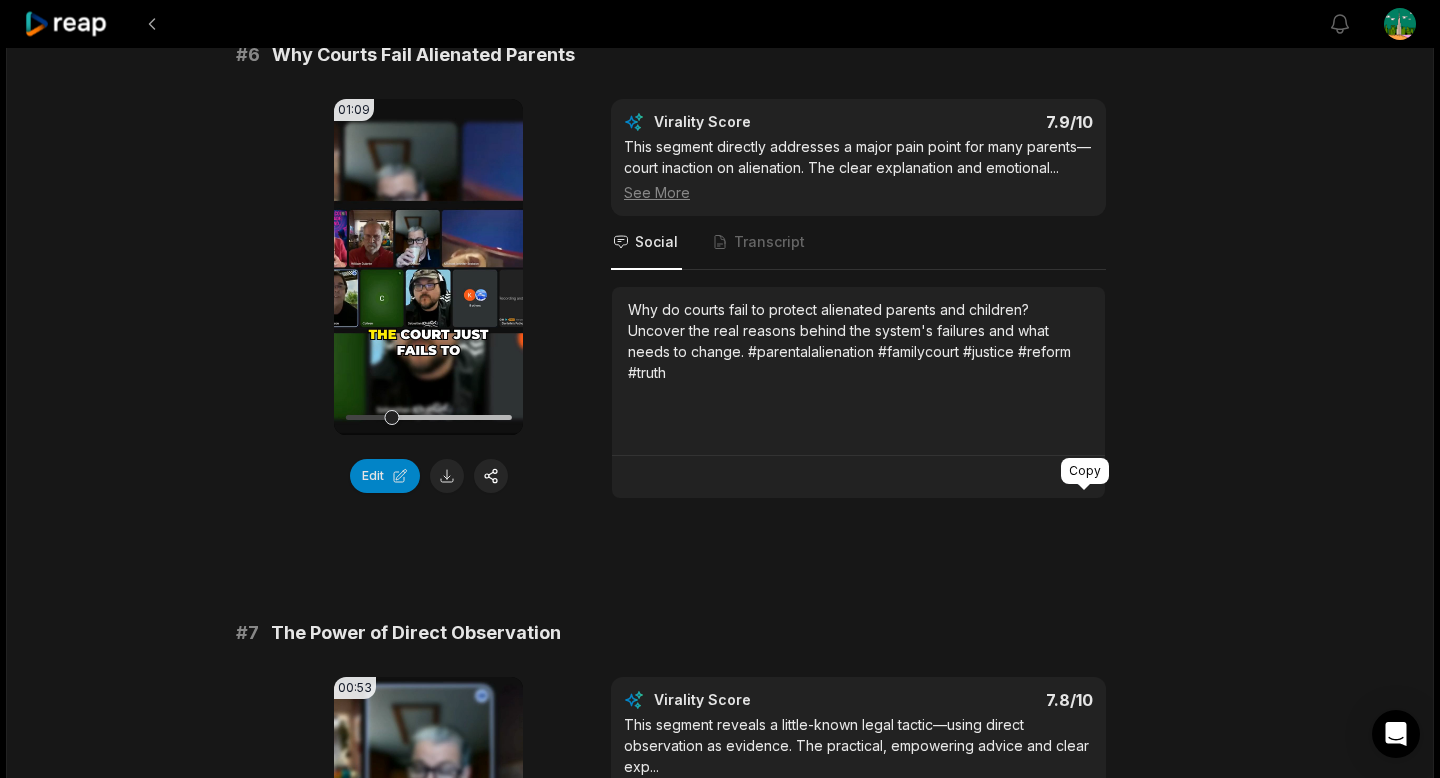 click 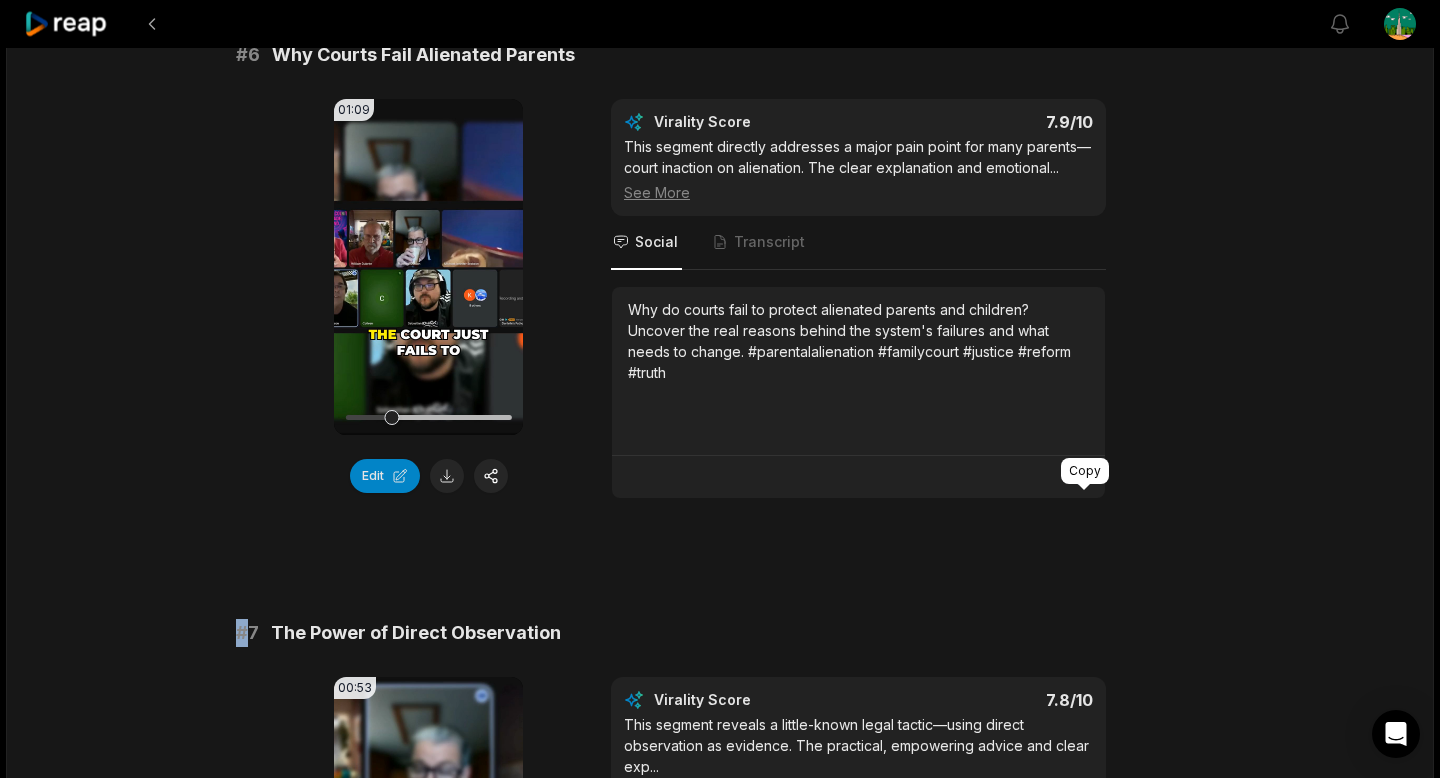 click 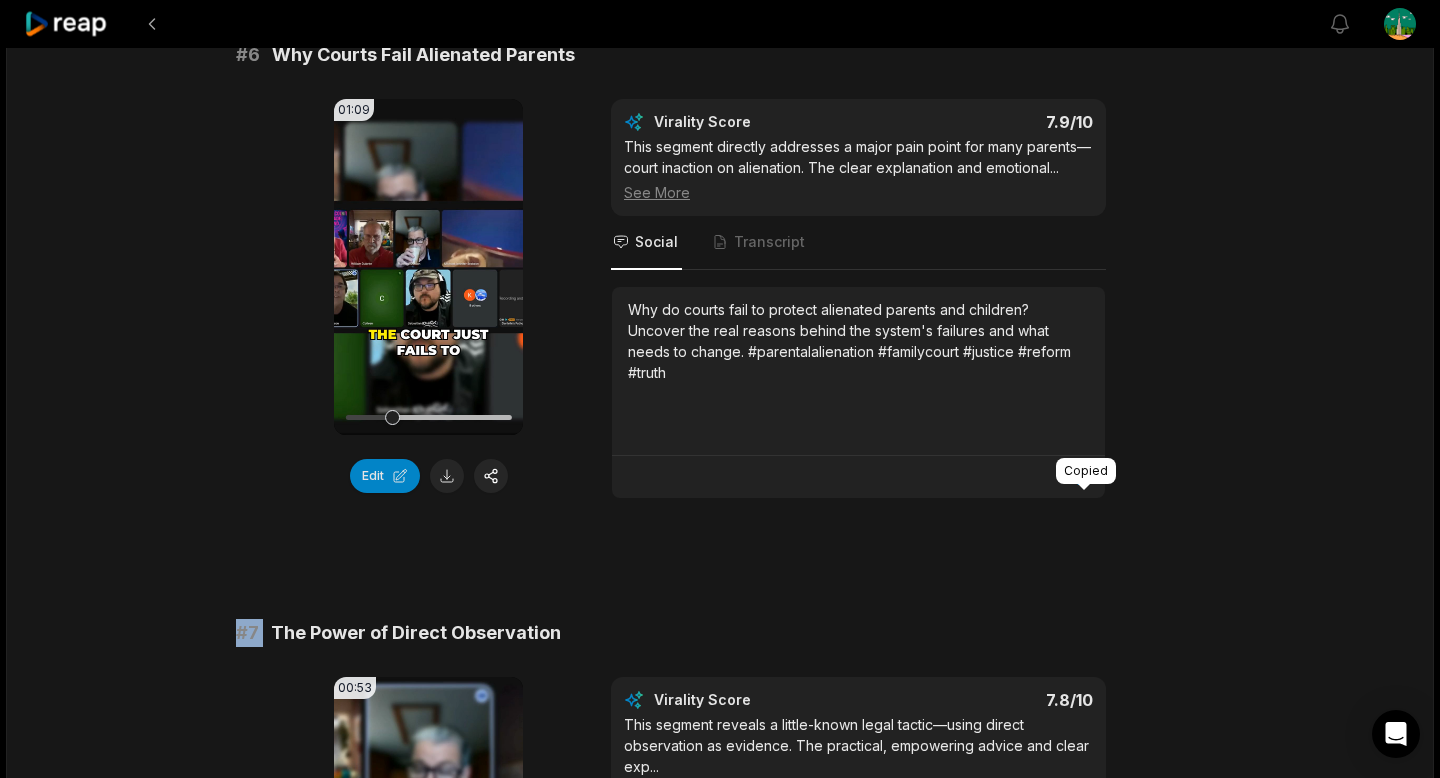 click 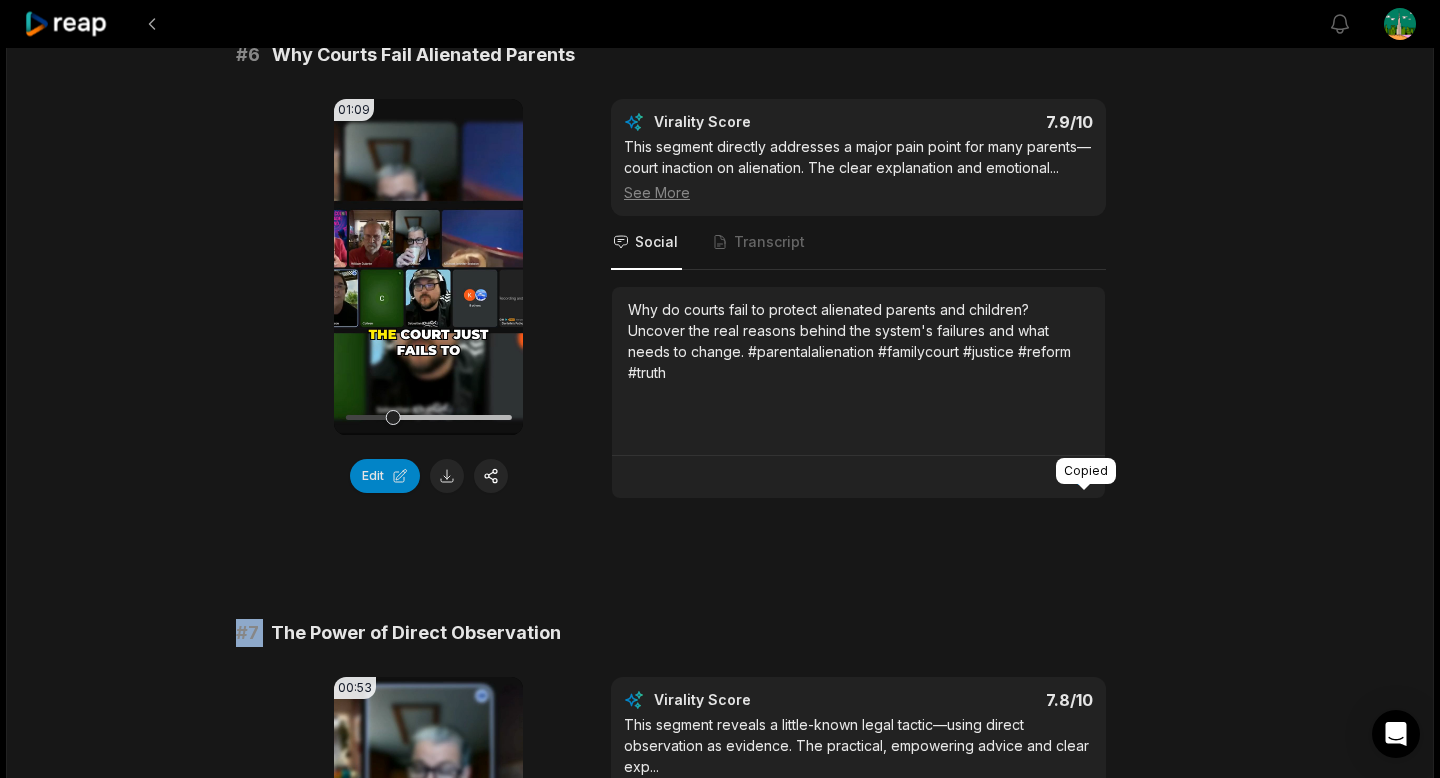 drag, startPoint x: 1088, startPoint y: 501, endPoint x: 705, endPoint y: 257, distance: 454.12003 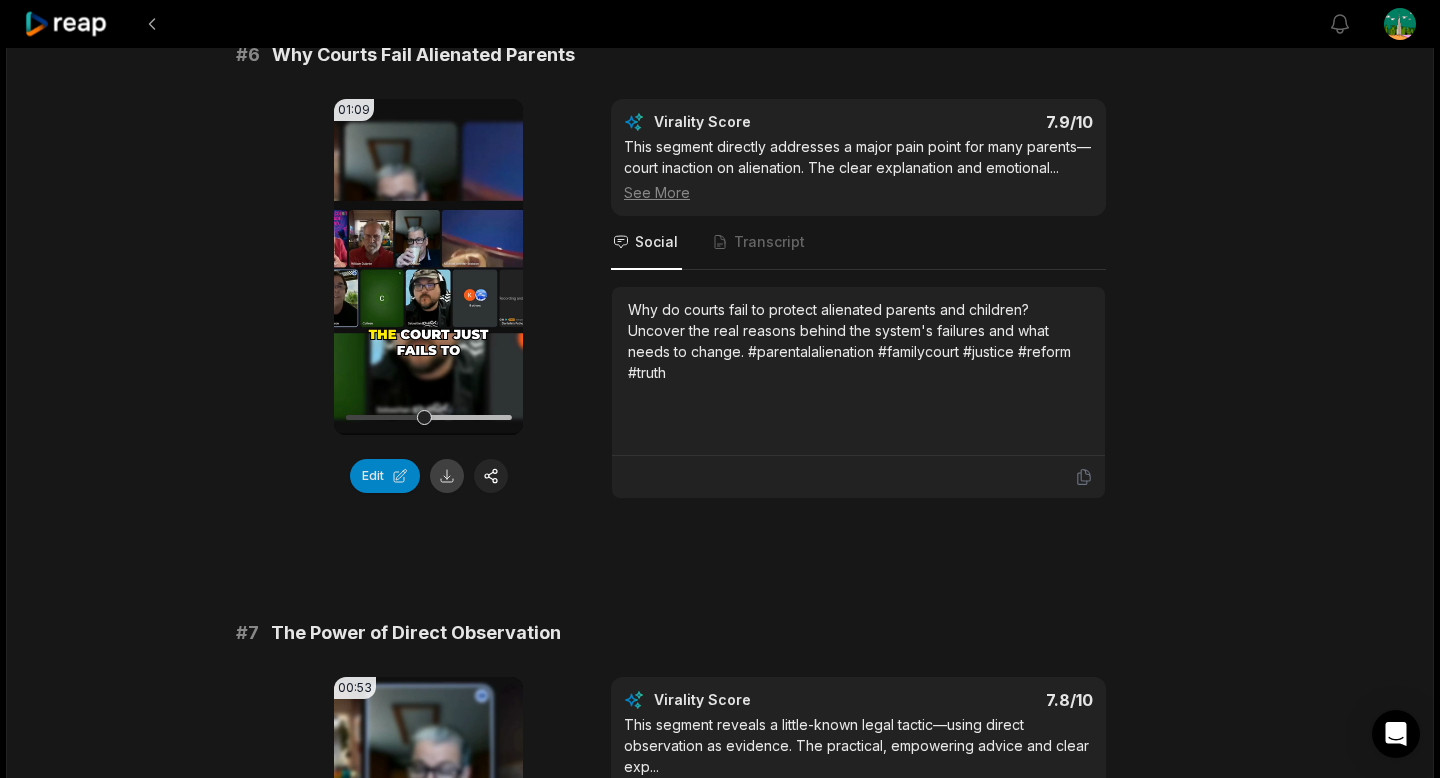 click at bounding box center [447, 476] 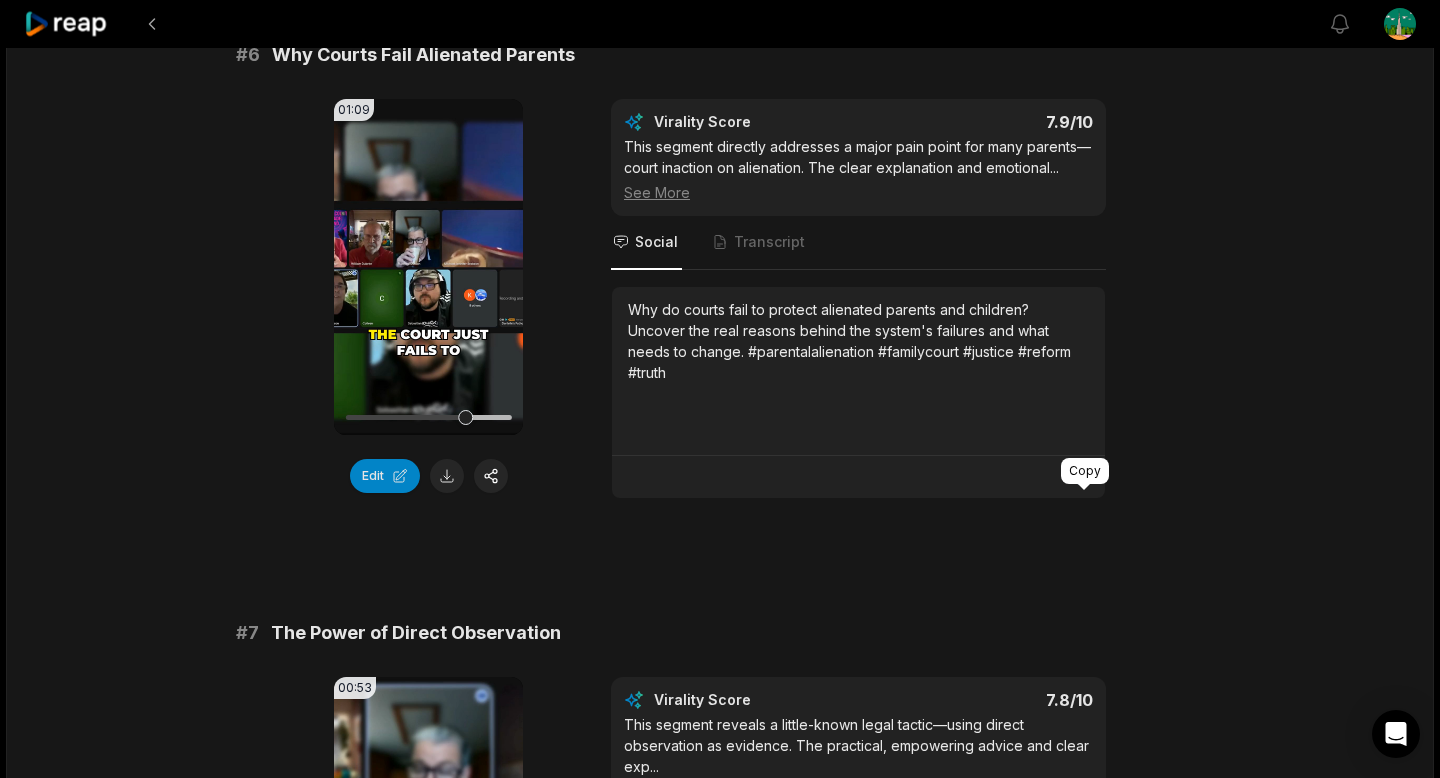 click 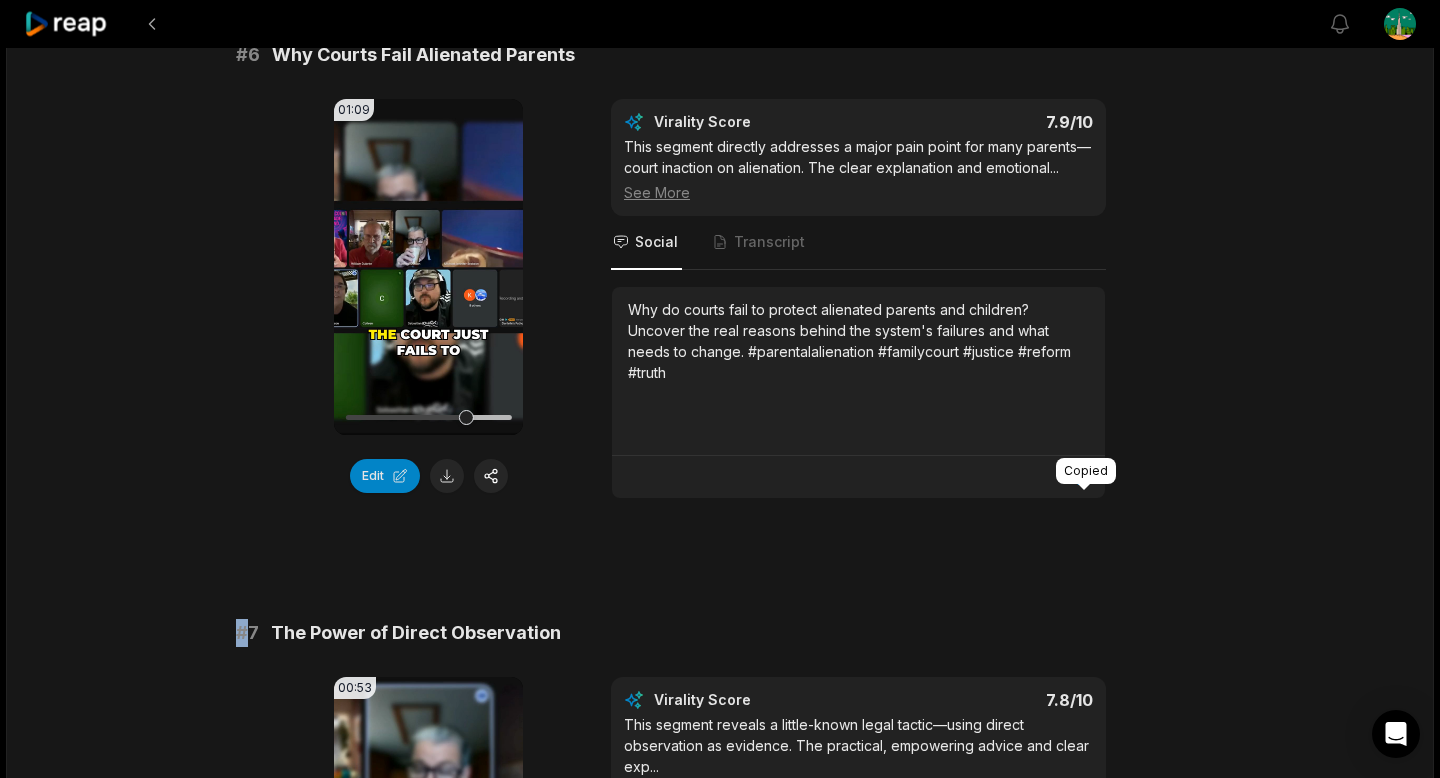 click 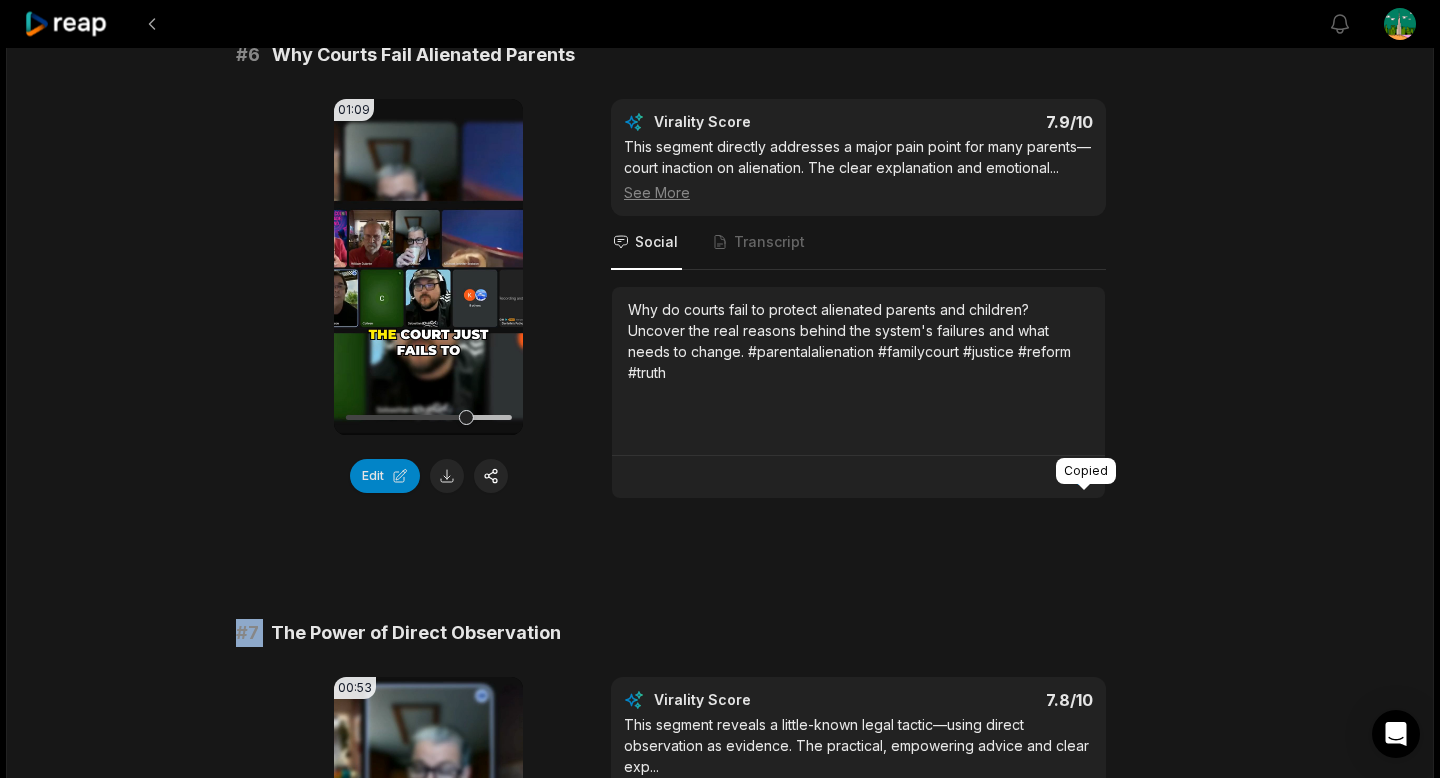 click 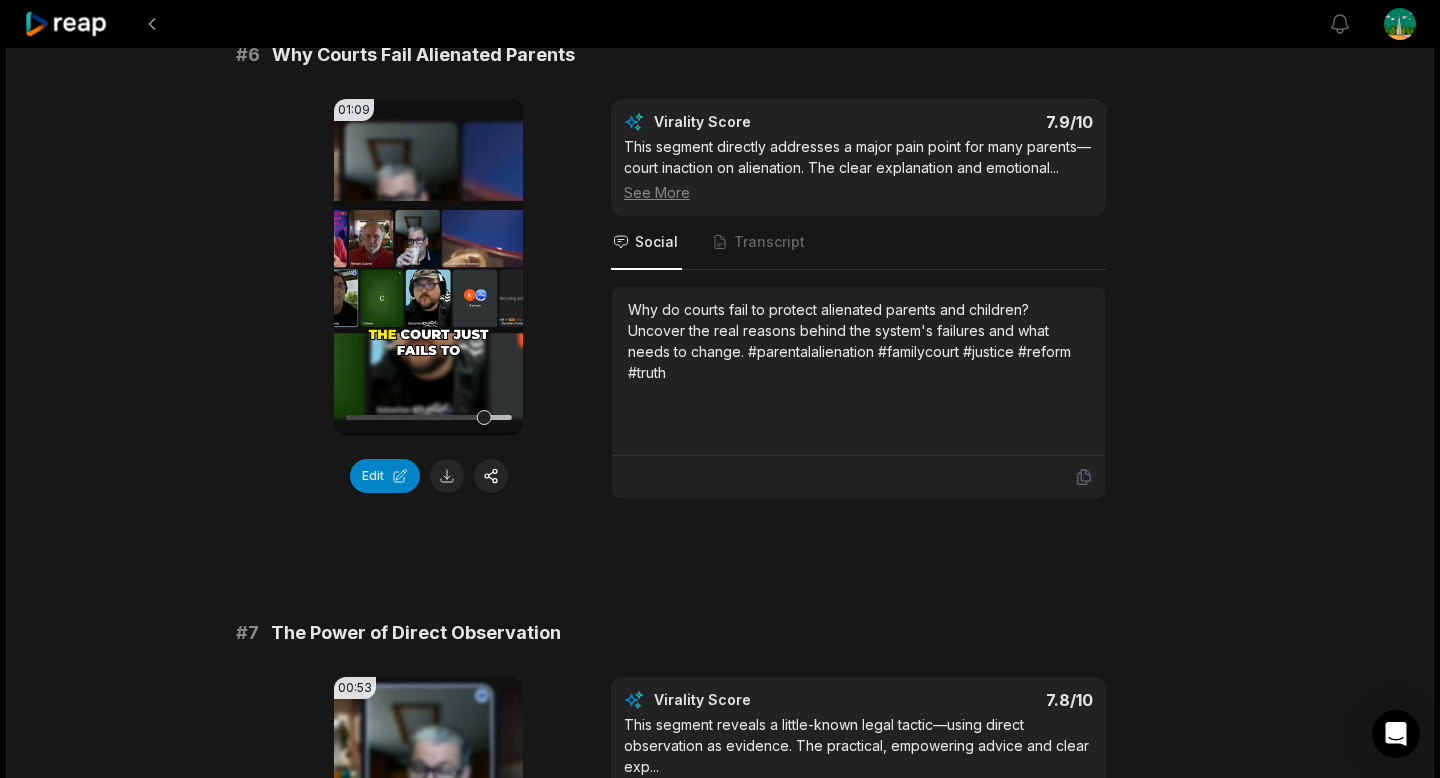 click on "Why Courts Fail Alienated Parents" at bounding box center [423, 55] 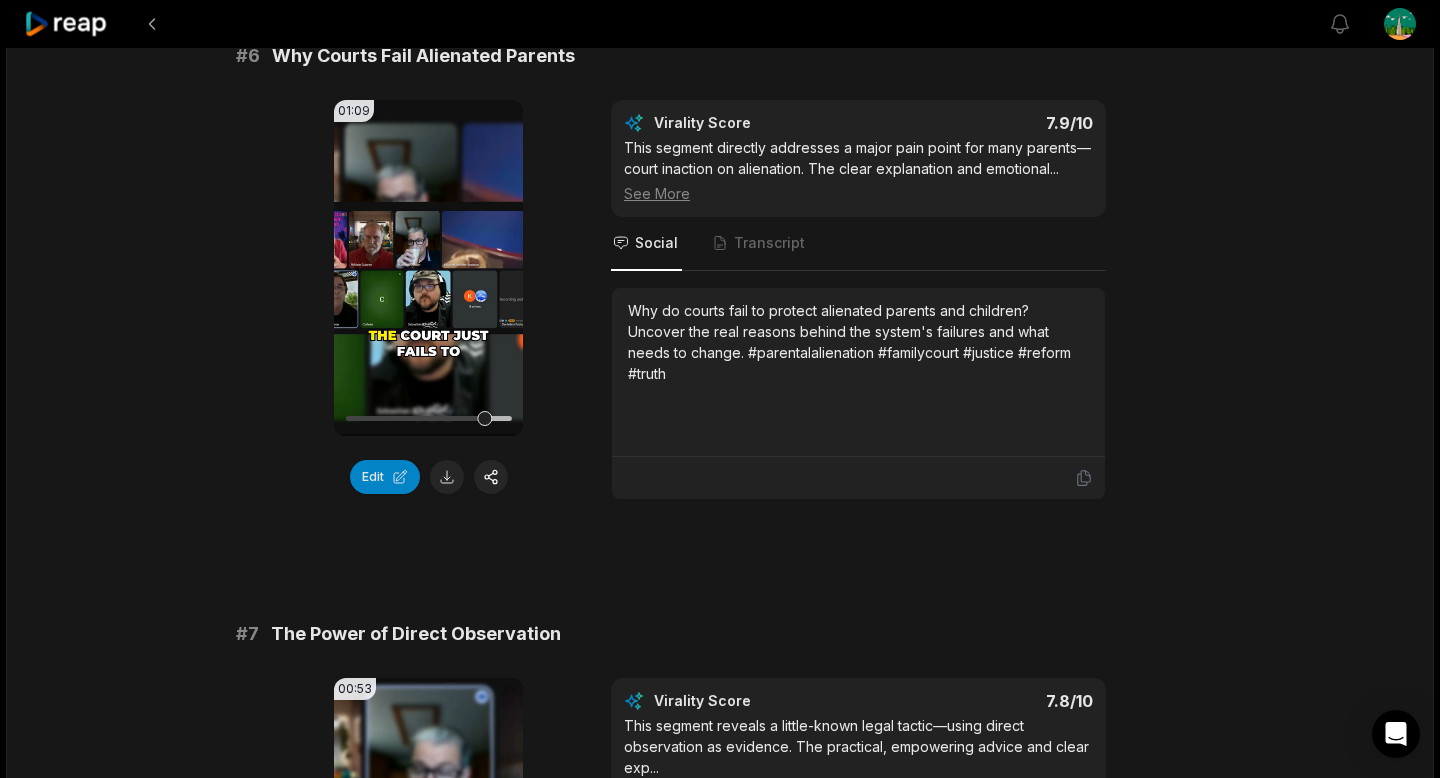 click on "Why Courts Fail Alienated Parents" at bounding box center [423, 56] 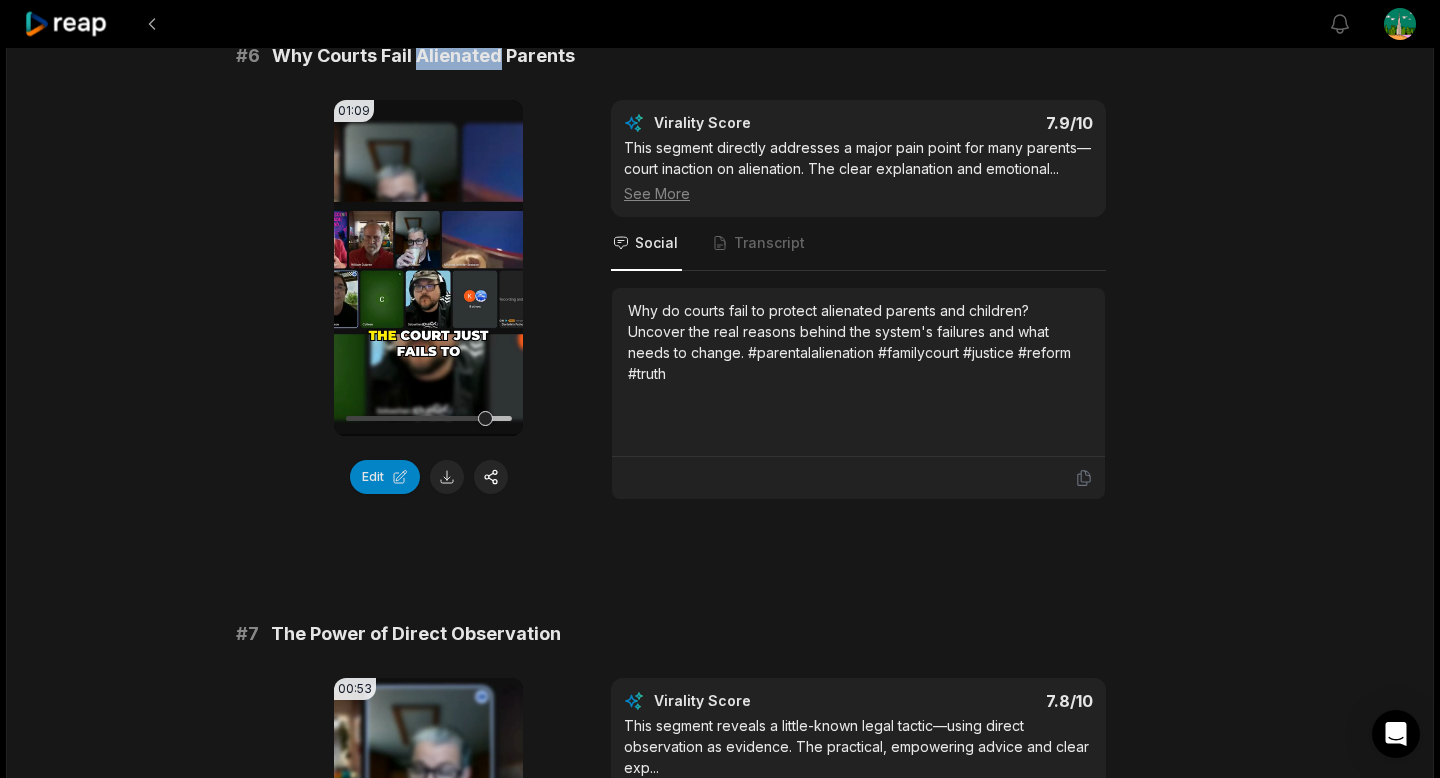 click on "Why Courts Fail Alienated Parents" at bounding box center (423, 56) 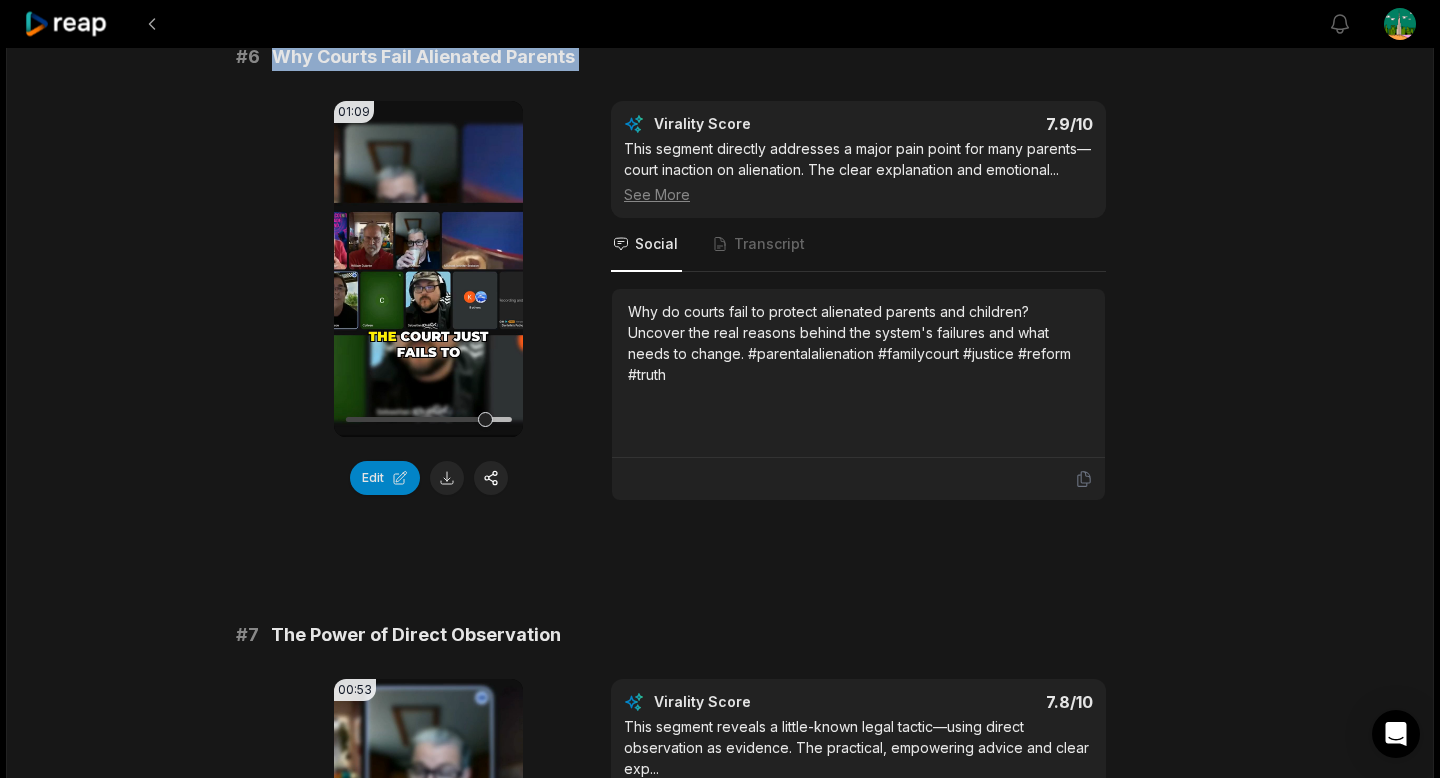 click on "# 1 Putting the Court on Trial 00:55 Your browser does not support mp4 format. Edit Virality Score 8.3 /10 This segment offers a powerful, actionable strategy for parents, flipping the script on the court system. The idea of 'putting the co ...   See More Social Transcript What if you could put the court and judge on trial? Learn the bold strategies that can change your case and get your kids back. #familycourt #legalstrategy #parentalrights #justice #advocacy # 2 Restoring Children After Alienation 01:02 Your browser does not support mp4 format. Edit Virality Score 8.2 /10 This segment offers hope and practical solutions for parents seeking to restore their children after alienation. The emotional impact ...   See More Social Transcript Can alienated children recover? Discover proven strategies for helping kids return to their true selves after abuse. #parentalalienation #childrecovery #parenting #psychology #hope # 3 The Harm of Supervised Visitations 00:53 Your browser does not support mp4 format. Edit 8.1" at bounding box center [720, 4] 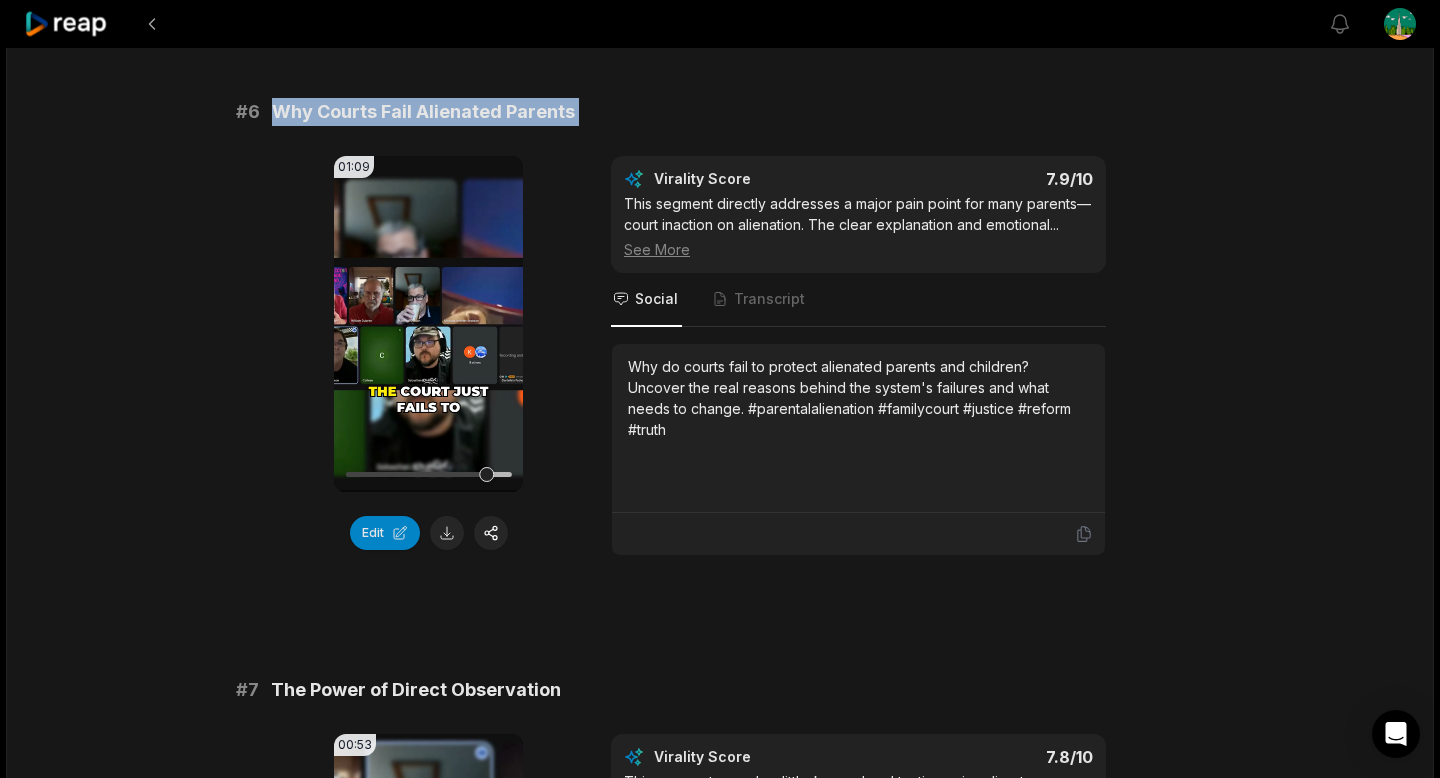 scroll, scrollTop: 3034, scrollLeft: 0, axis: vertical 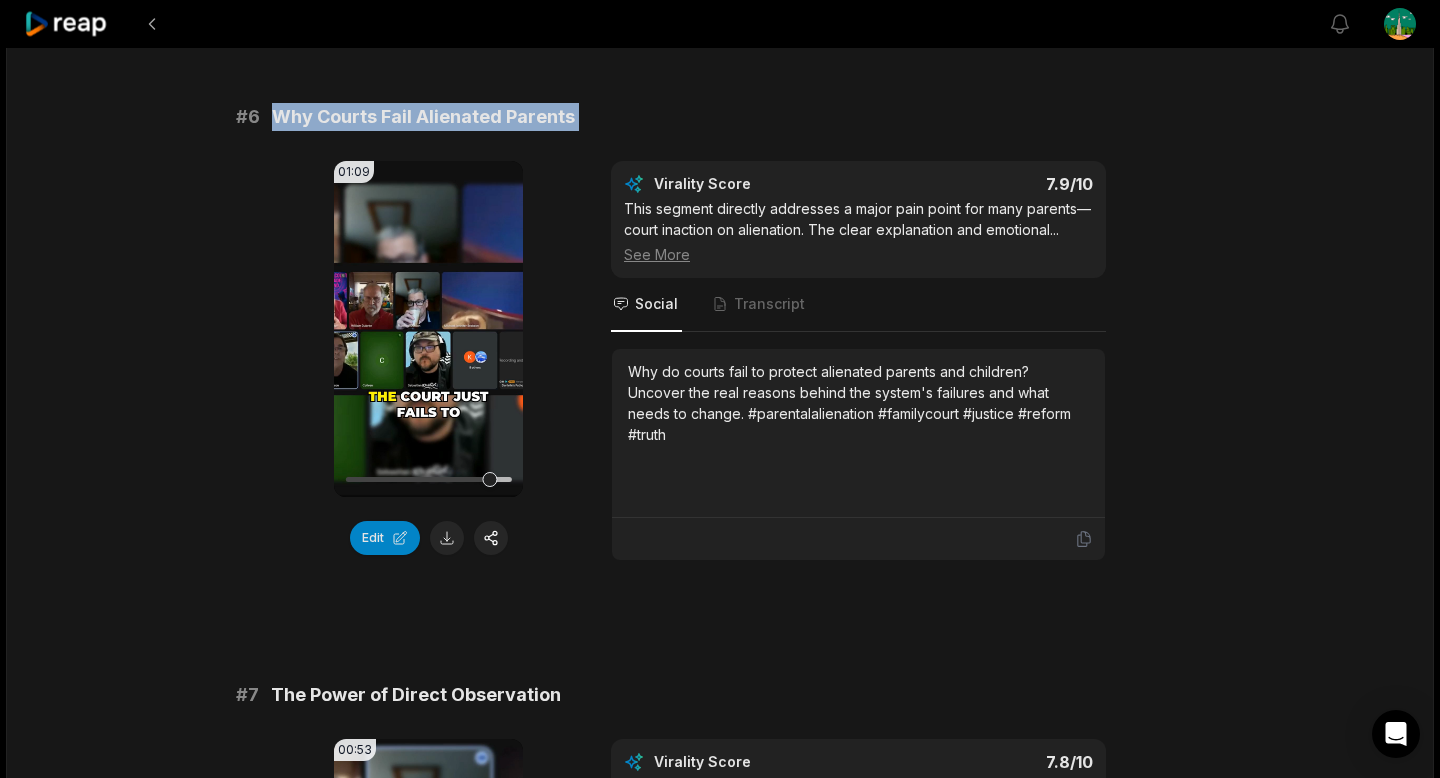 copy on "Why Courts Fail Alienated Parents" 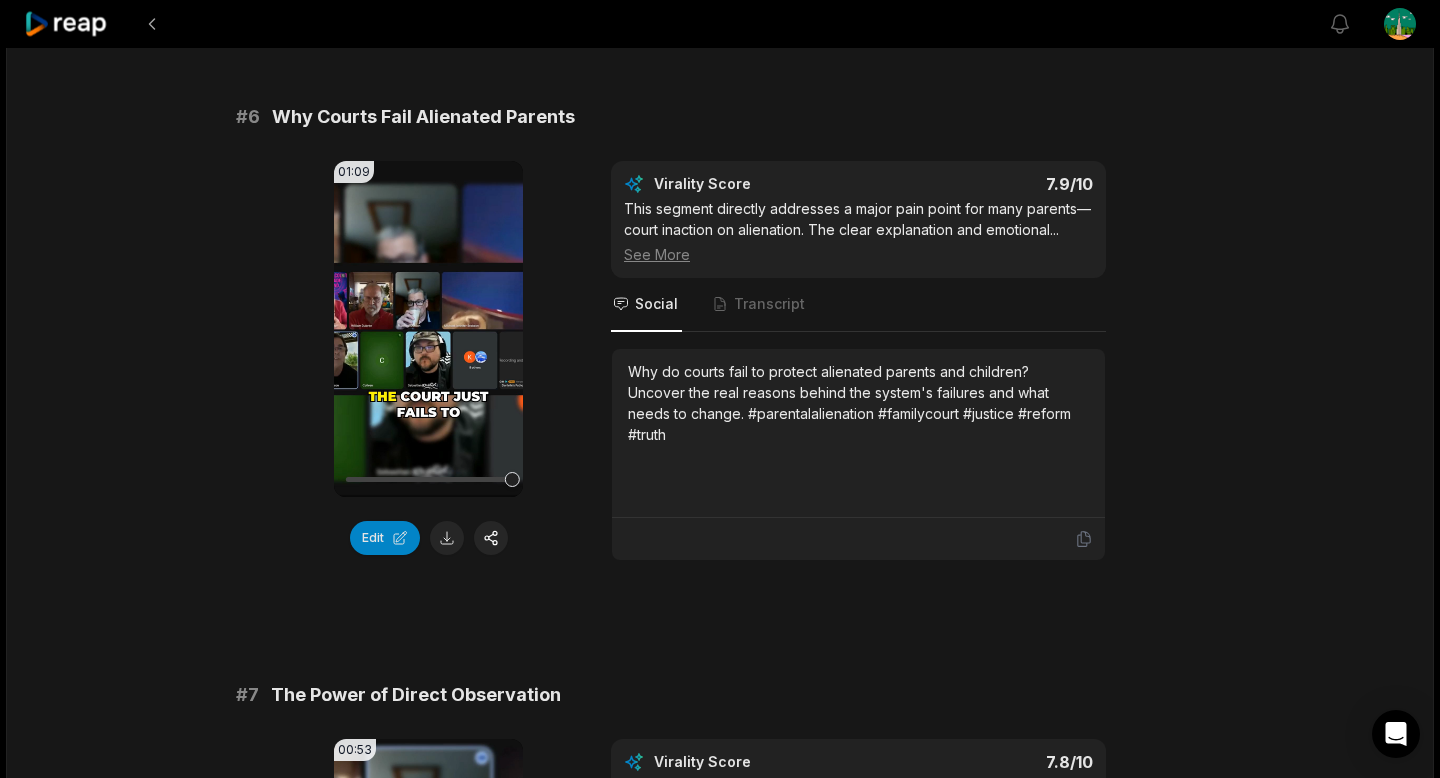 drag, startPoint x: 1439, startPoint y: 356, endPoint x: 1250, endPoint y: 415, distance: 197.99495 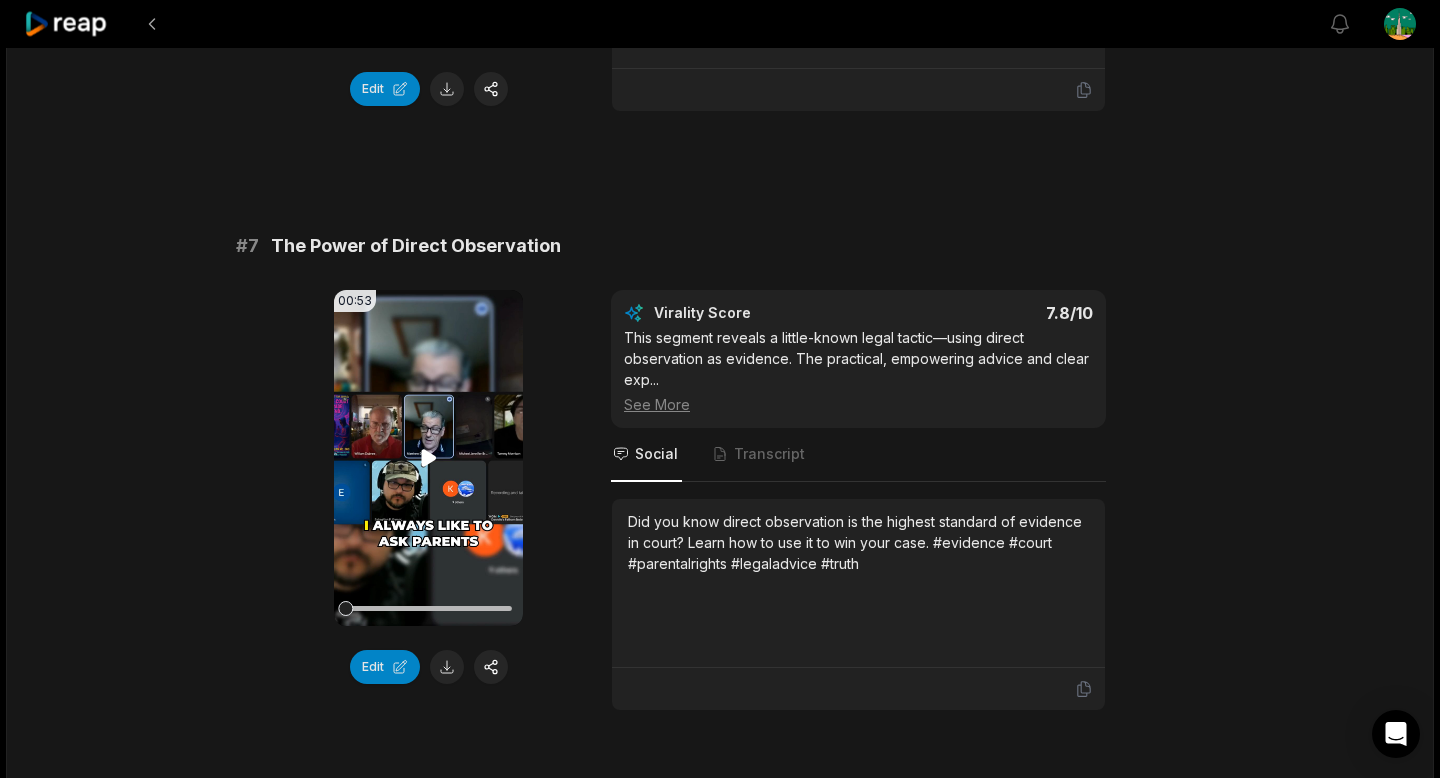 click on "Your browser does not support mp4 format." at bounding box center [428, 458] 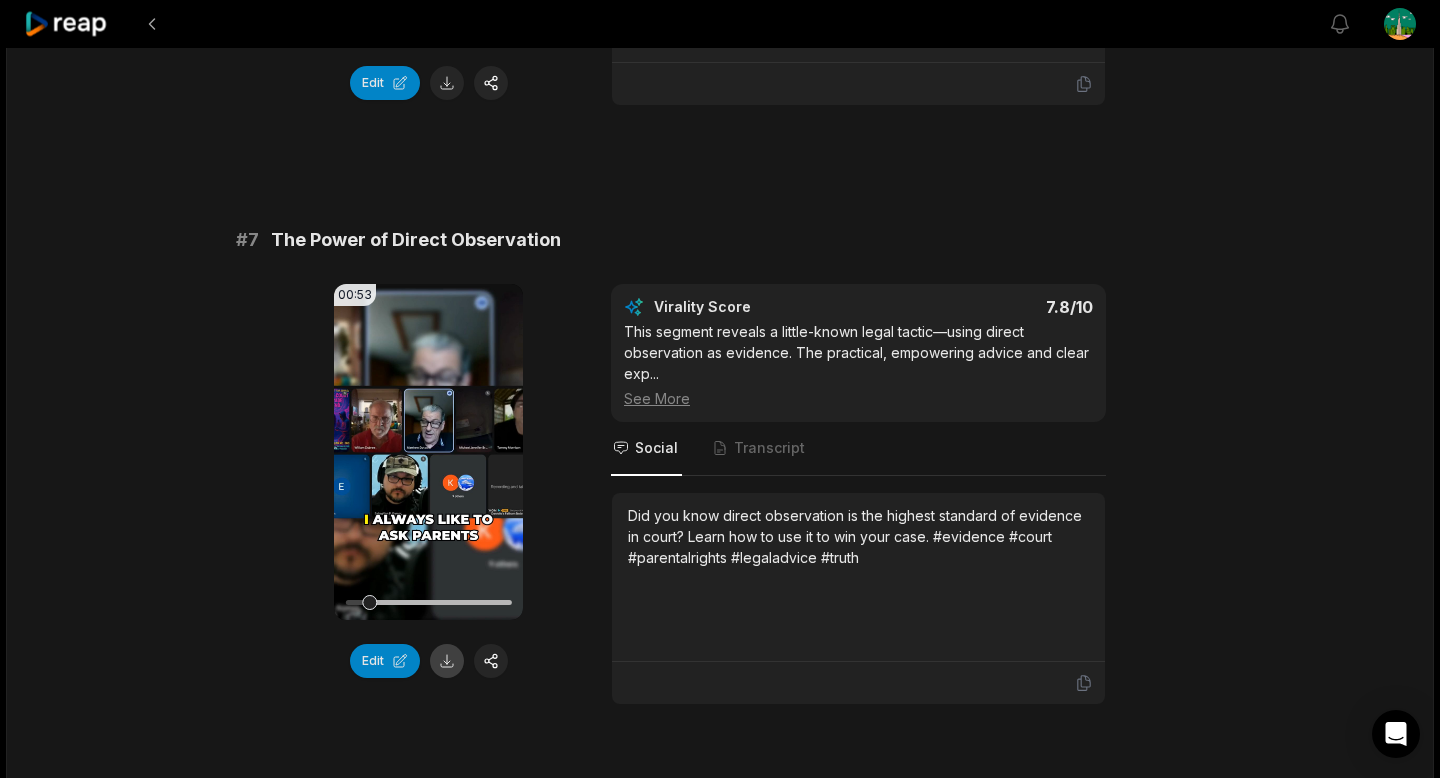 click at bounding box center (447, 661) 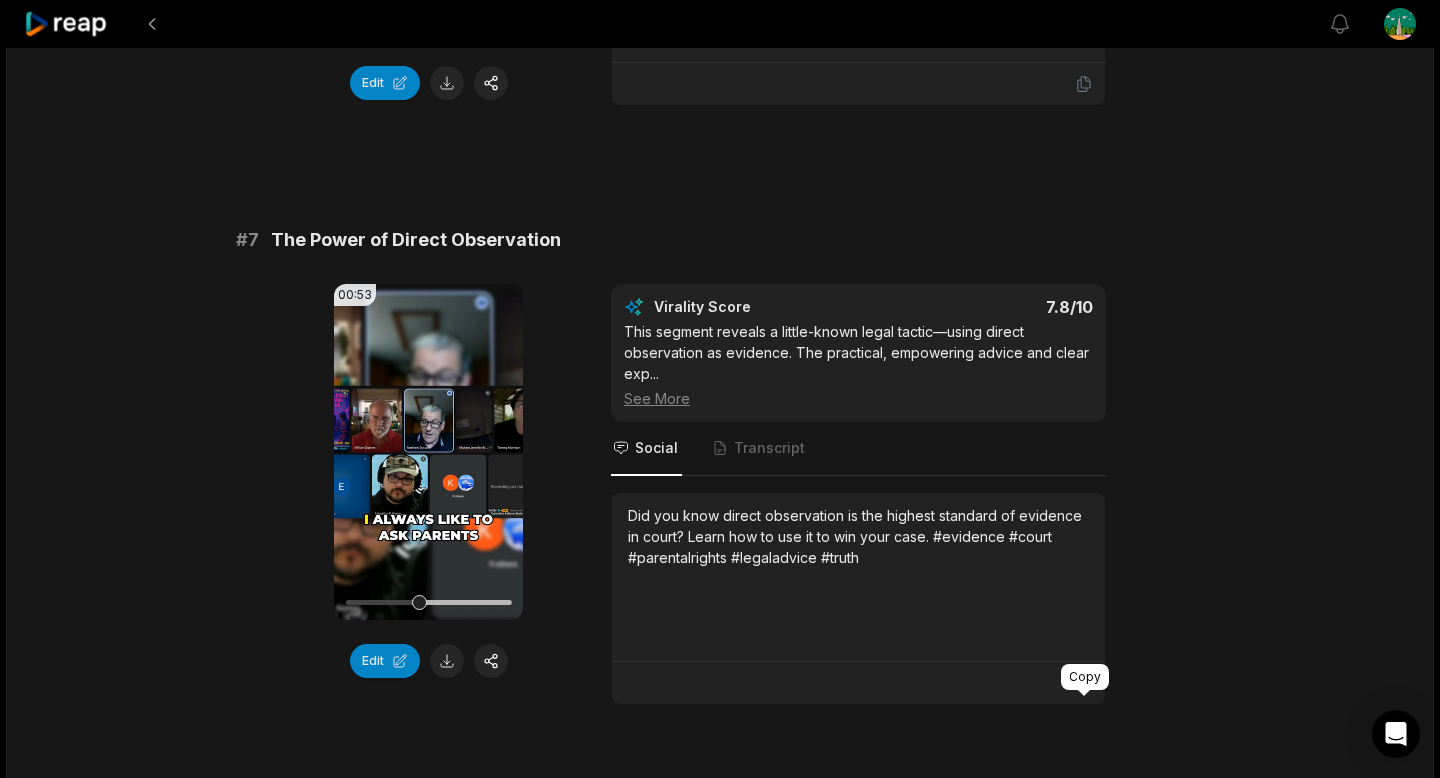 click at bounding box center [858, 683] 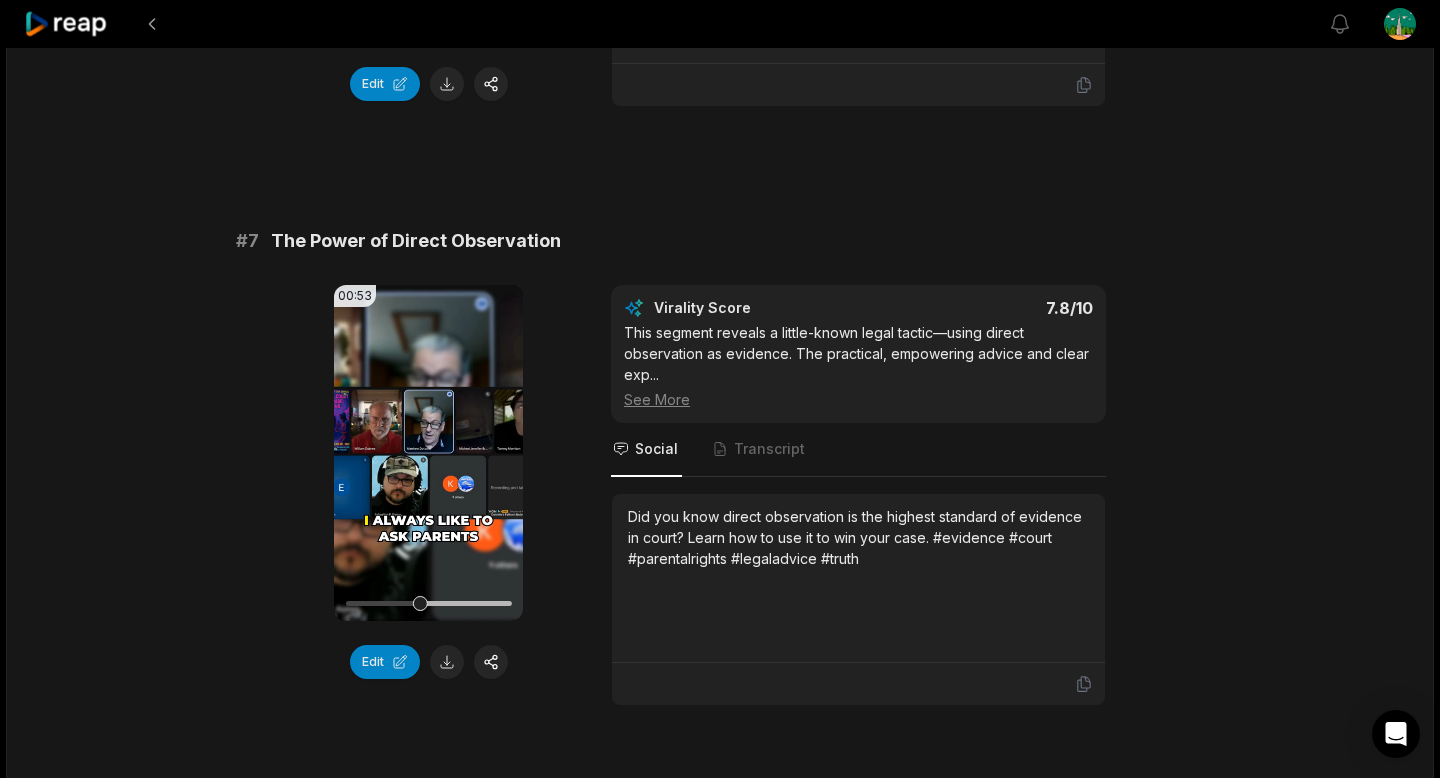 click 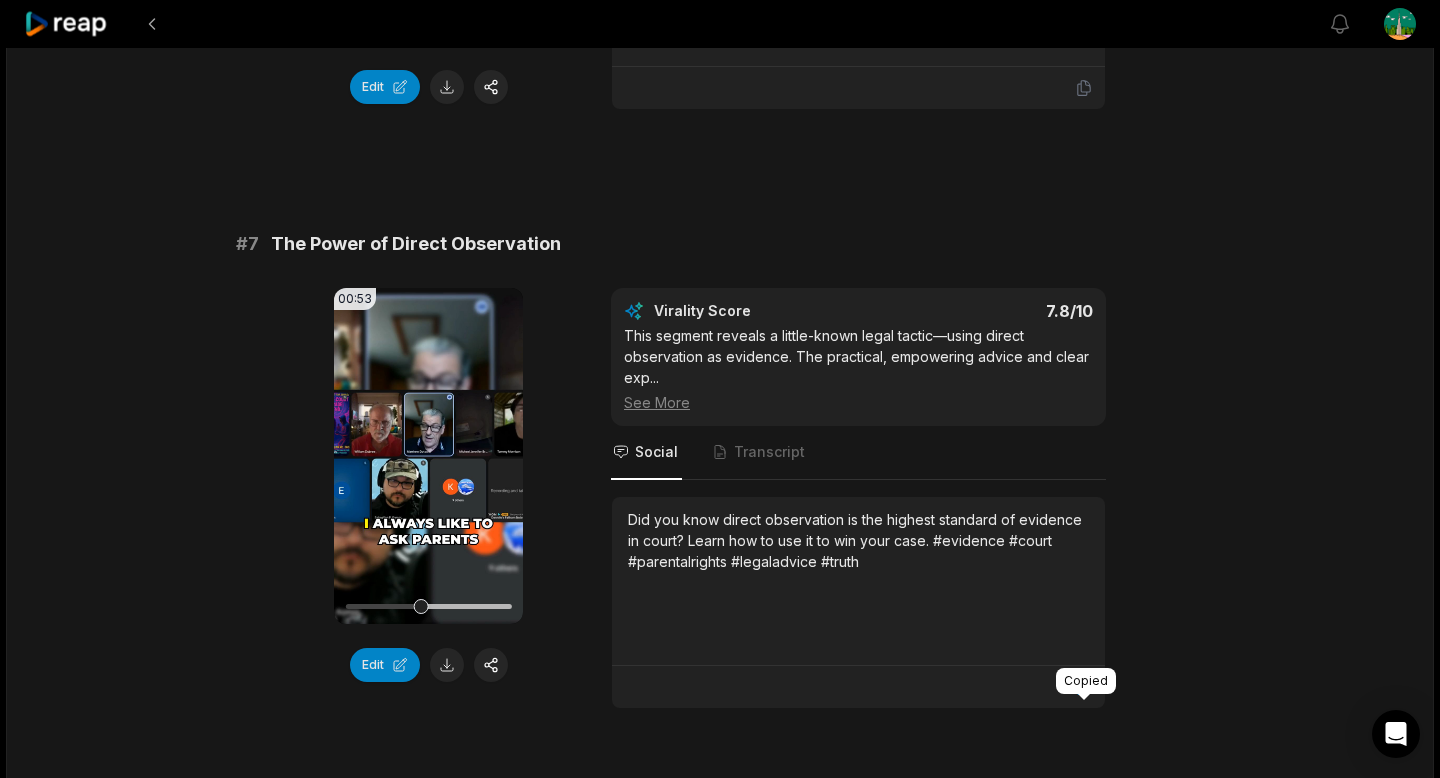 click 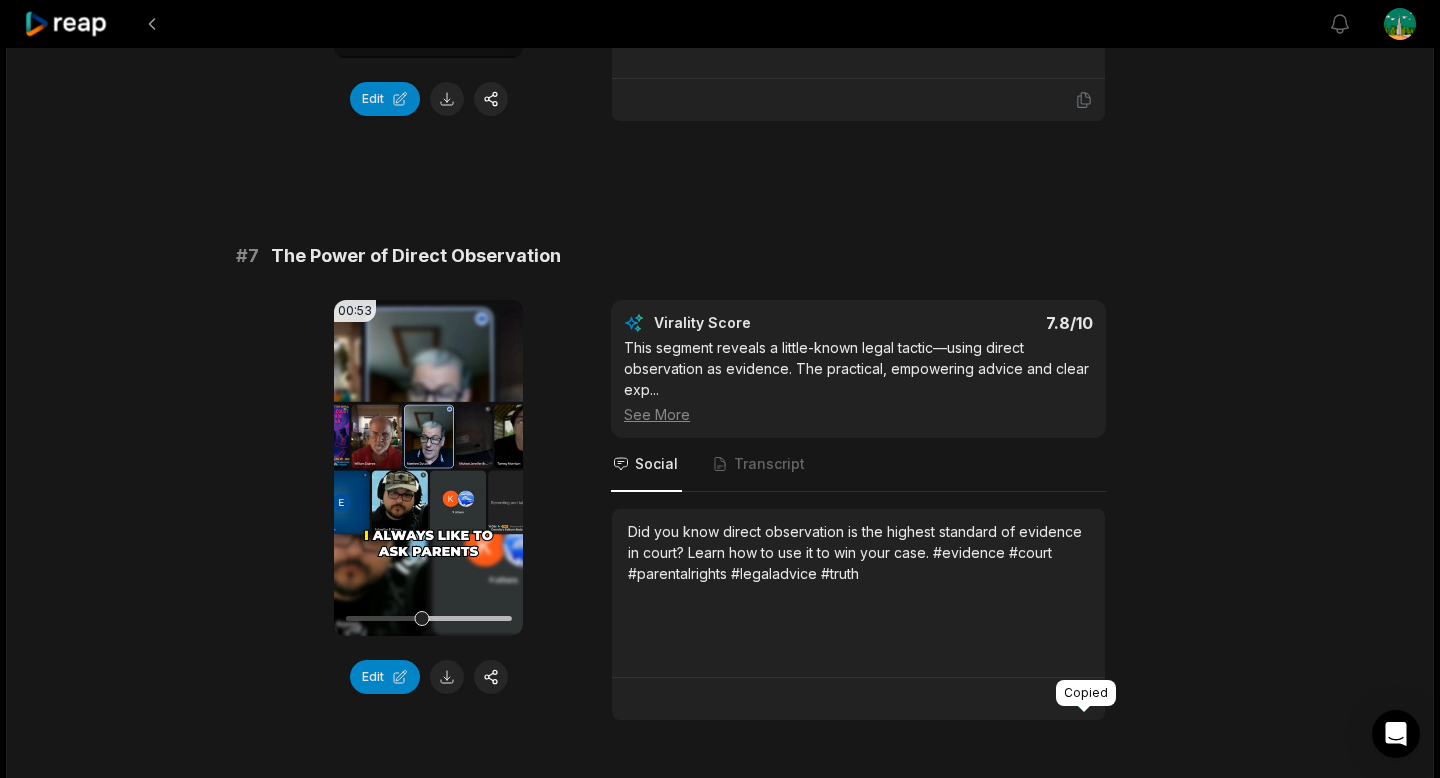 click at bounding box center (1084, 709) 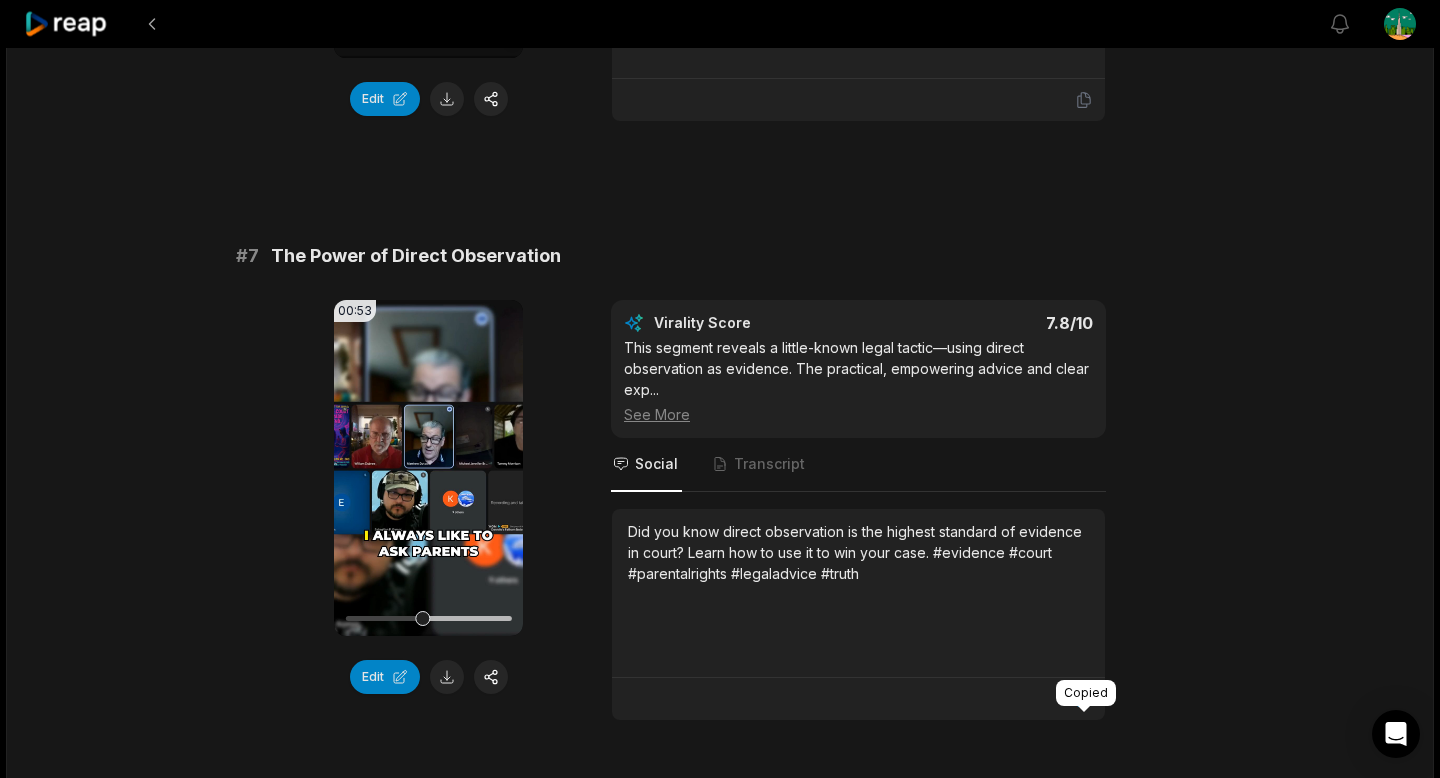 click at bounding box center [1084, 709] 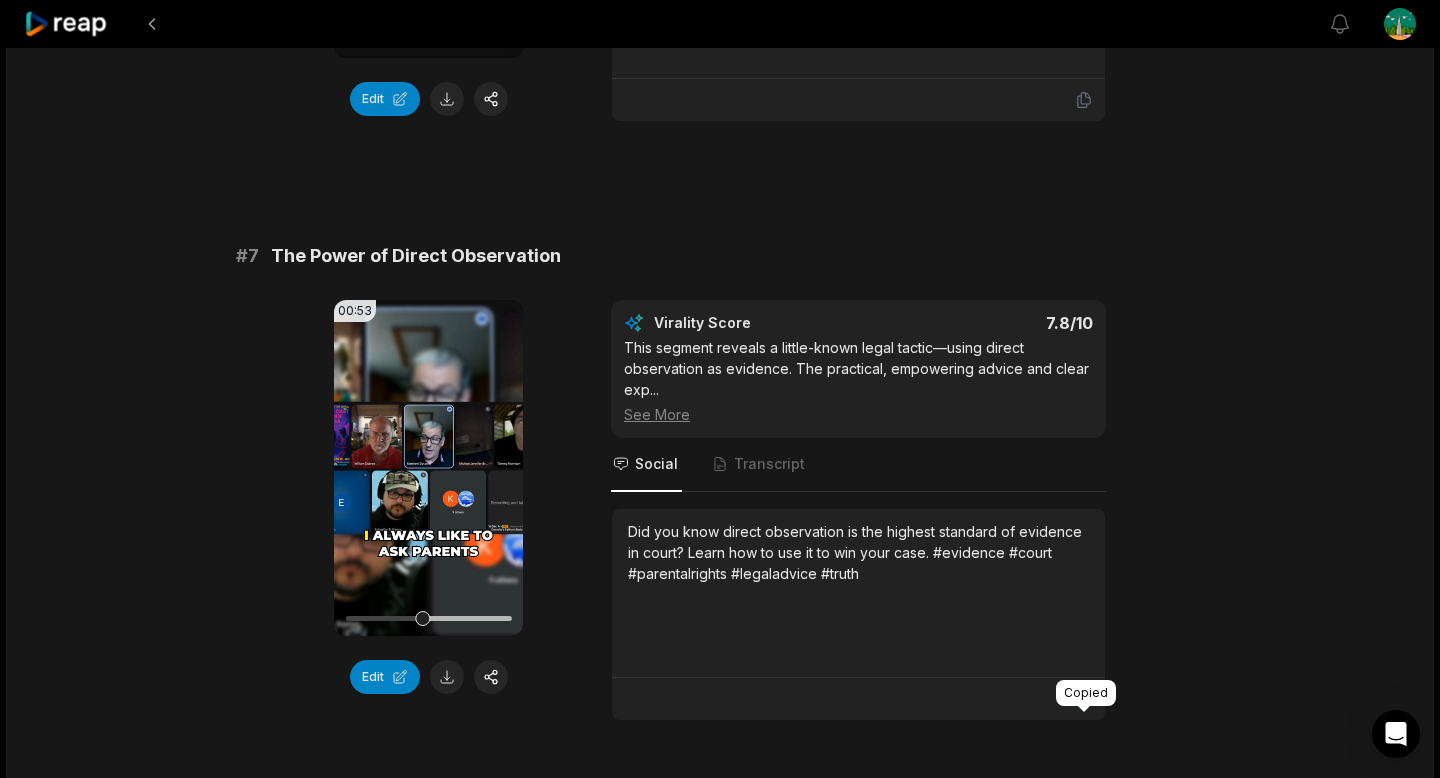 click 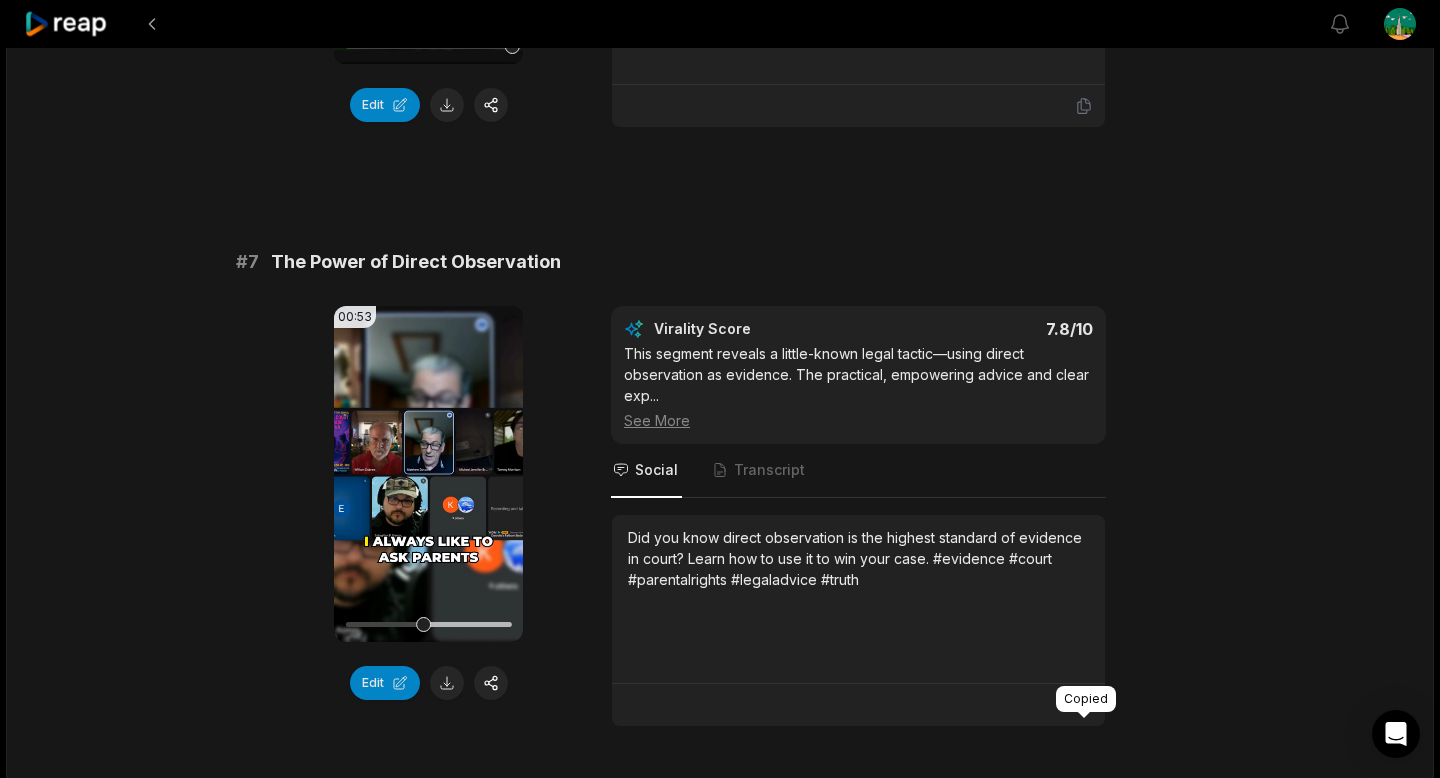 click at bounding box center (1084, 715) 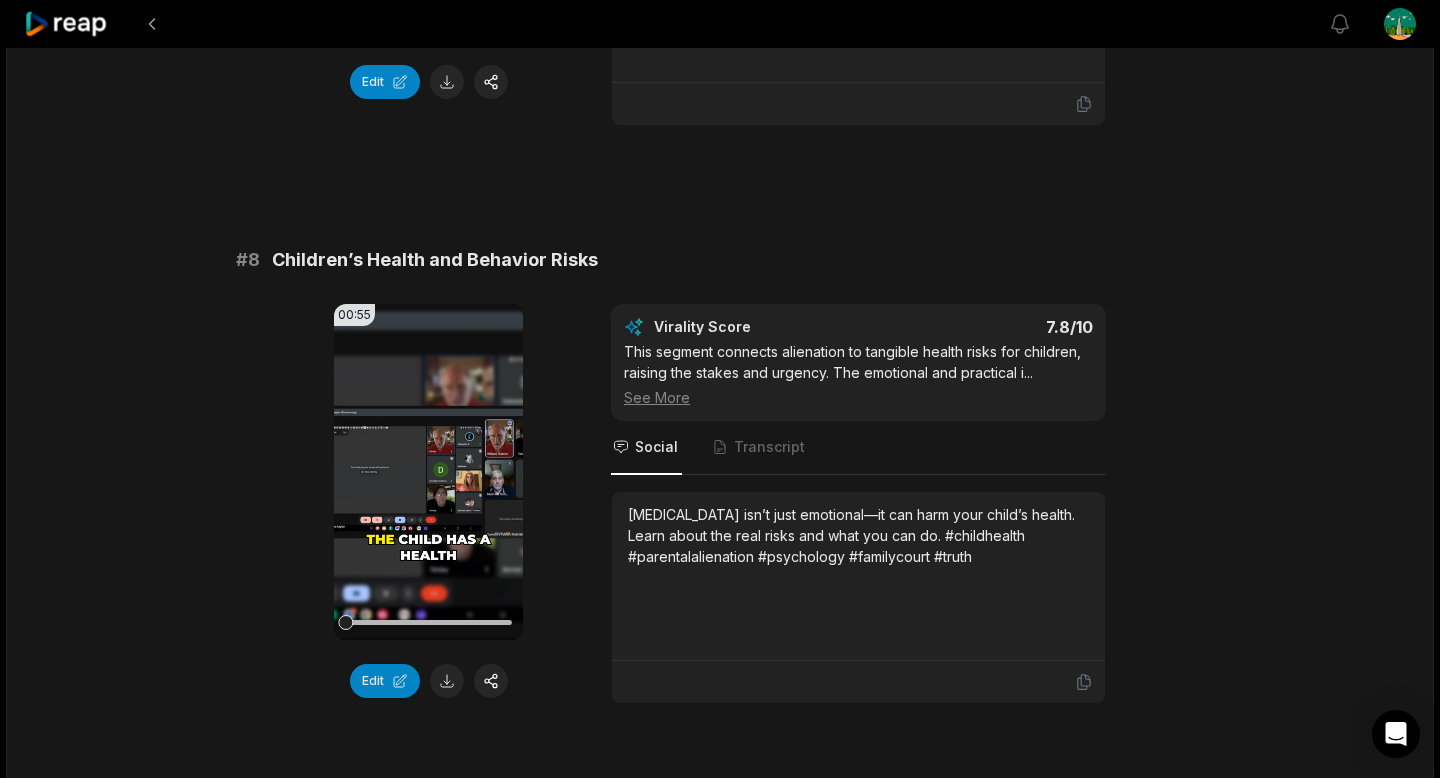 scroll, scrollTop: 4069, scrollLeft: 0, axis: vertical 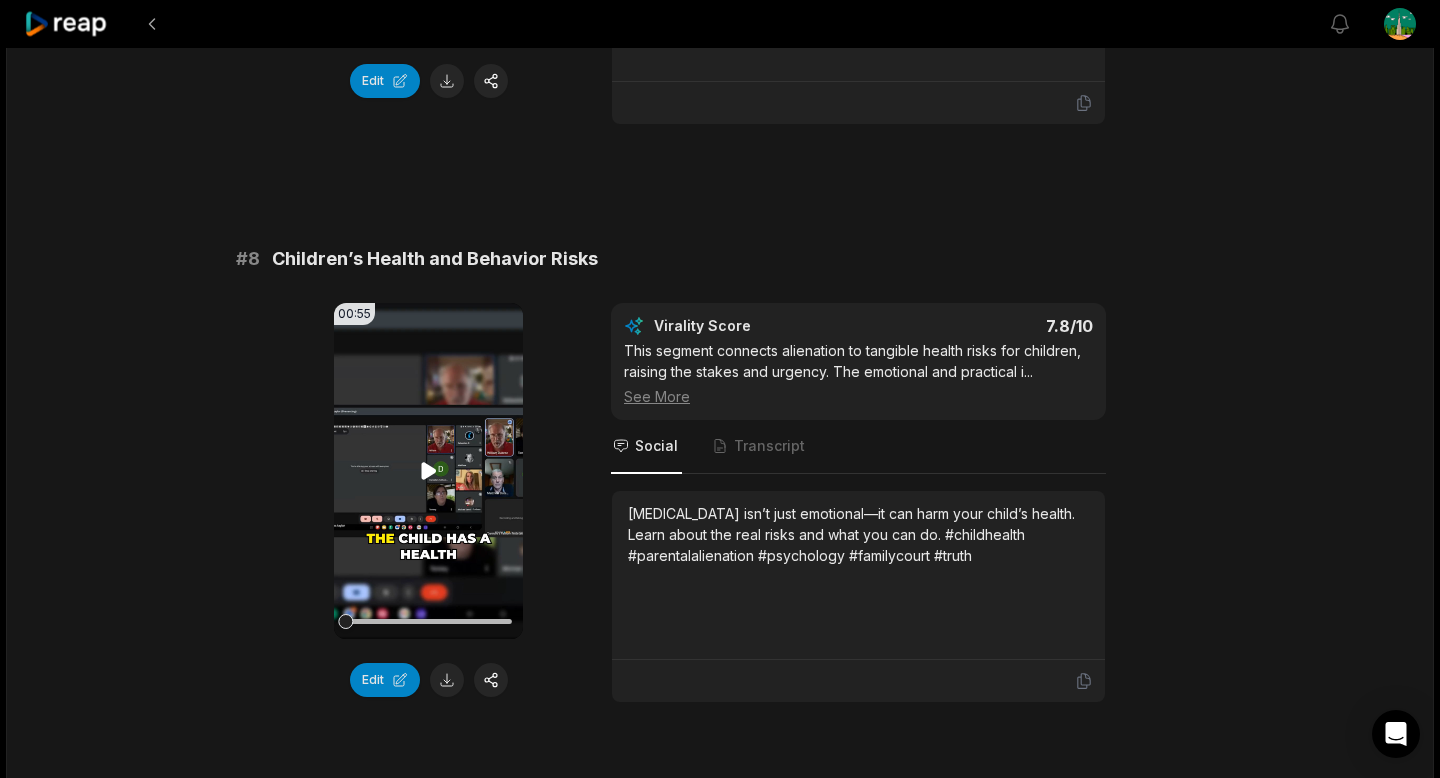 click 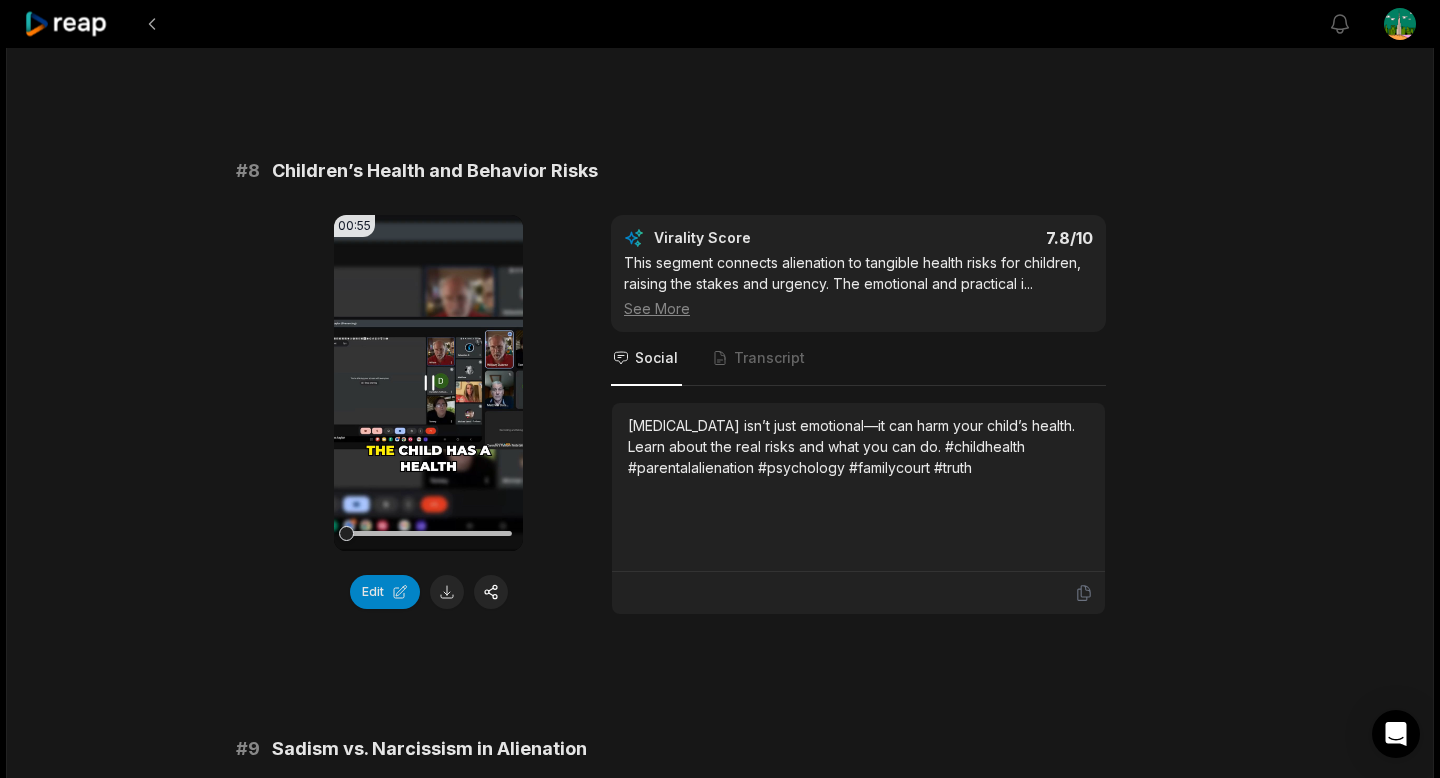 scroll, scrollTop: 4164, scrollLeft: 0, axis: vertical 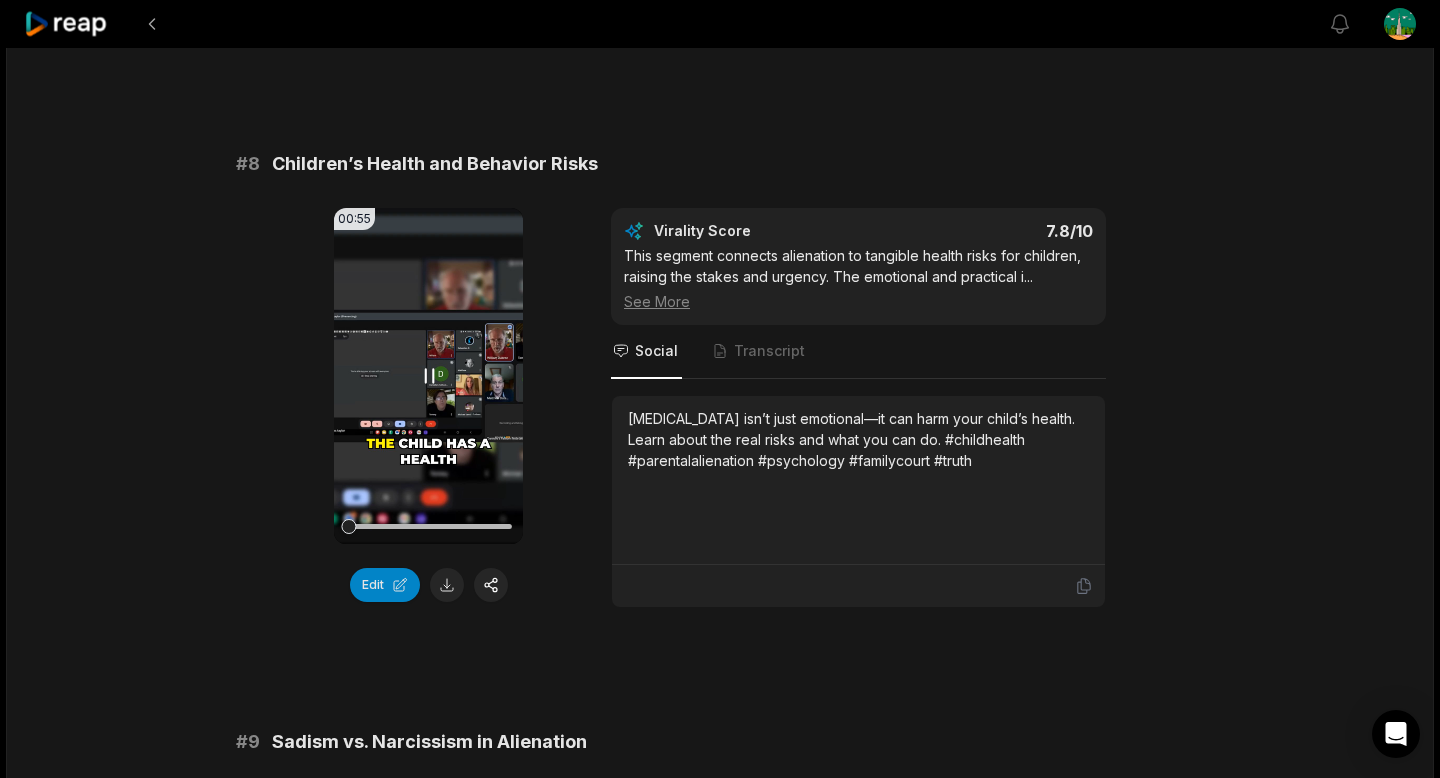 click at bounding box center (428, 526) 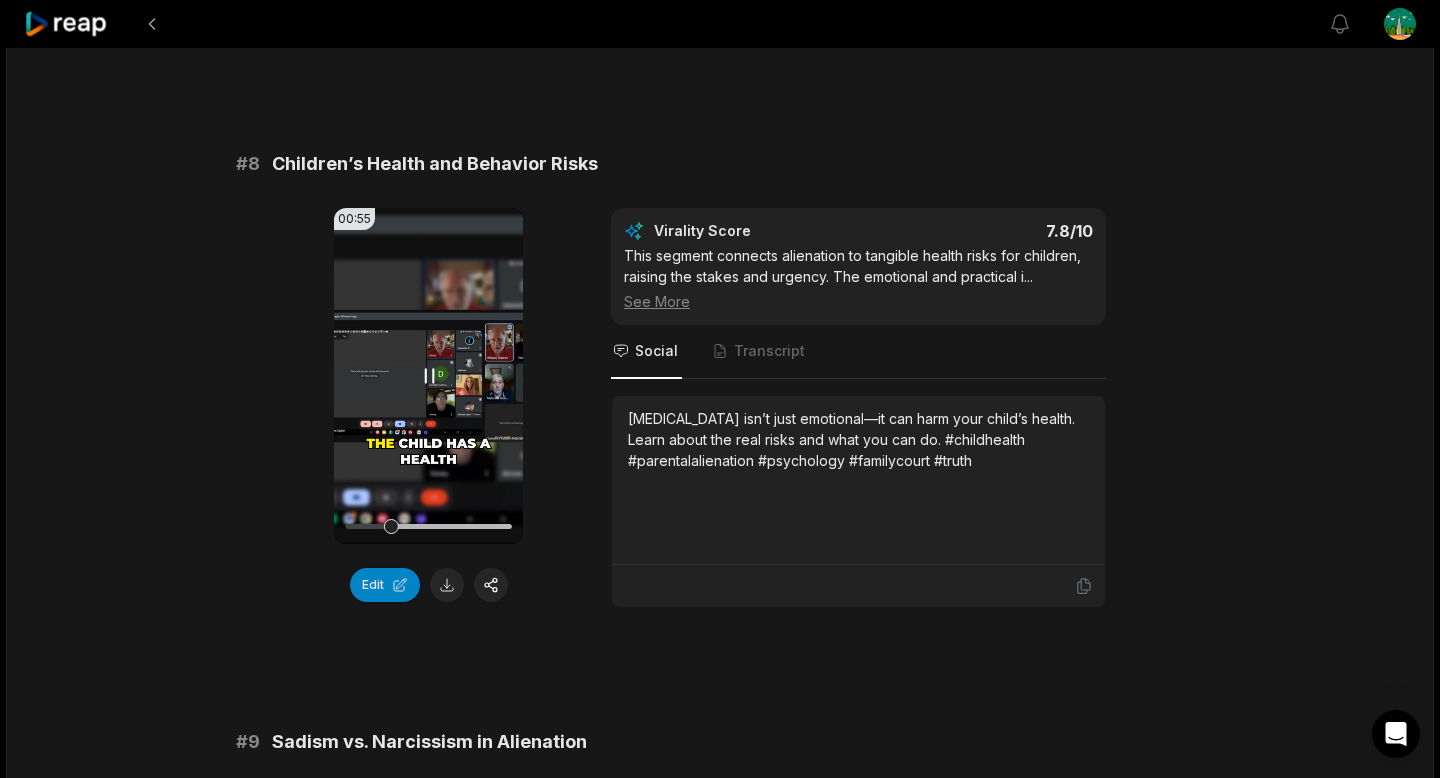 click at bounding box center (428, 526) 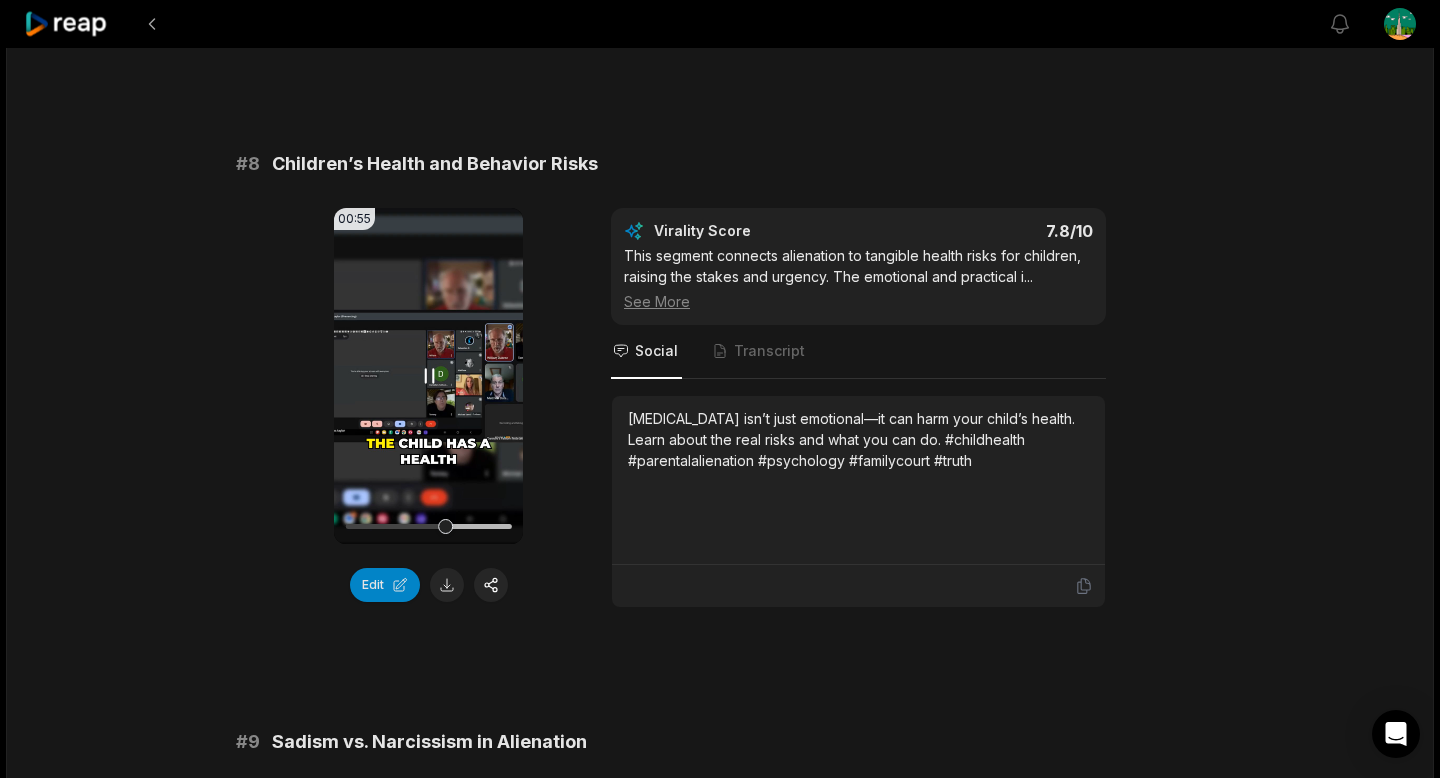 click at bounding box center [428, 526] 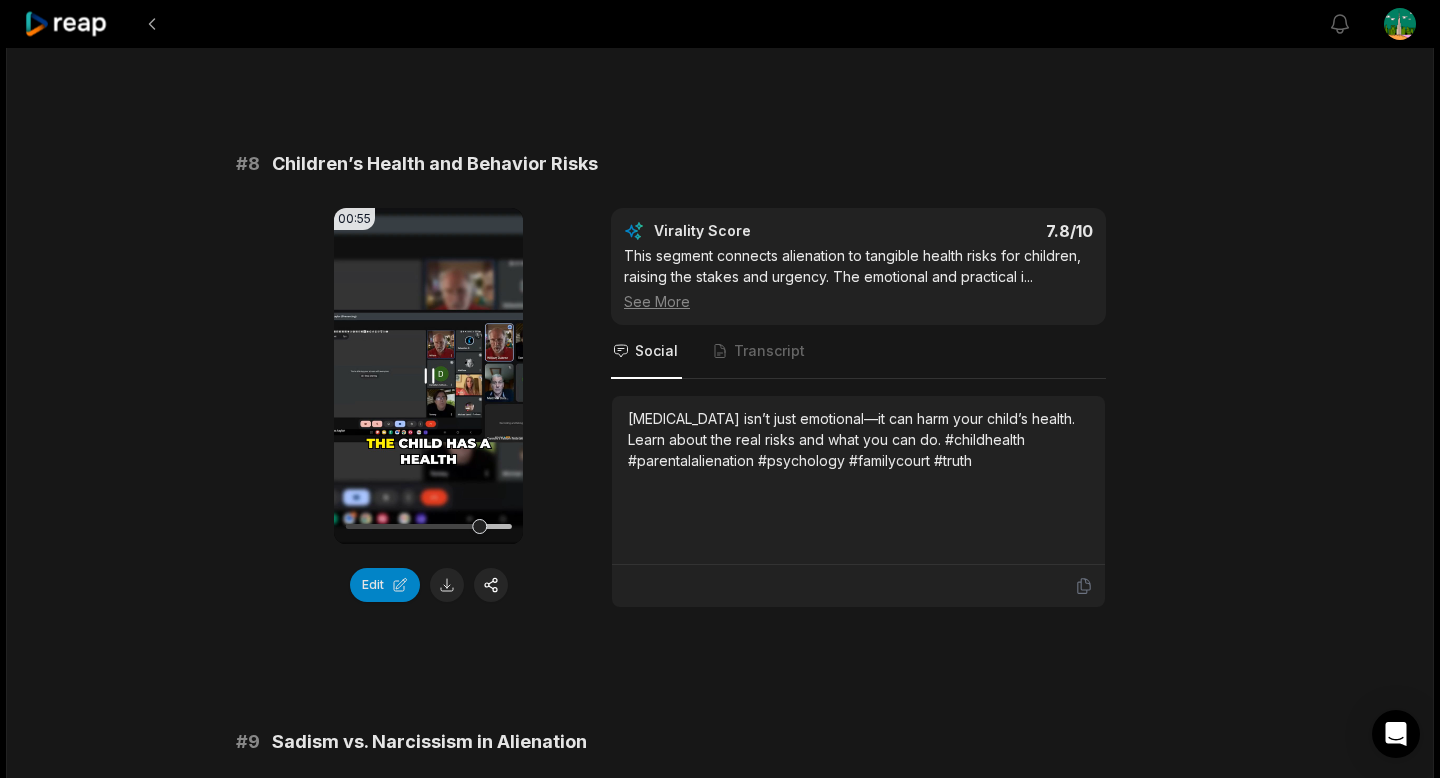 scroll, scrollTop: 4158, scrollLeft: 0, axis: vertical 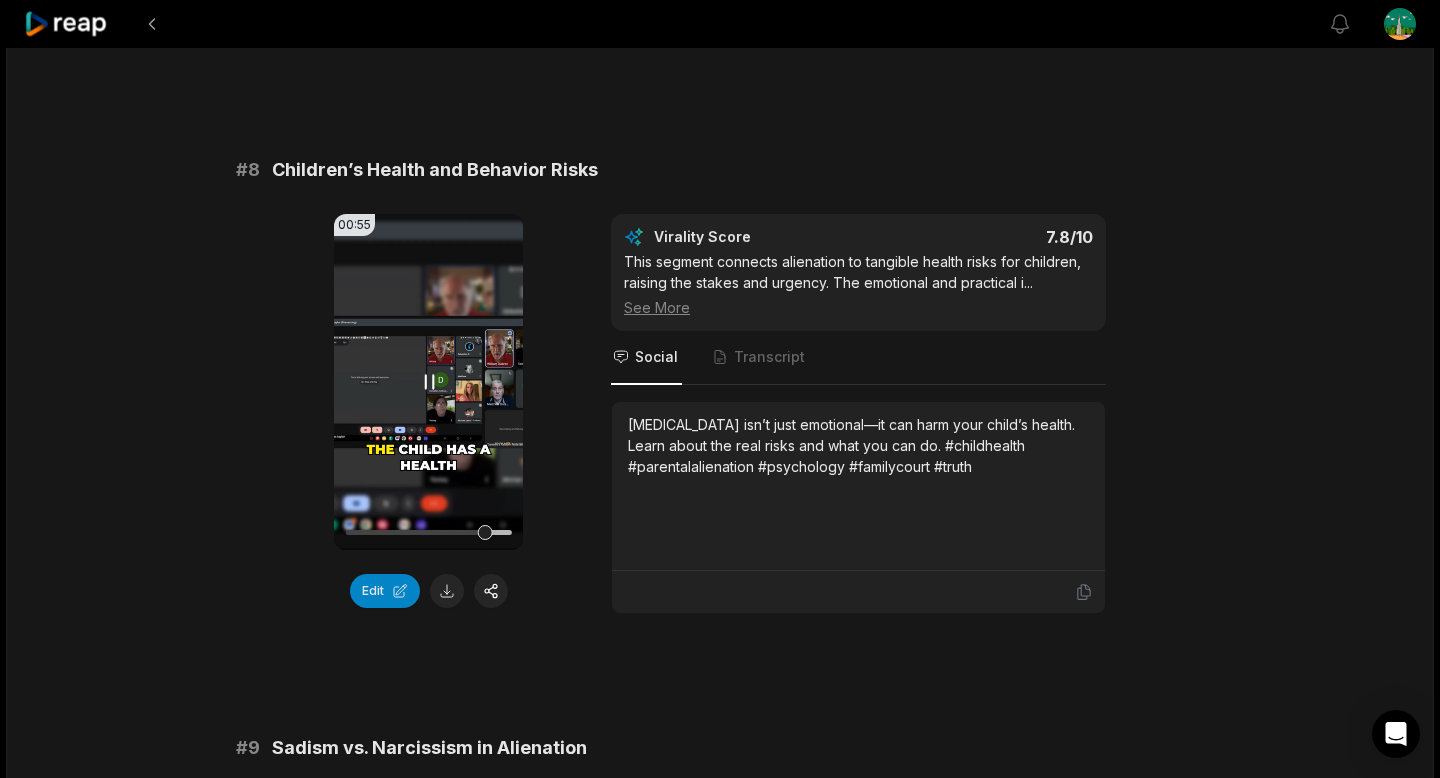 click 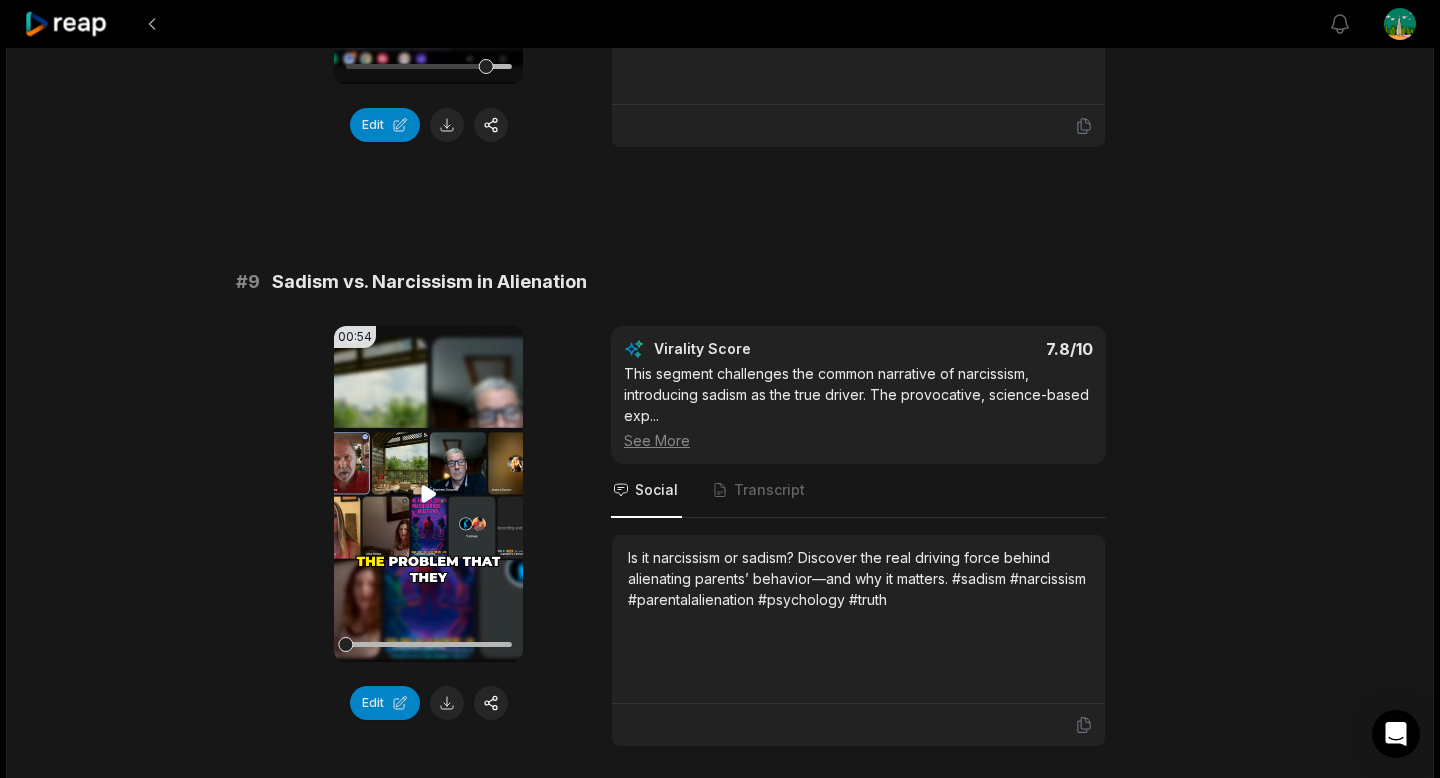 click on "Your browser does not support mp4 format." at bounding box center (428, 494) 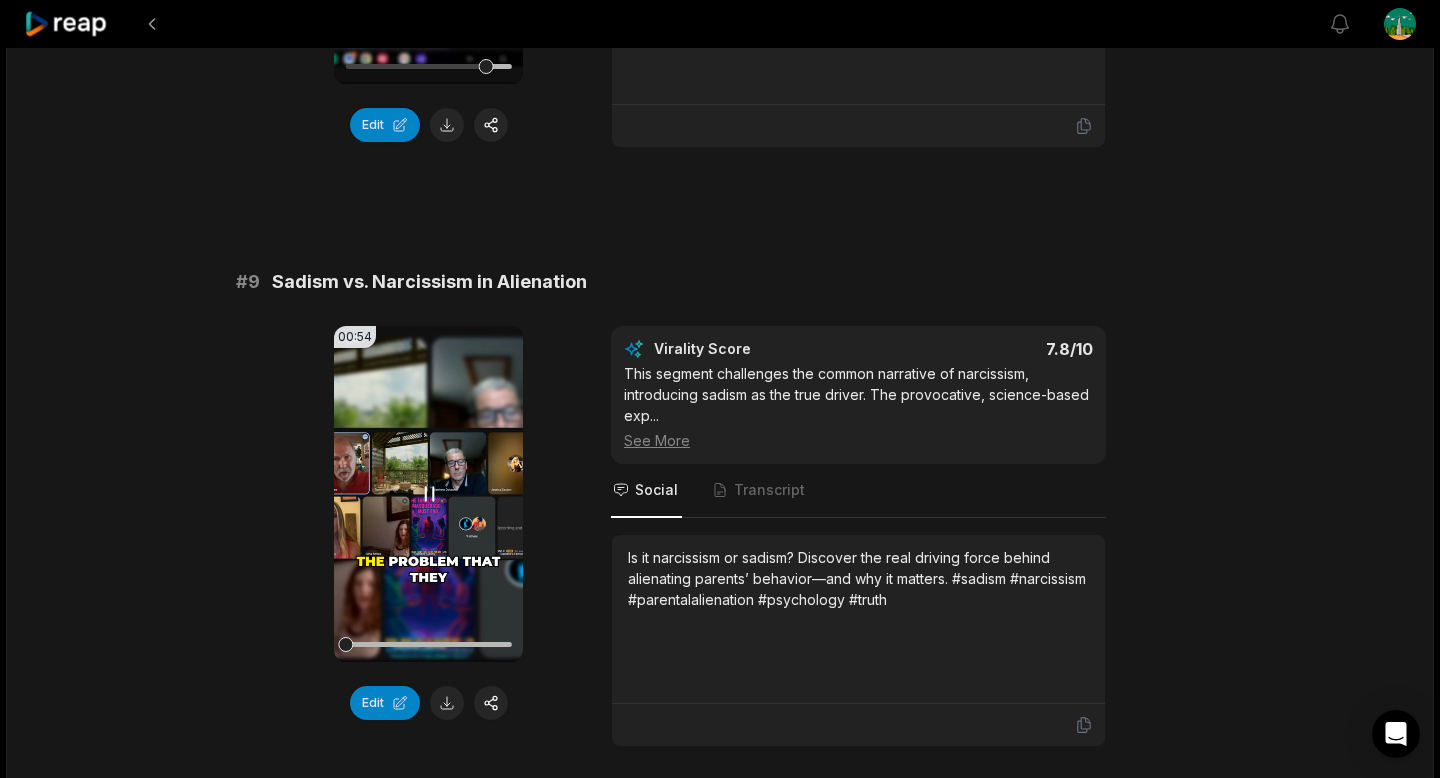 scroll, scrollTop: 4625, scrollLeft: 0, axis: vertical 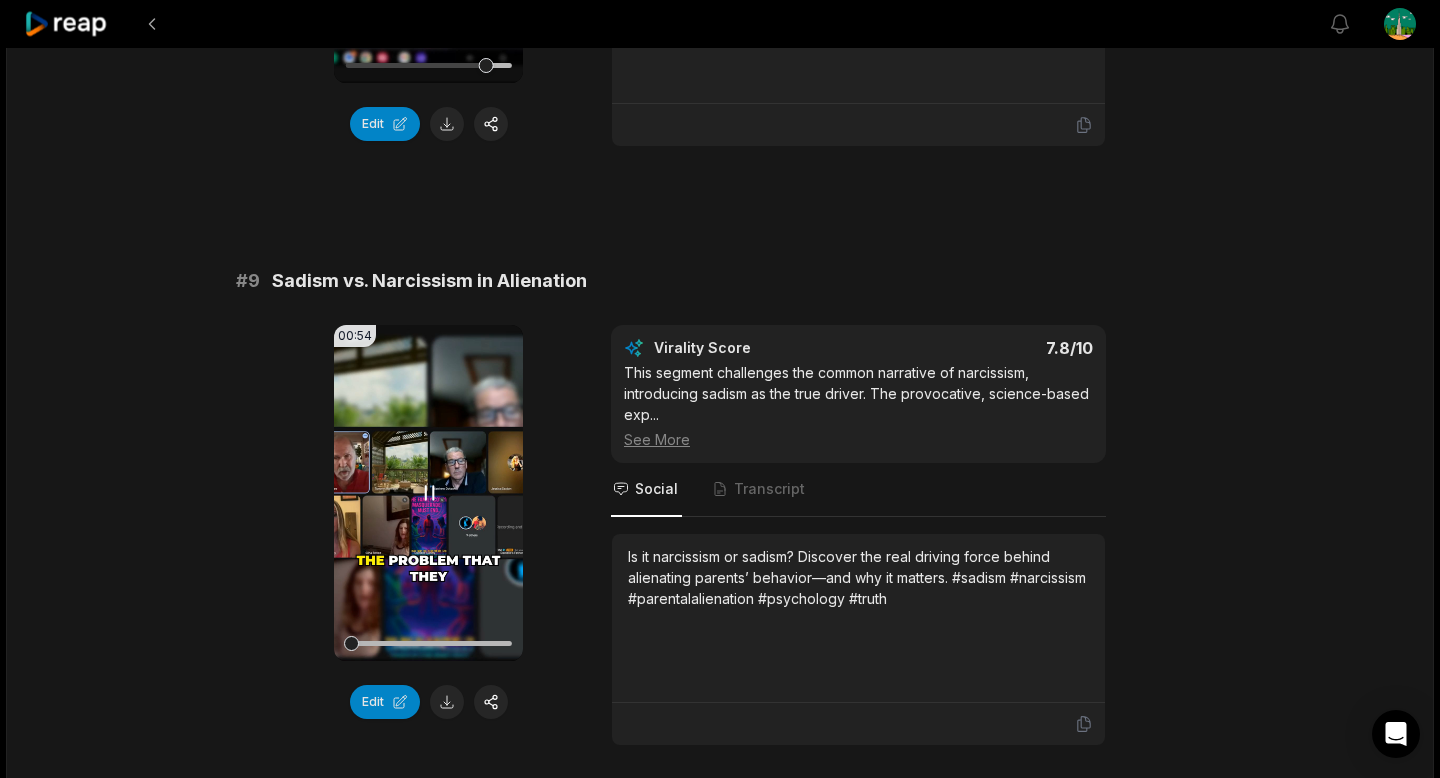 click at bounding box center (428, 643) 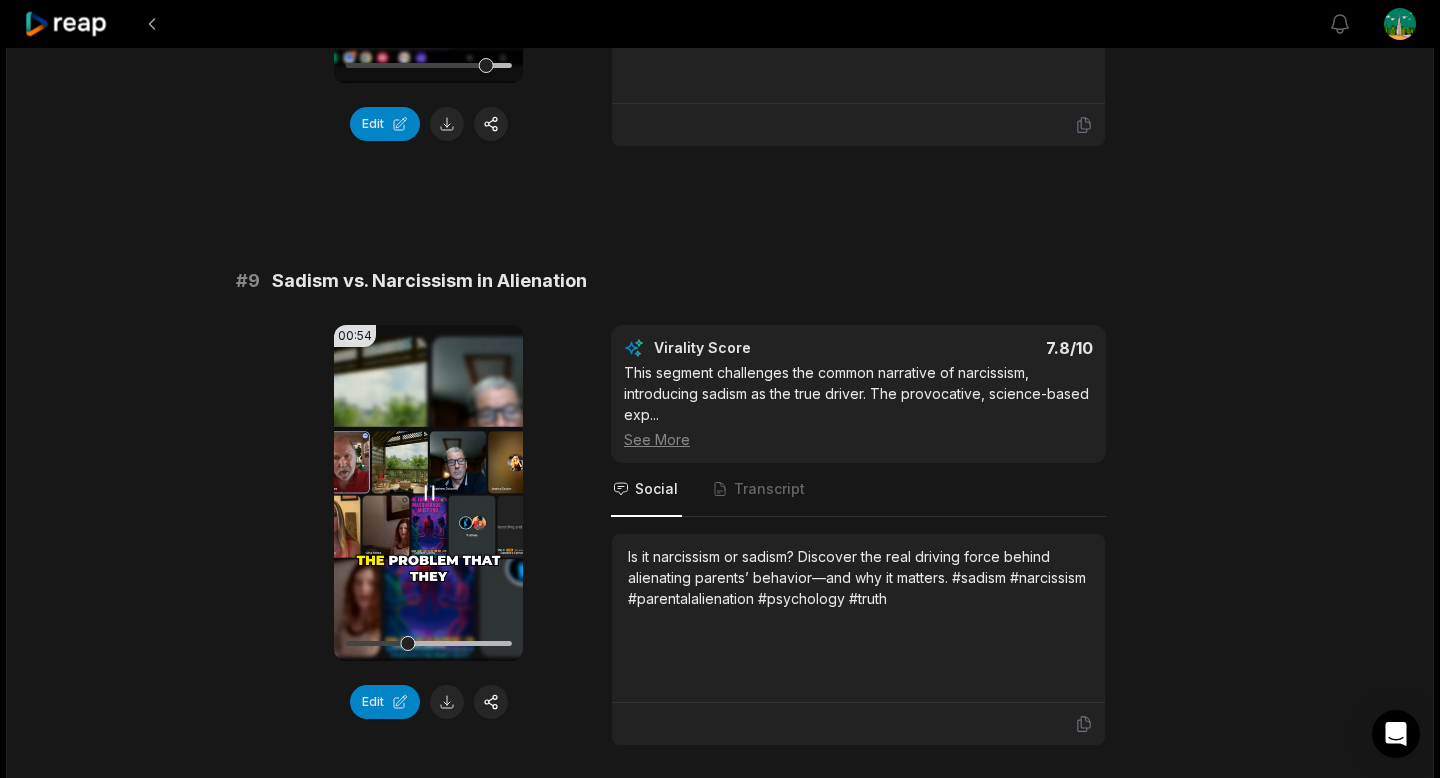 click at bounding box center (428, 643) 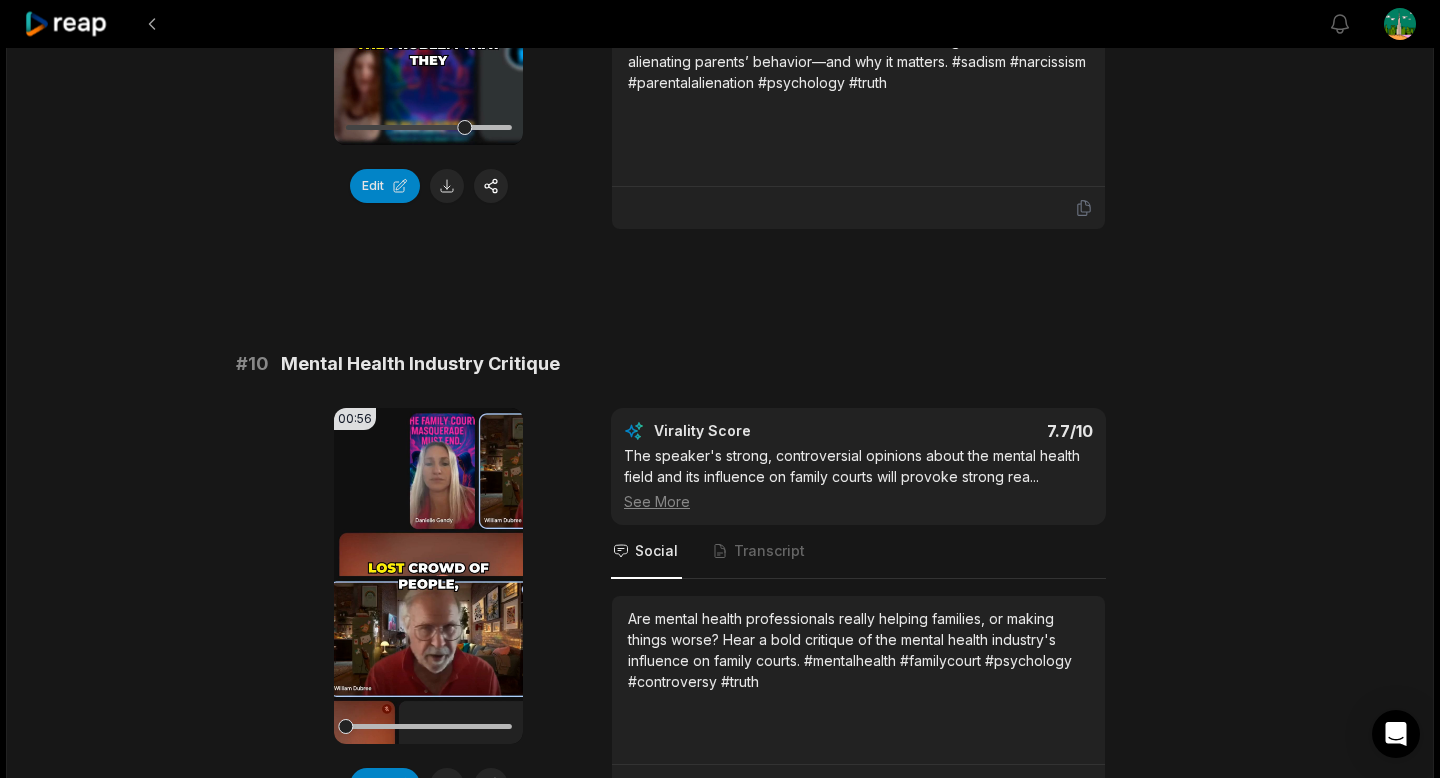 scroll, scrollTop: 5144, scrollLeft: 0, axis: vertical 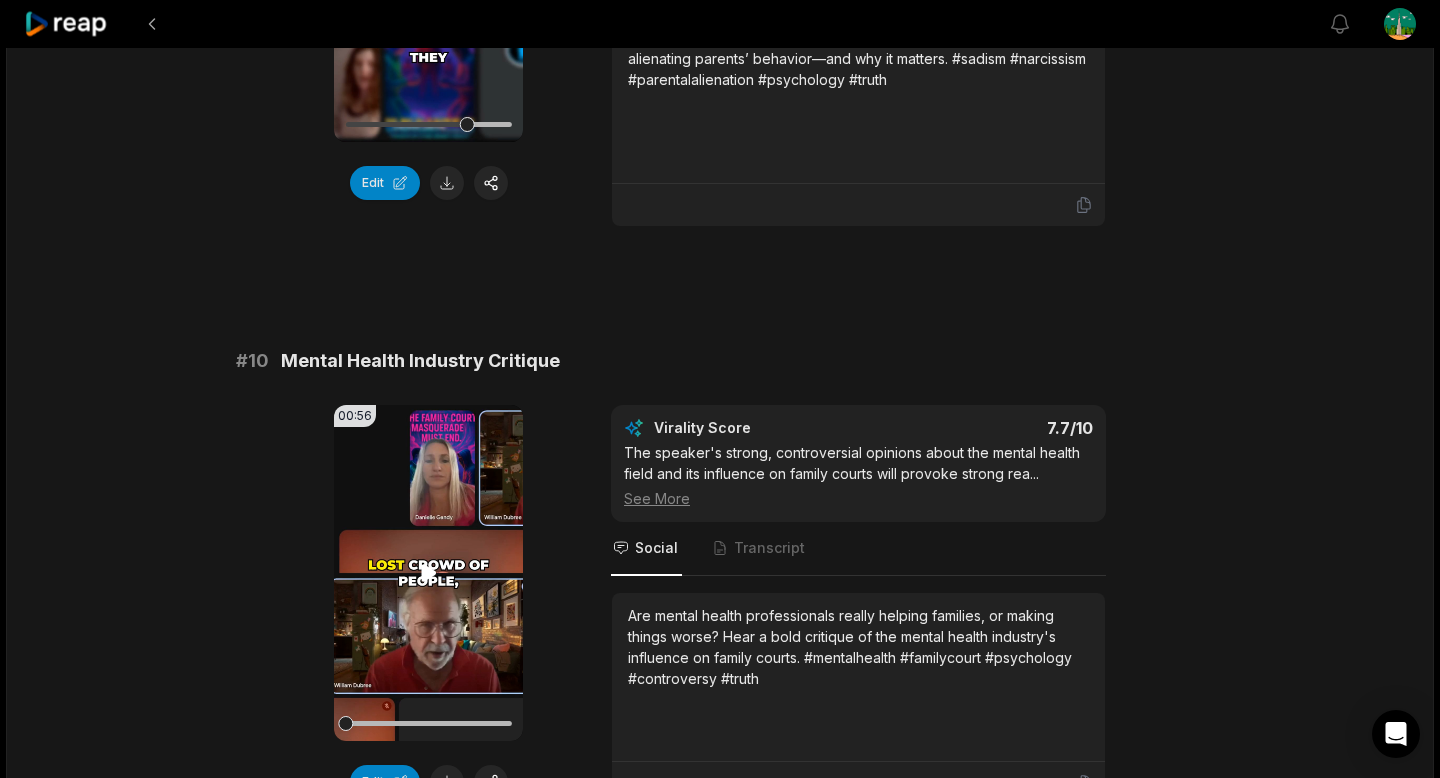 click on "Your browser does not support mp4 format." at bounding box center [428, 573] 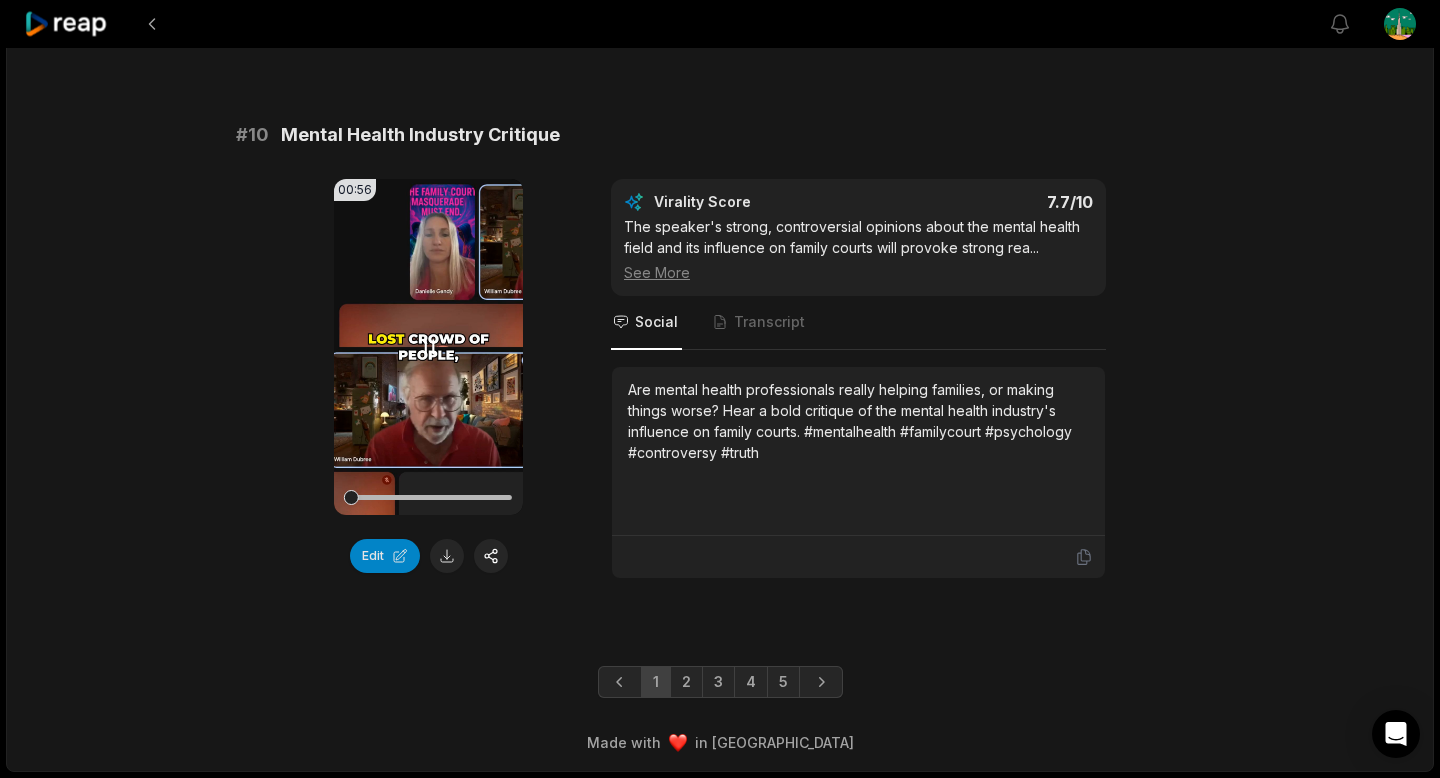 scroll, scrollTop: 5369, scrollLeft: 0, axis: vertical 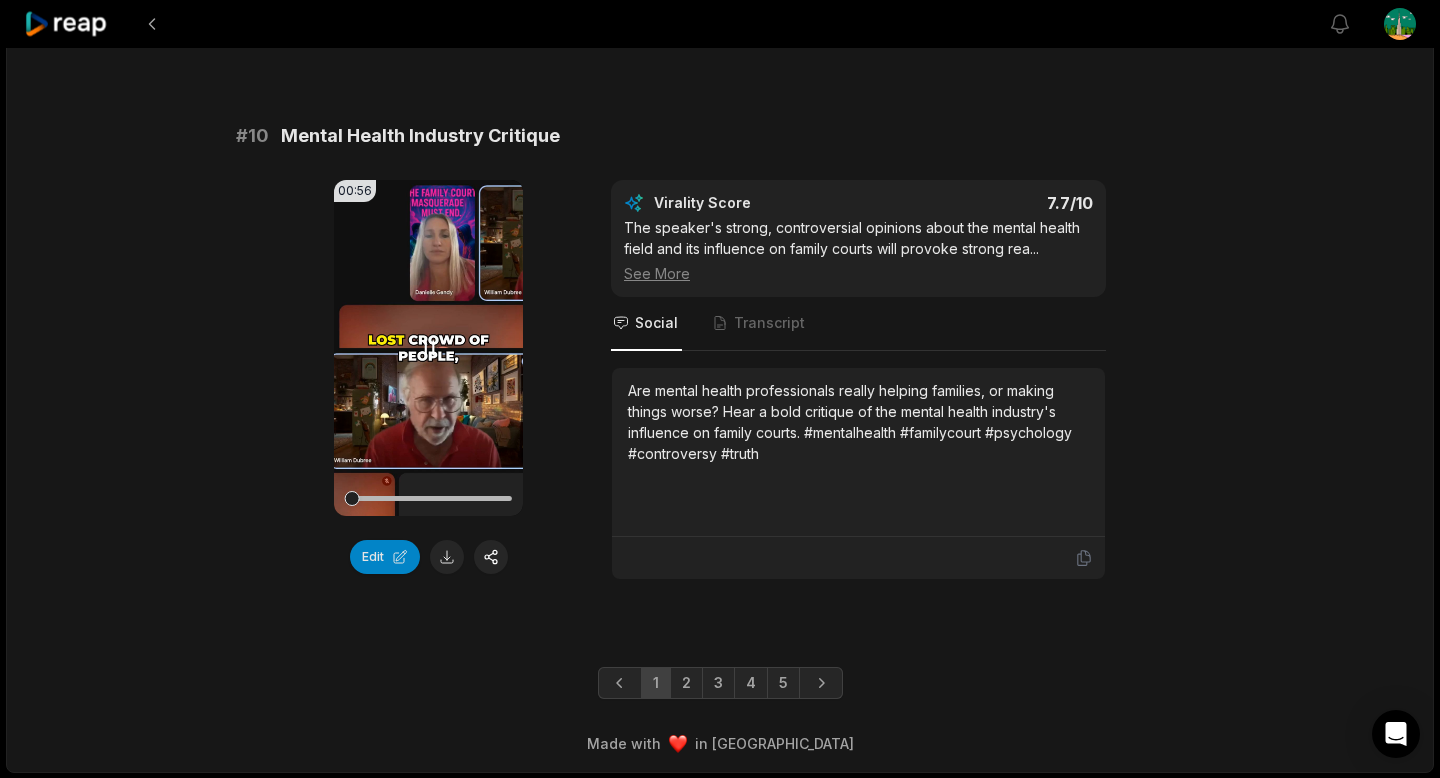 click on "Your browser does not support mp4 format." at bounding box center (428, 348) 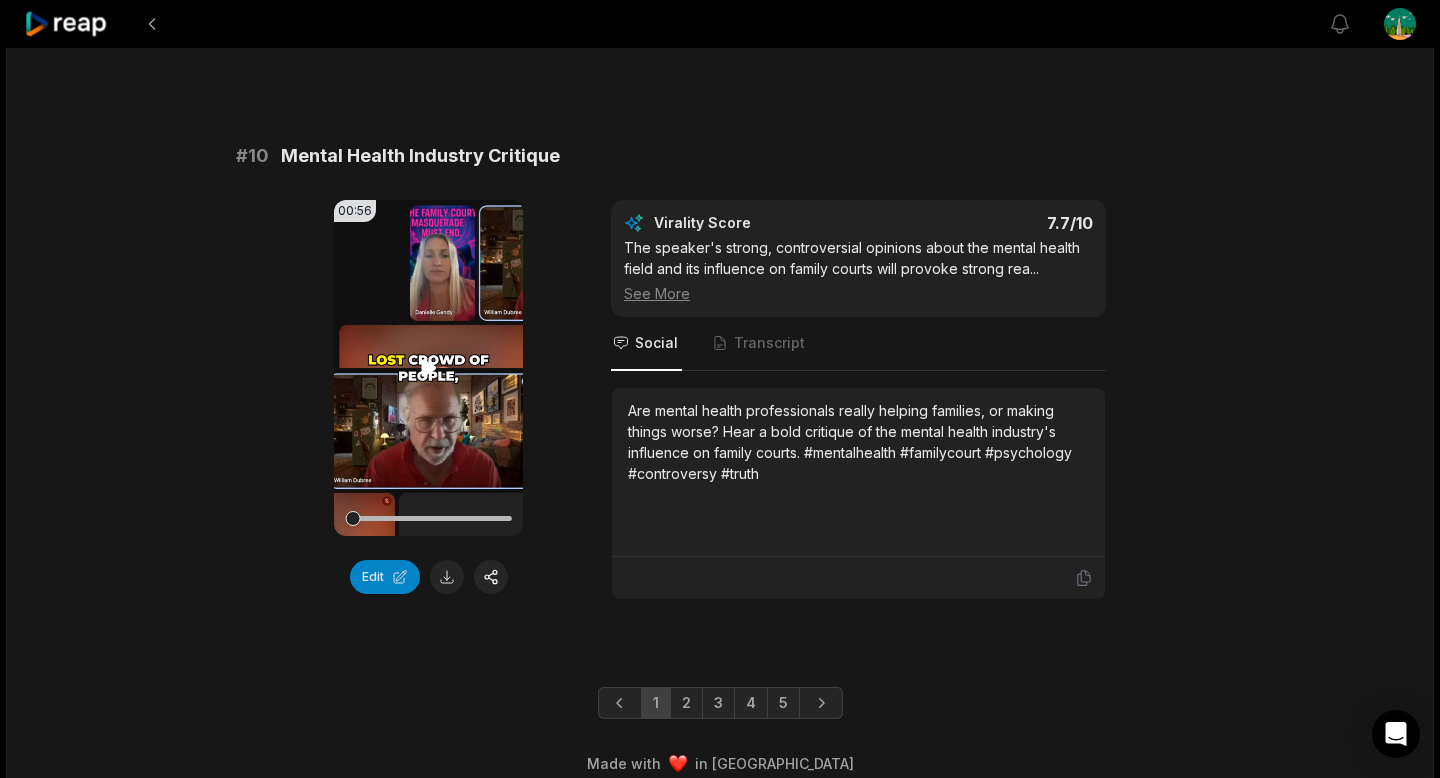 scroll, scrollTop: 5391, scrollLeft: 0, axis: vertical 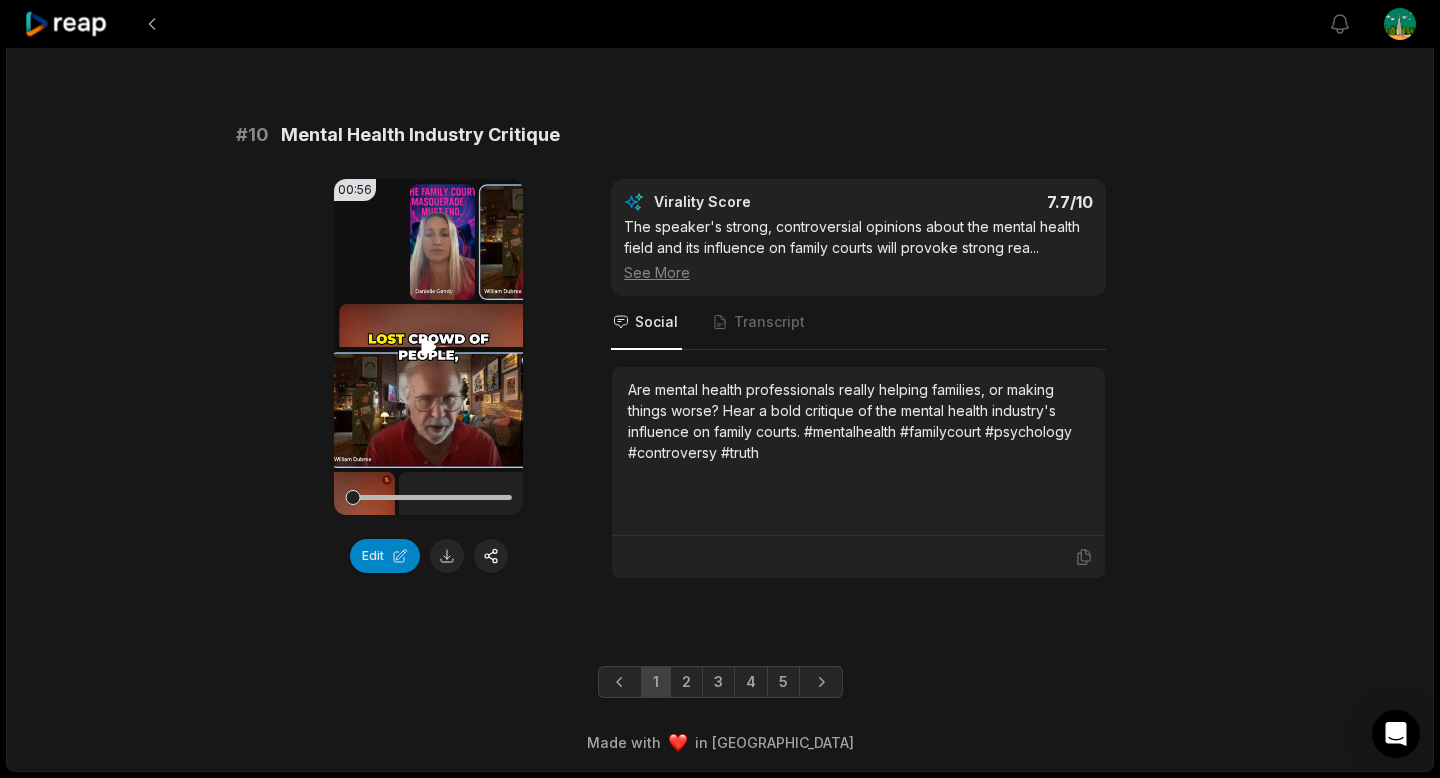 click 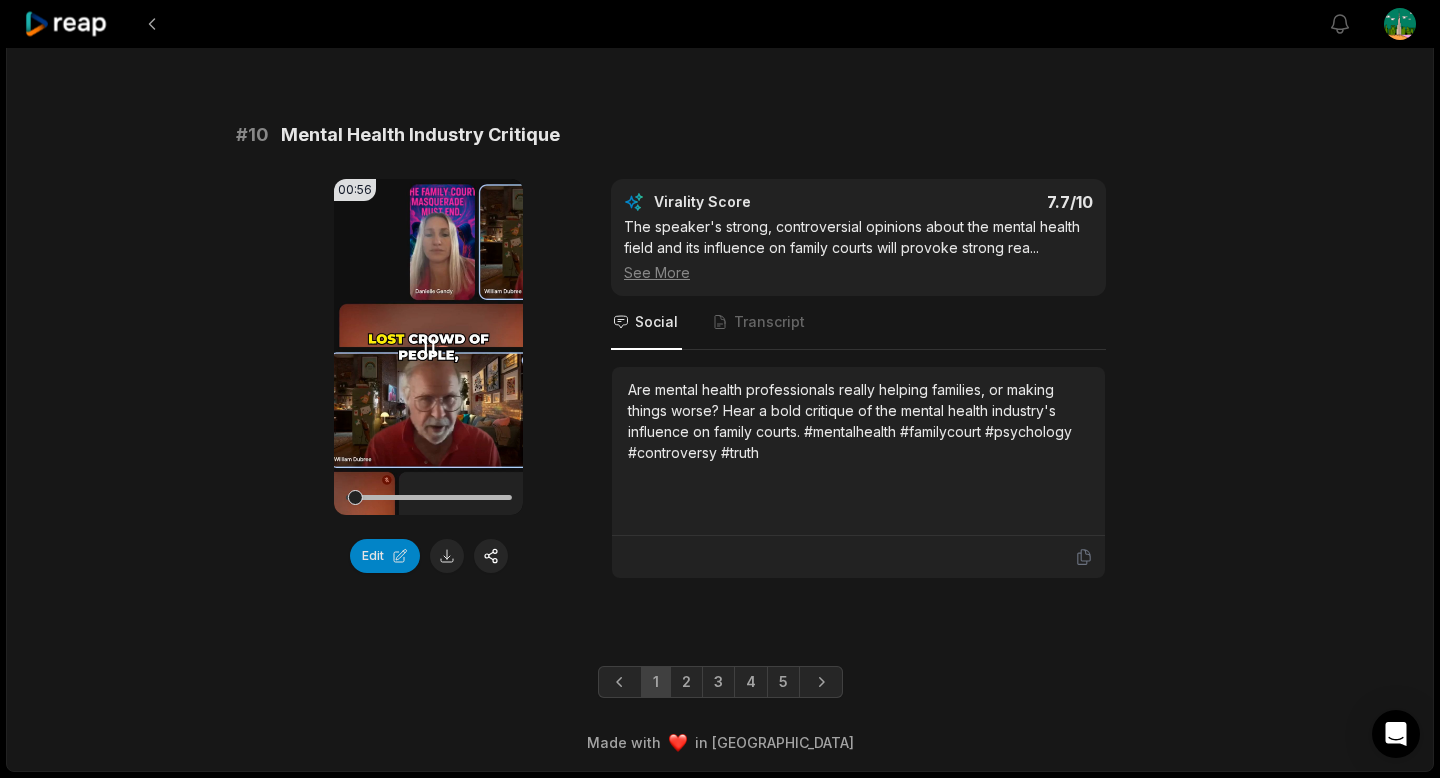 drag, startPoint x: 378, startPoint y: 492, endPoint x: 411, endPoint y: 497, distance: 33.37664 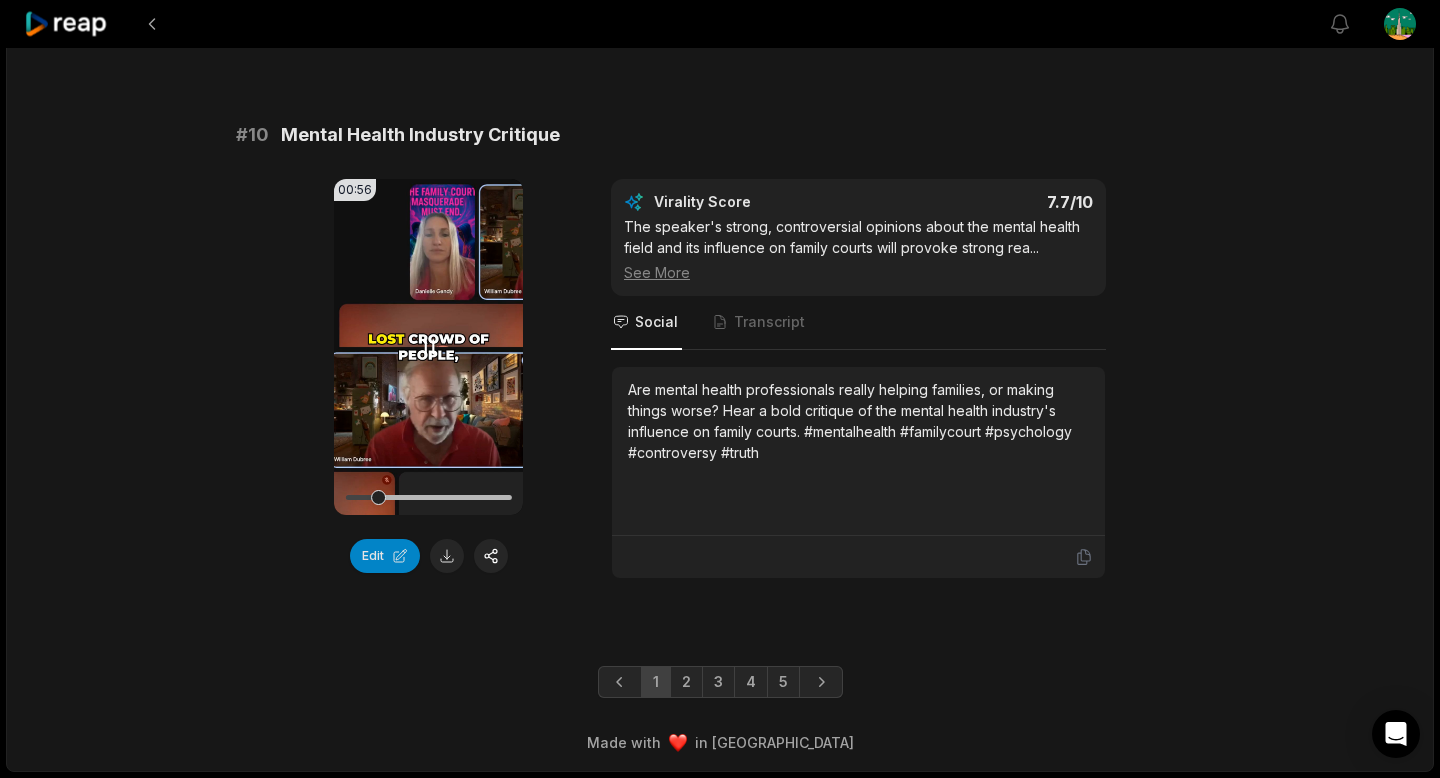 scroll, scrollTop: 5385, scrollLeft: 0, axis: vertical 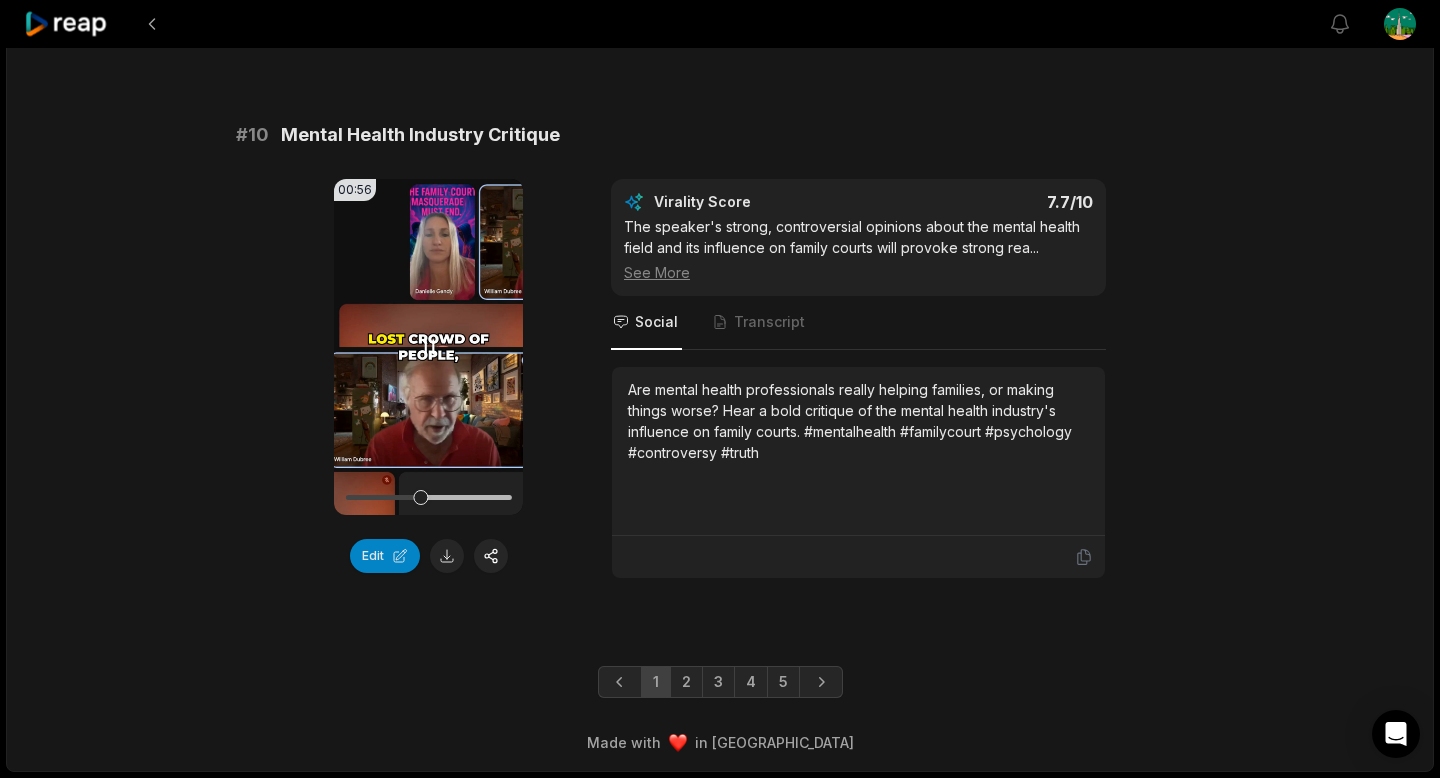 click at bounding box center [428, 497] 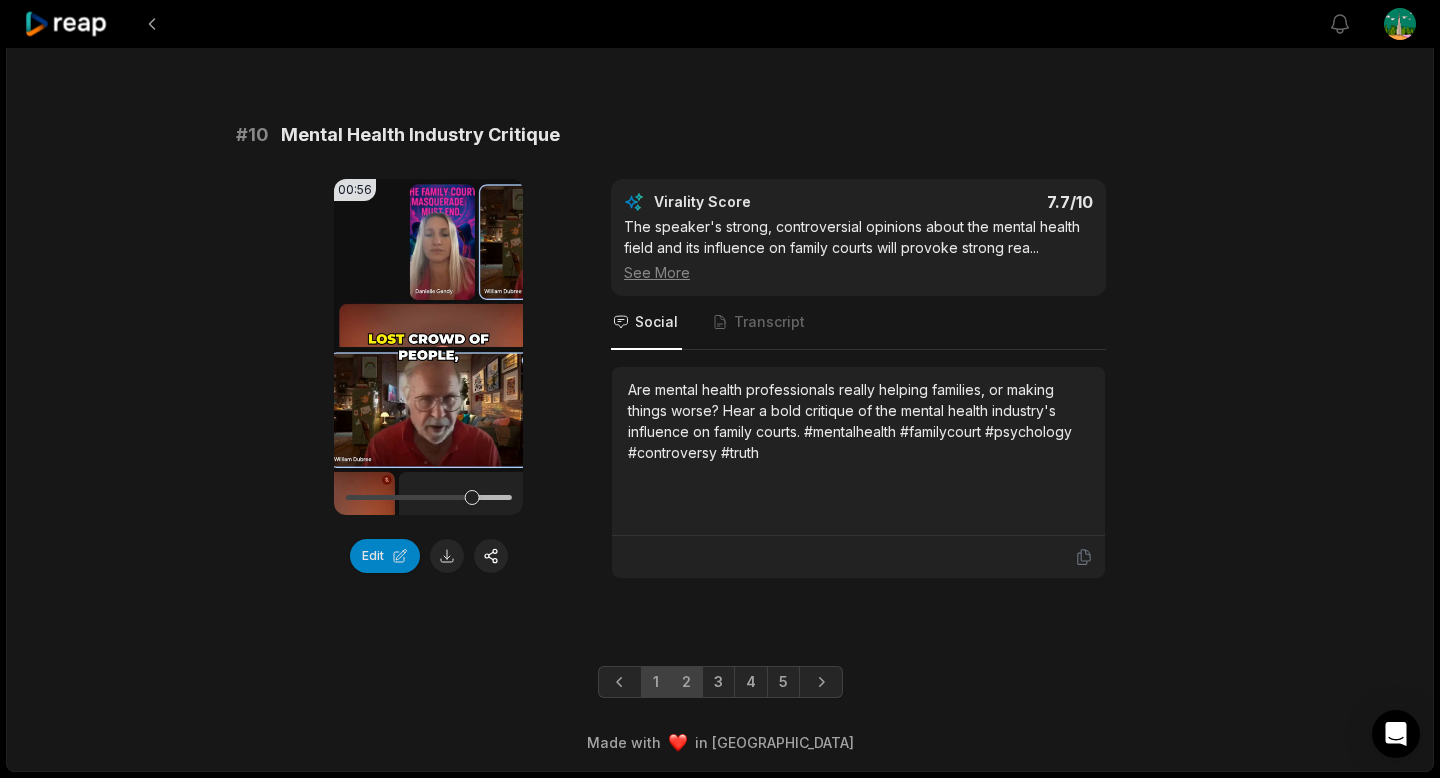 click on "2" at bounding box center [686, 682] 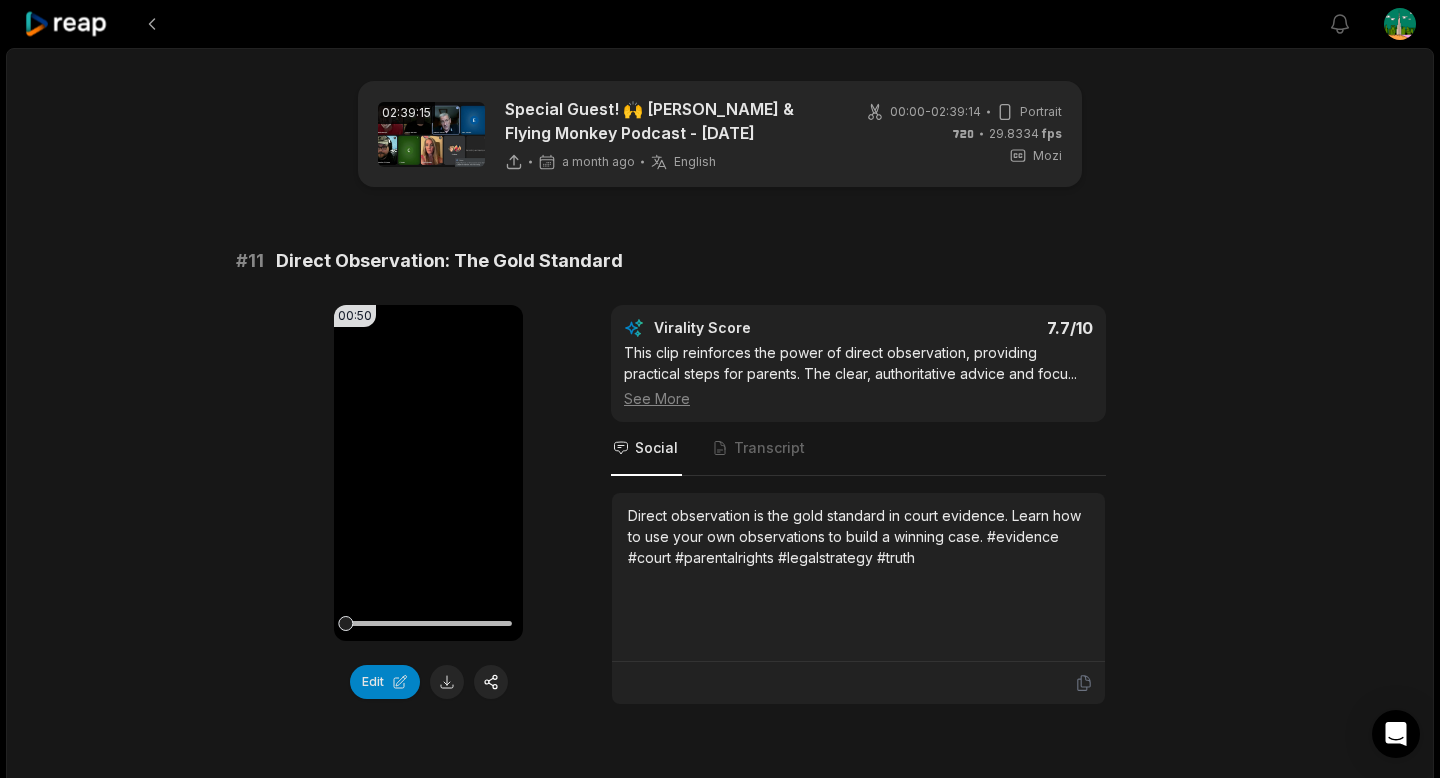 drag, startPoint x: 442, startPoint y: 239, endPoint x: 469, endPoint y: 31, distance: 209.74509 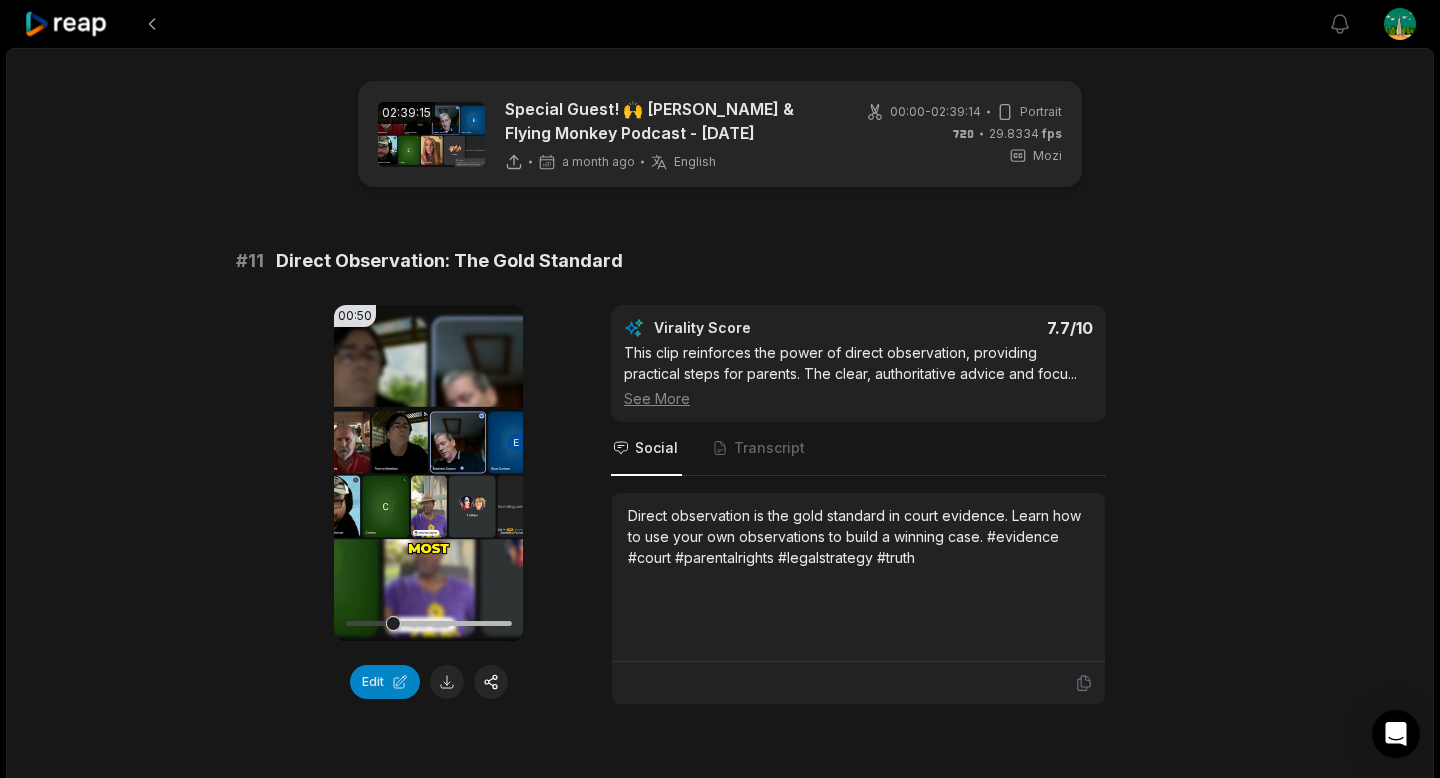 scroll, scrollTop: 81, scrollLeft: 0, axis: vertical 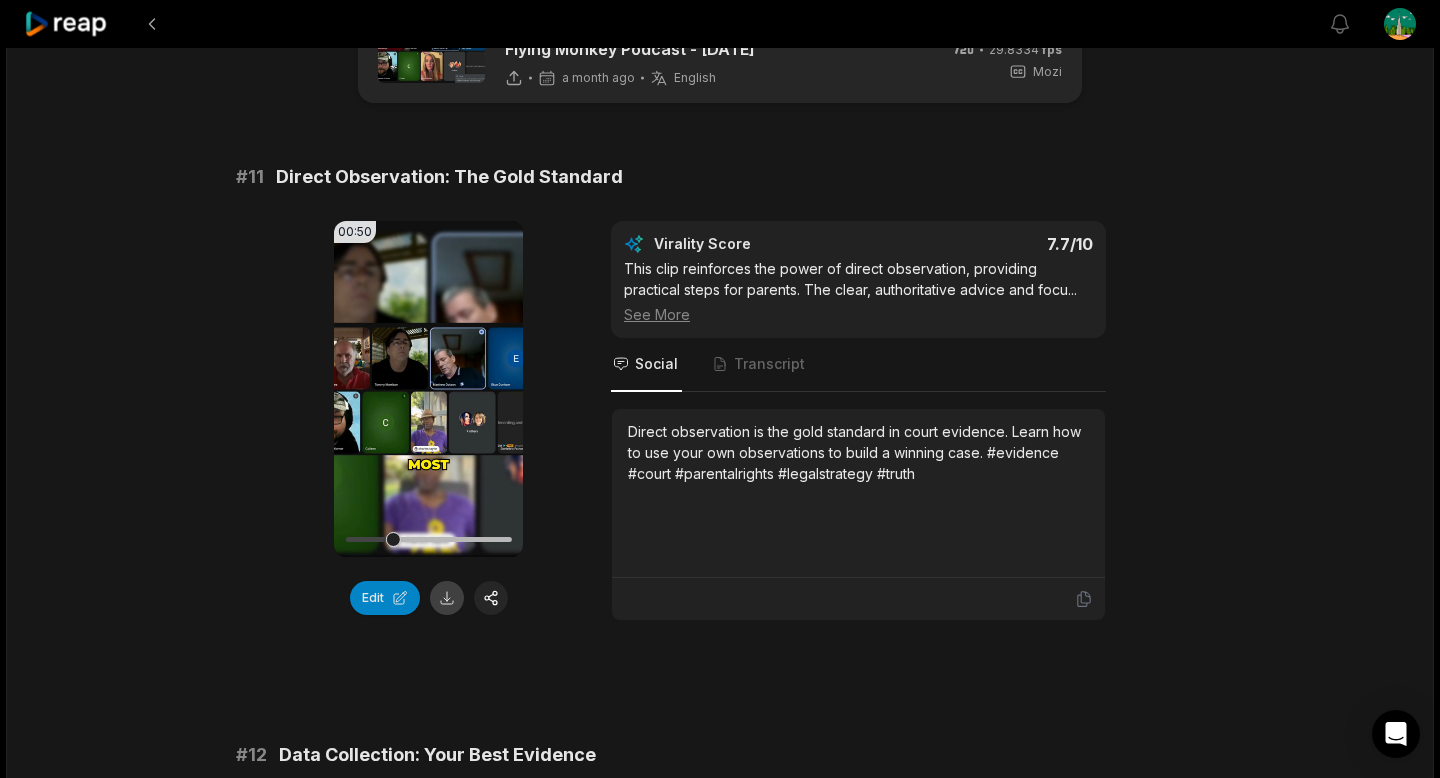 click at bounding box center (447, 598) 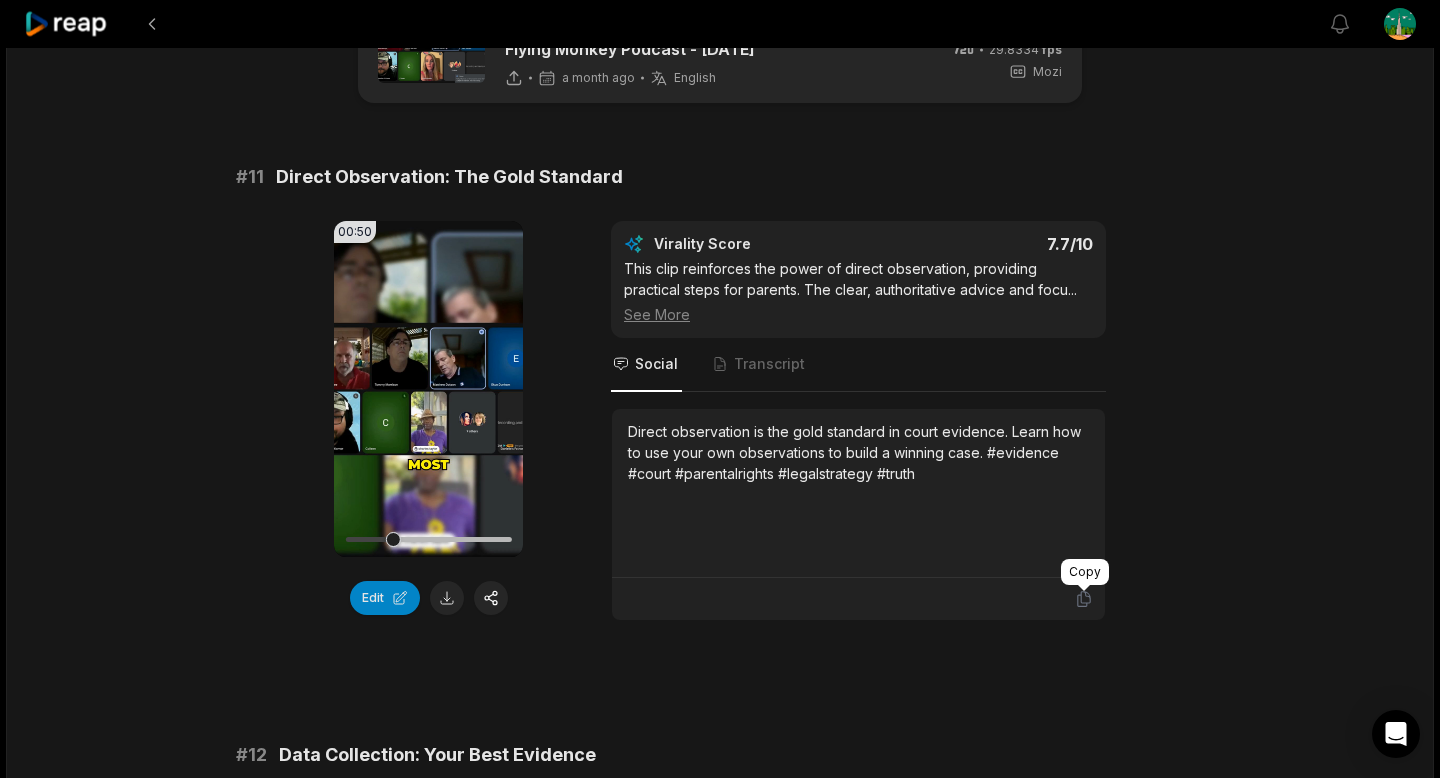 click 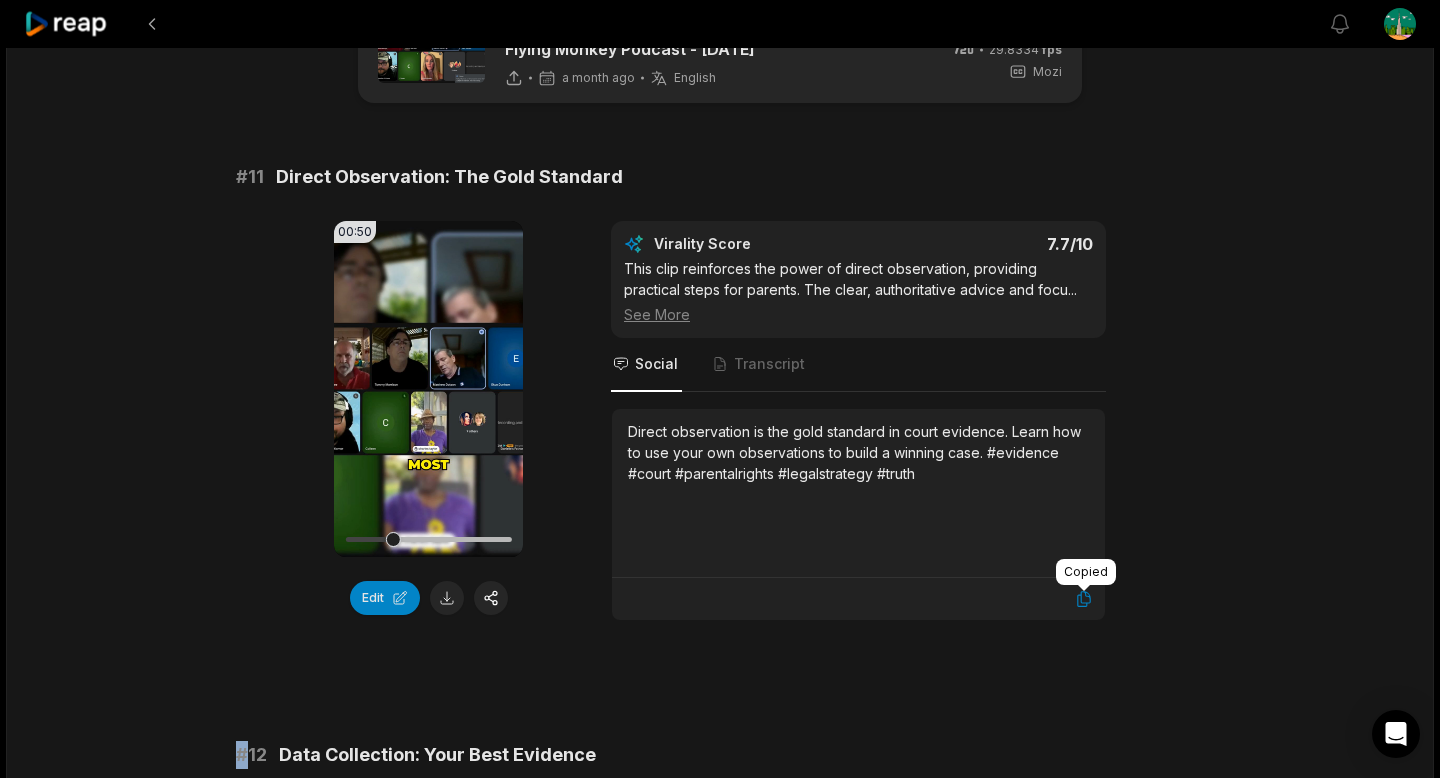 click 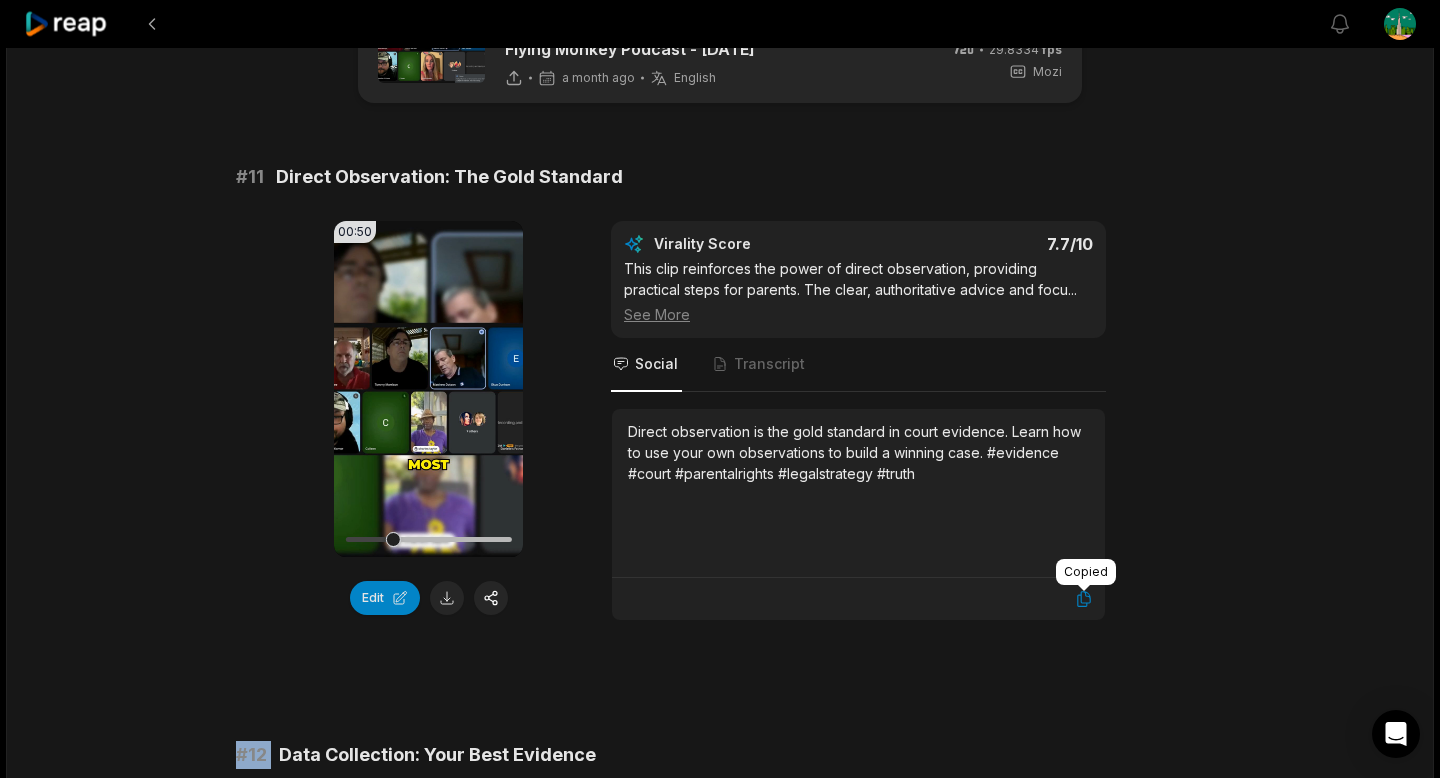 drag, startPoint x: 1077, startPoint y: 605, endPoint x: 941, endPoint y: 347, distance: 291.65048 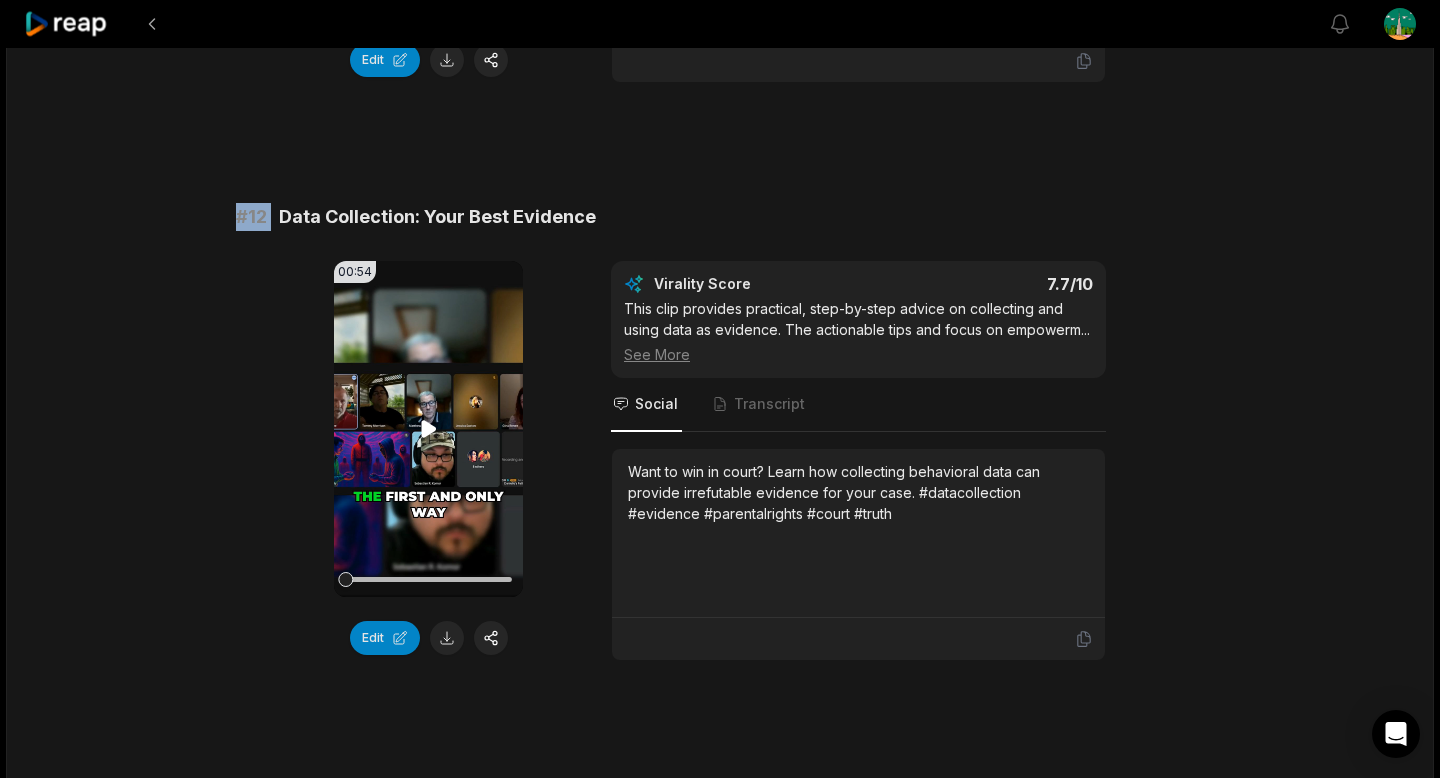 click on "Your browser does not support mp4 format." at bounding box center (428, 429) 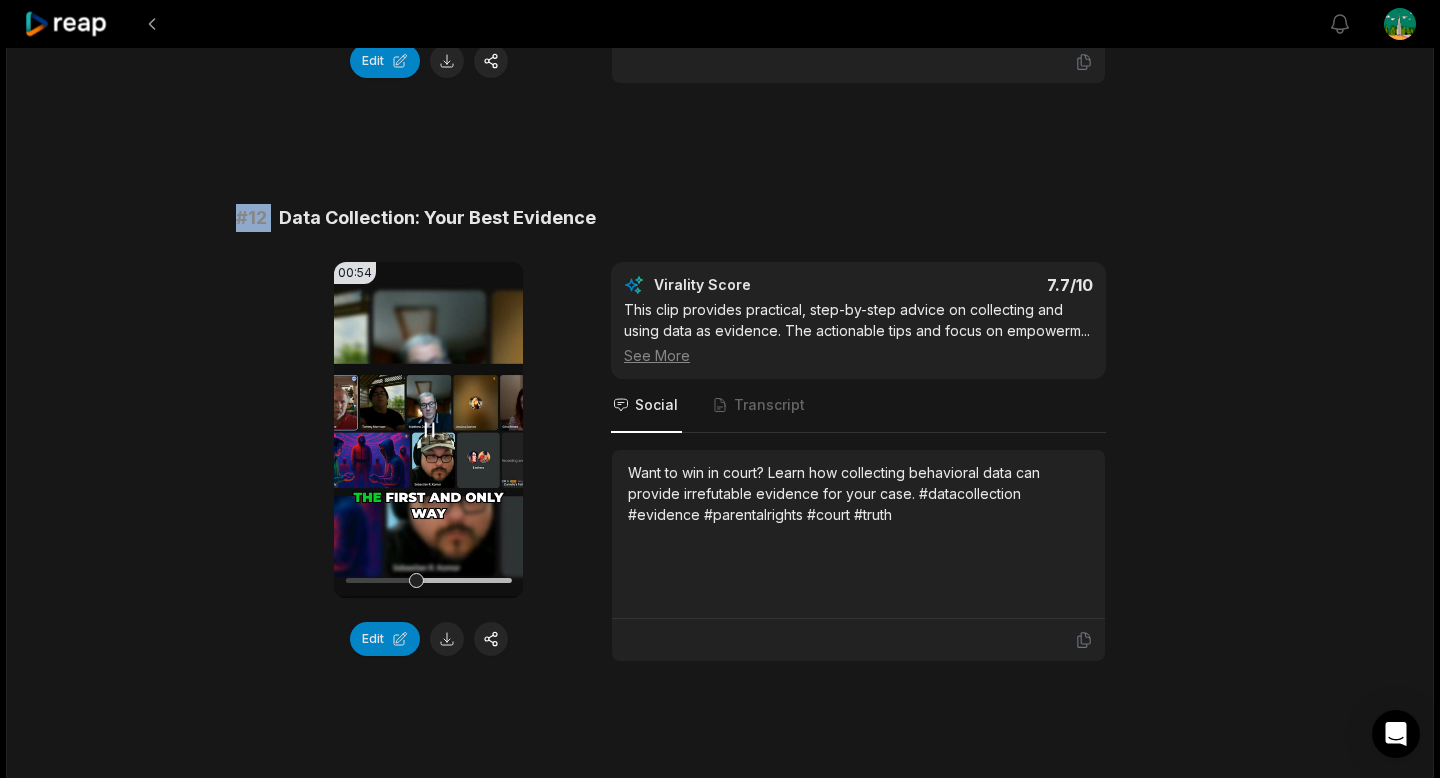 click at bounding box center (428, 580) 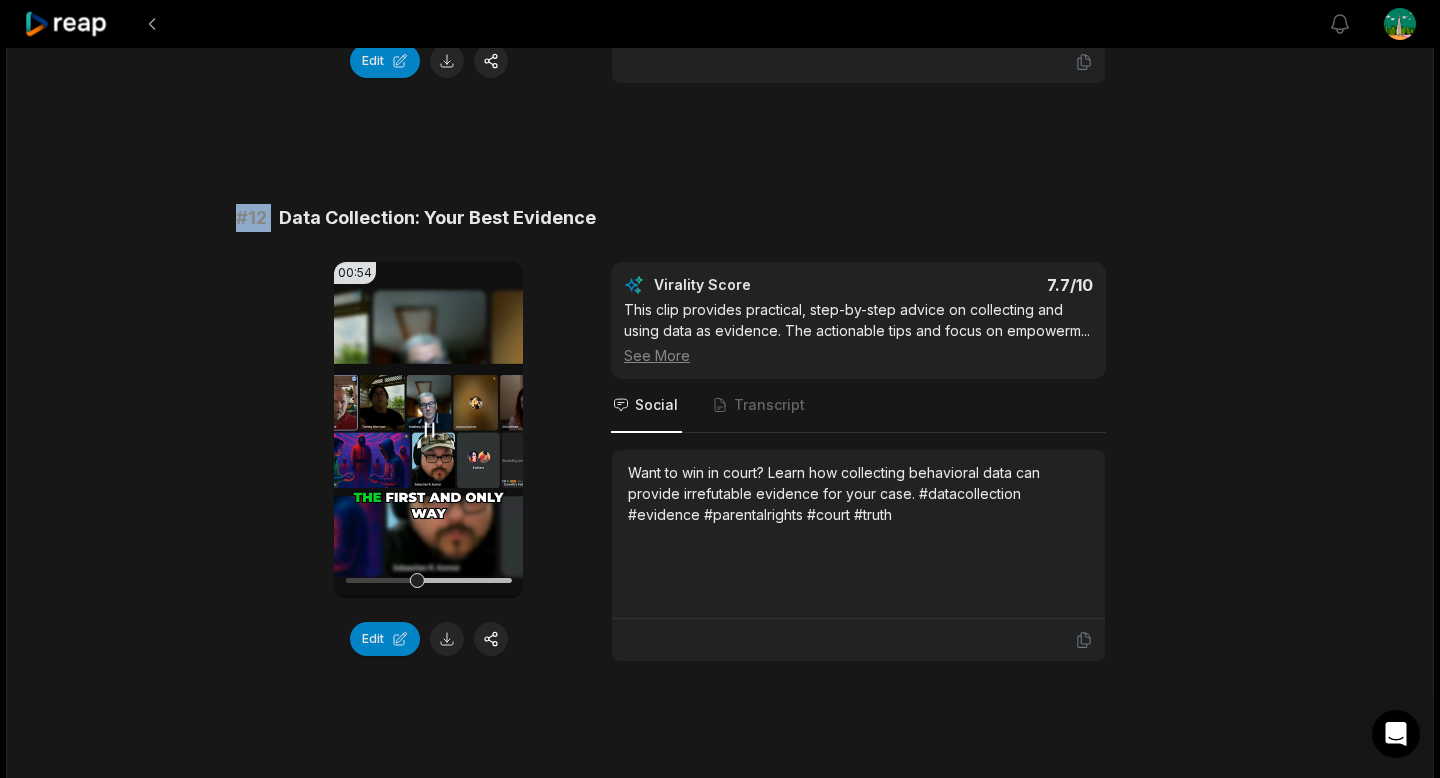 click at bounding box center [428, 580] 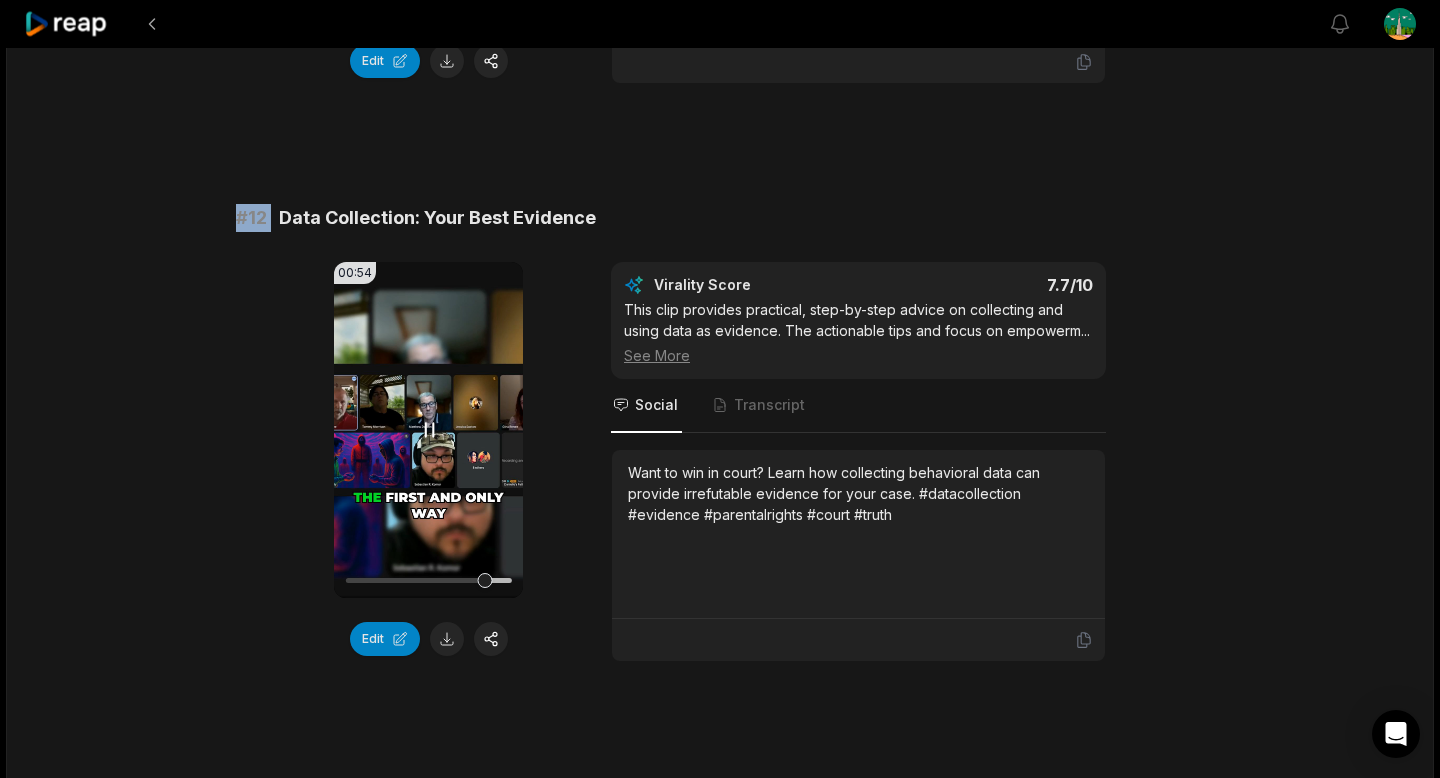 click on "Your browser does not support mp4 format." at bounding box center [428, 430] 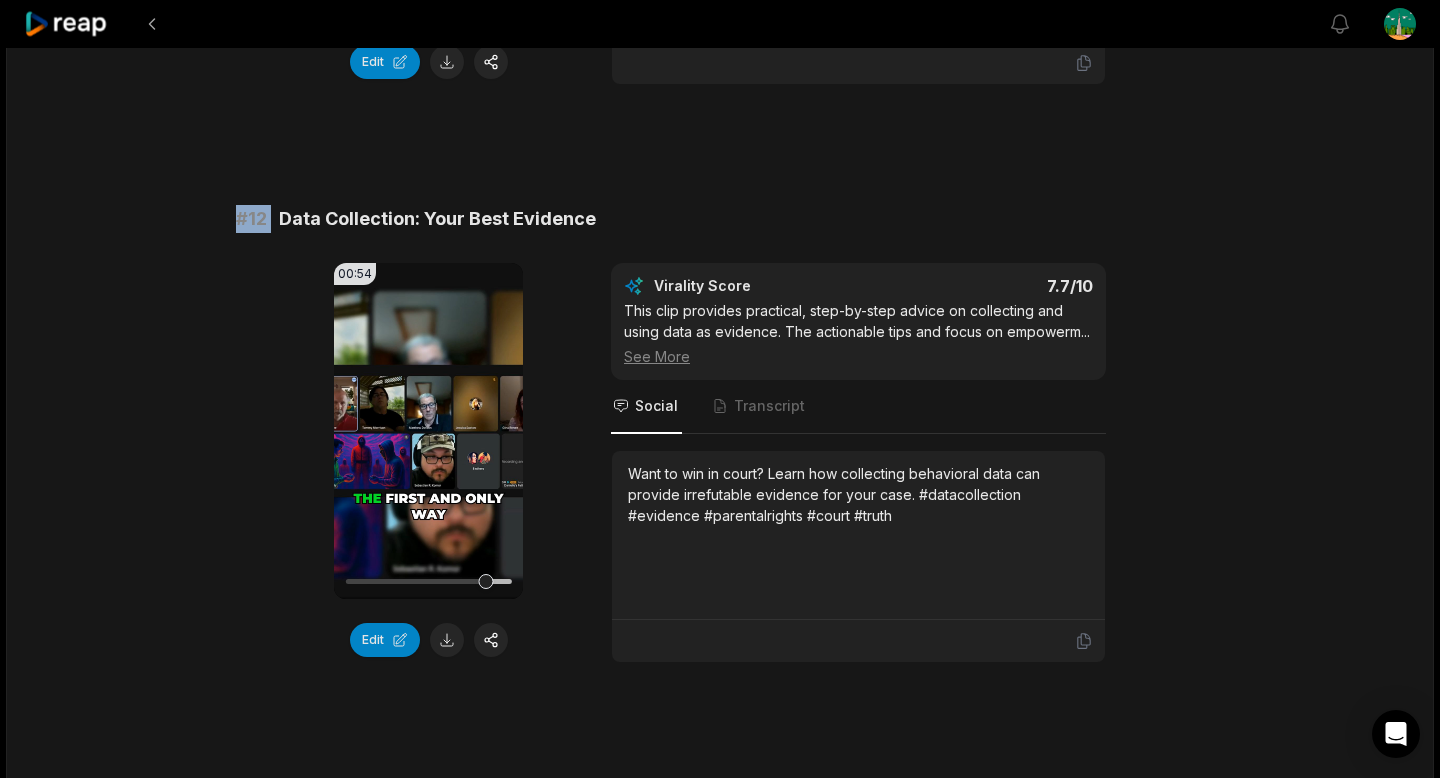 click at bounding box center (447, 640) 